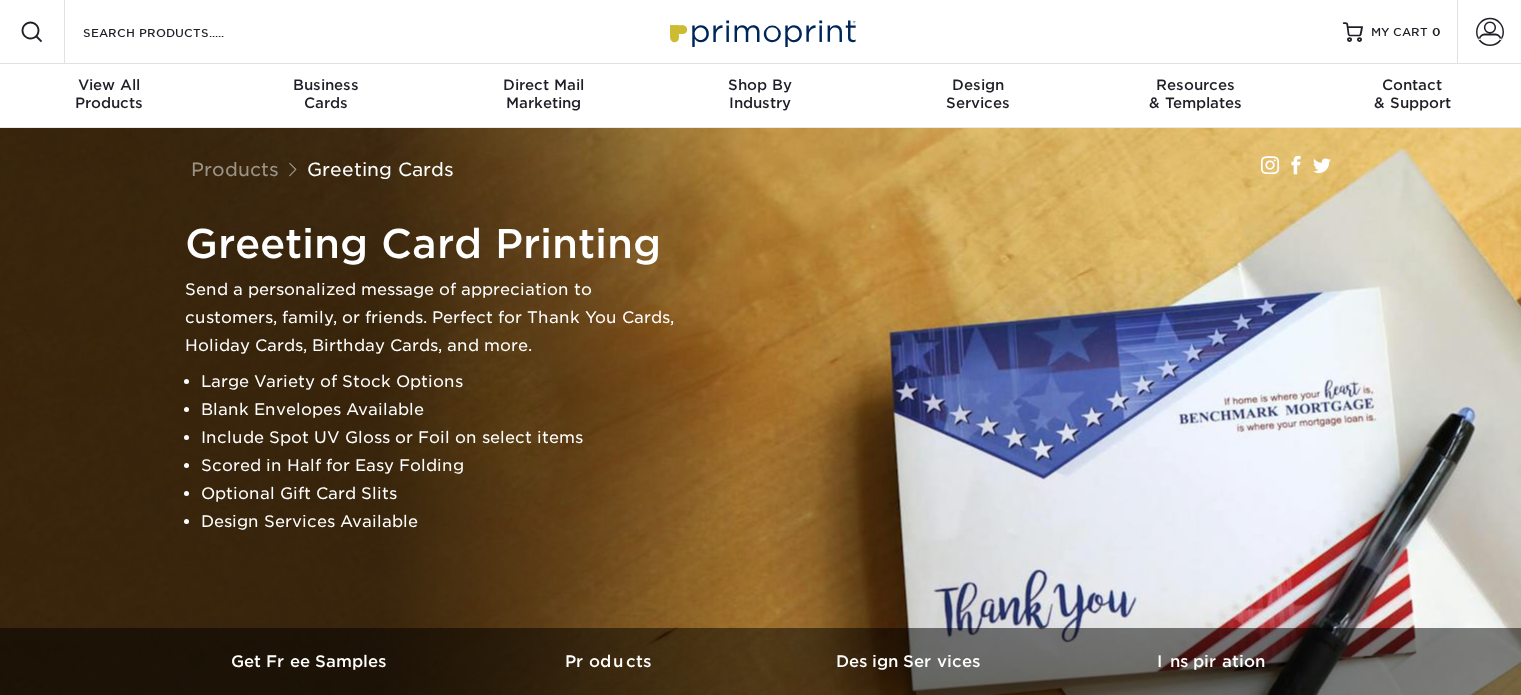 scroll, scrollTop: 0, scrollLeft: 0, axis: both 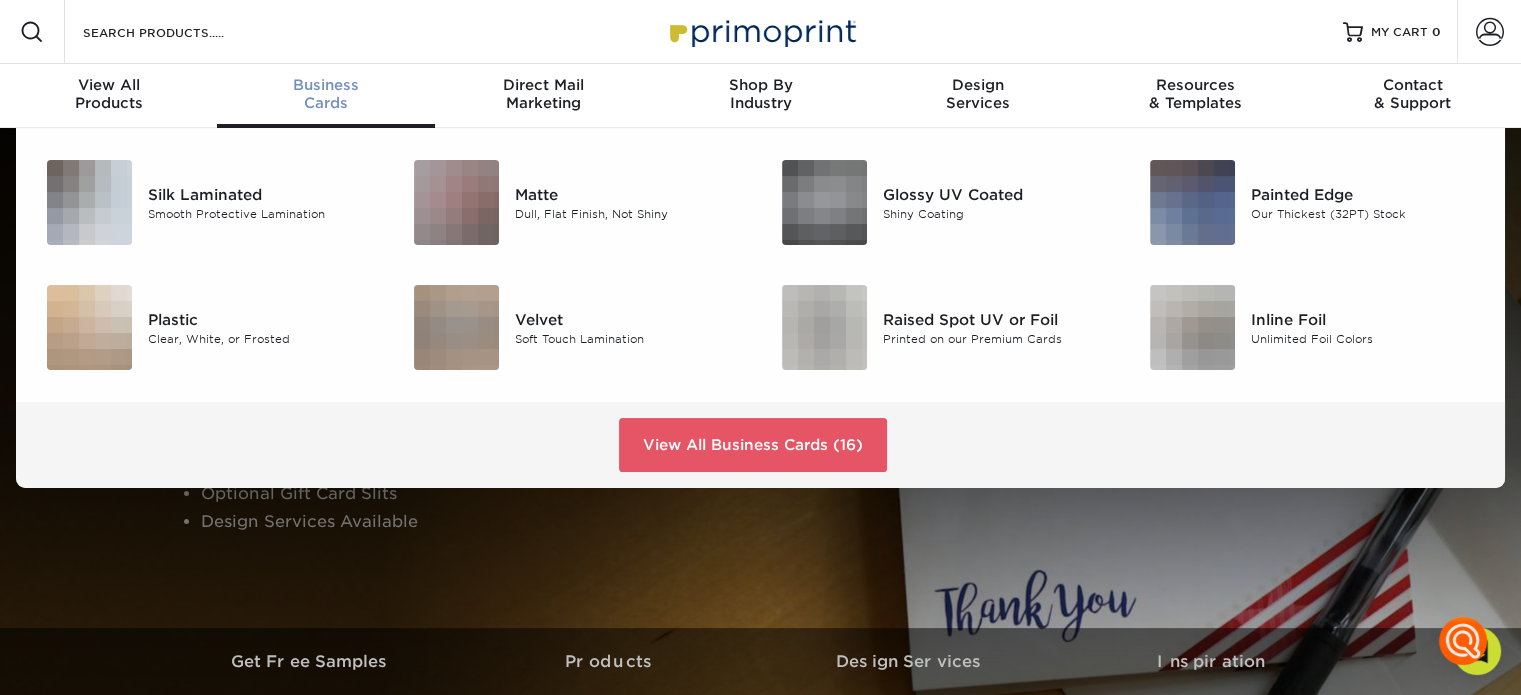 click on "Business  Cards" at bounding box center [325, 94] 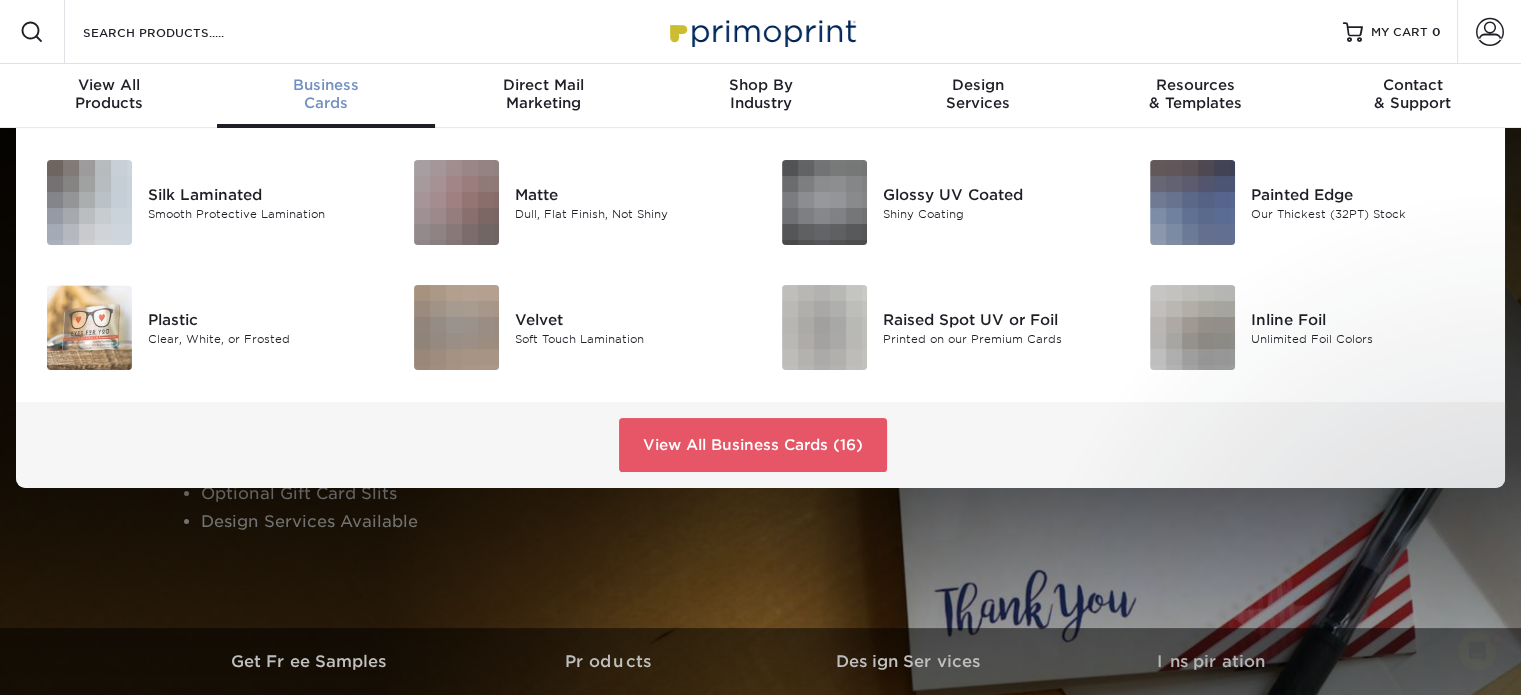 scroll, scrollTop: 0, scrollLeft: 0, axis: both 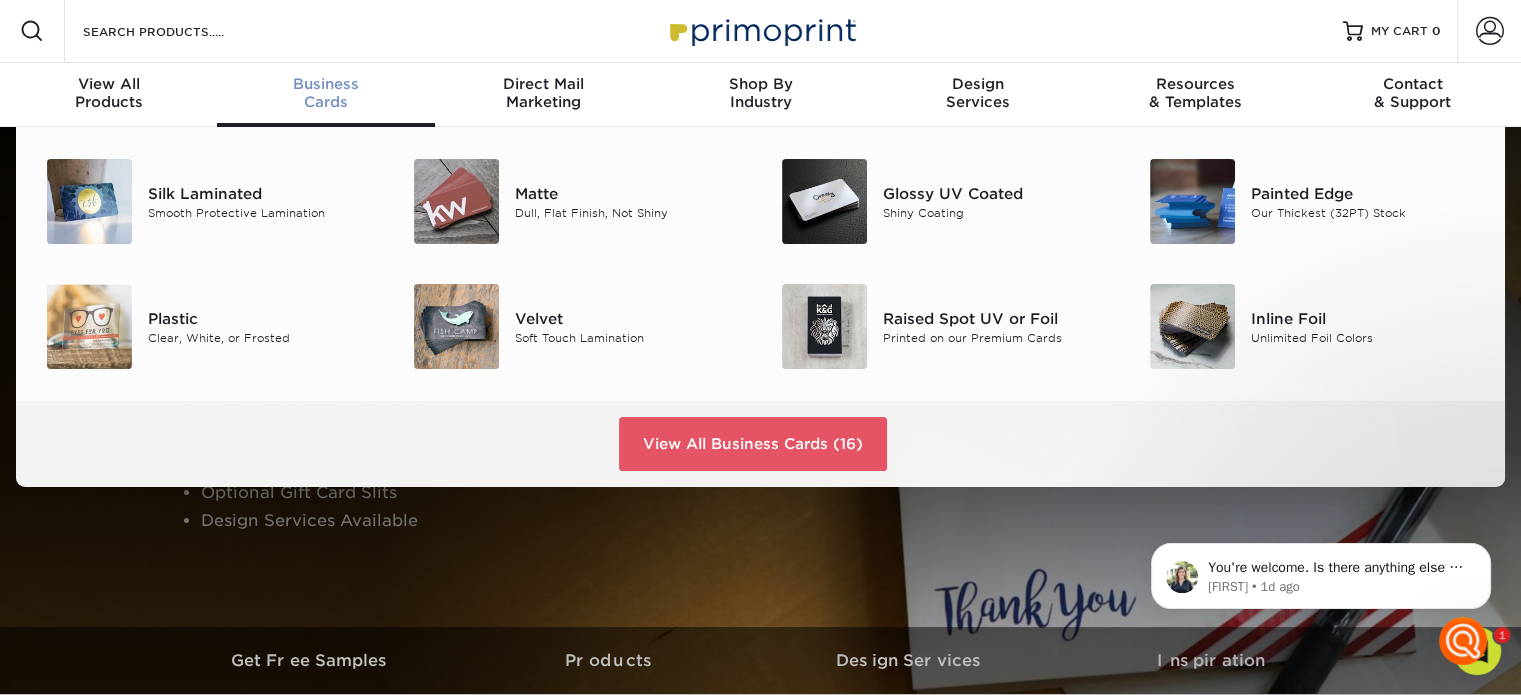 click on "Business" at bounding box center (325, 84) 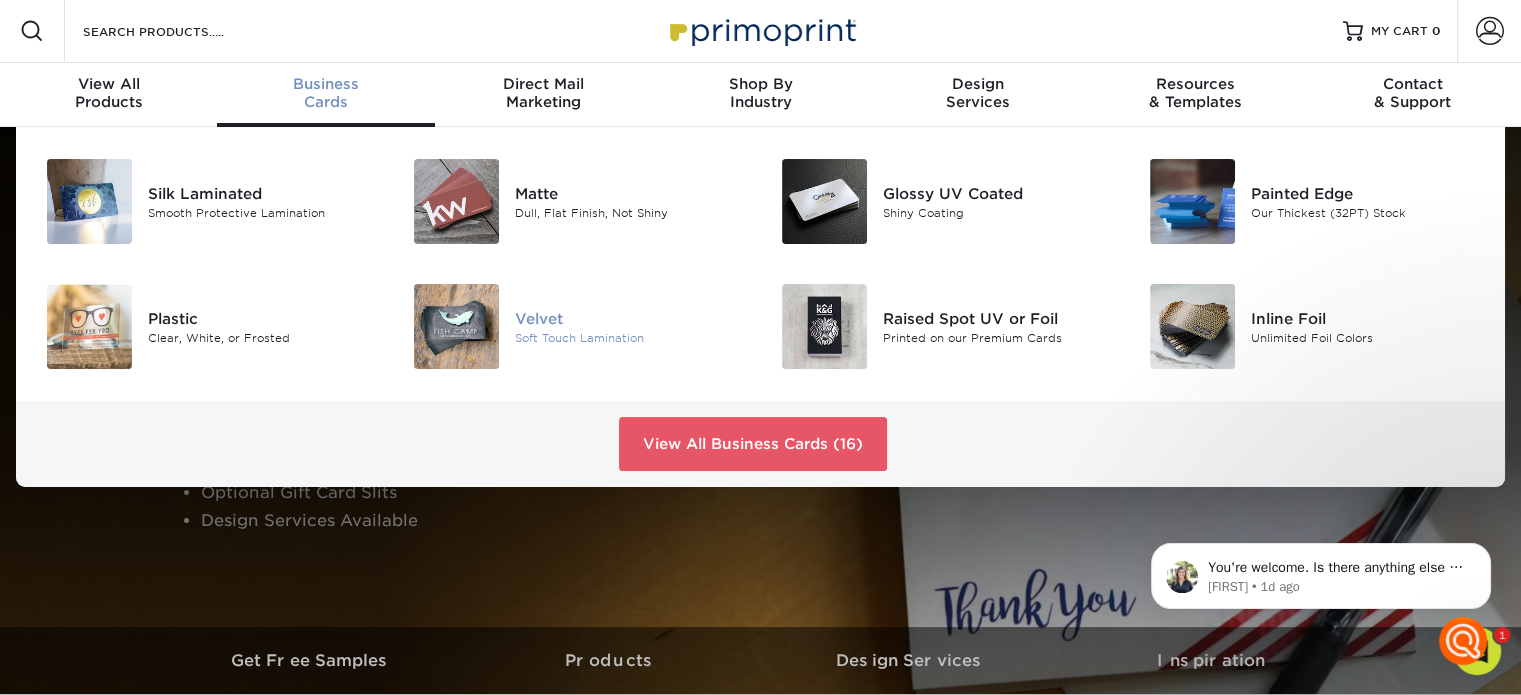 click at bounding box center (456, 326) 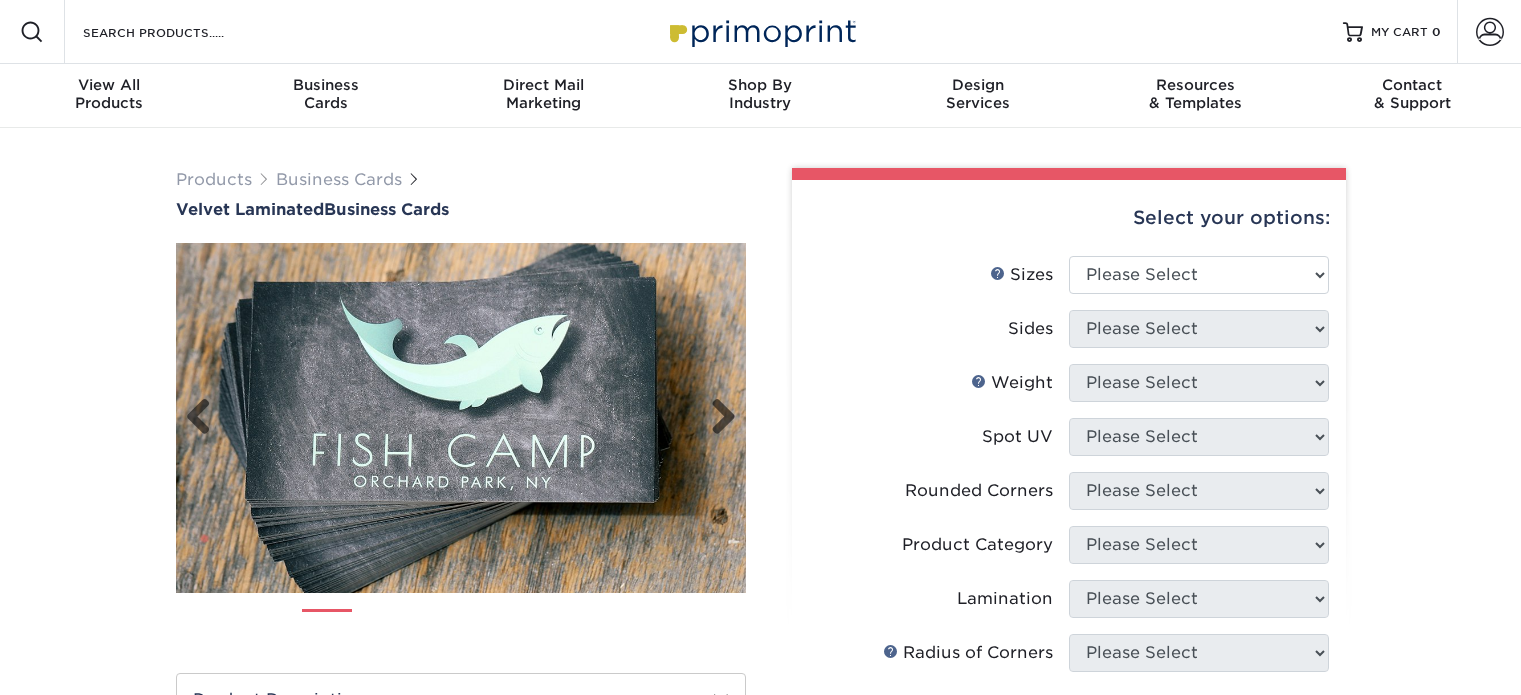 scroll, scrollTop: 0, scrollLeft: 0, axis: both 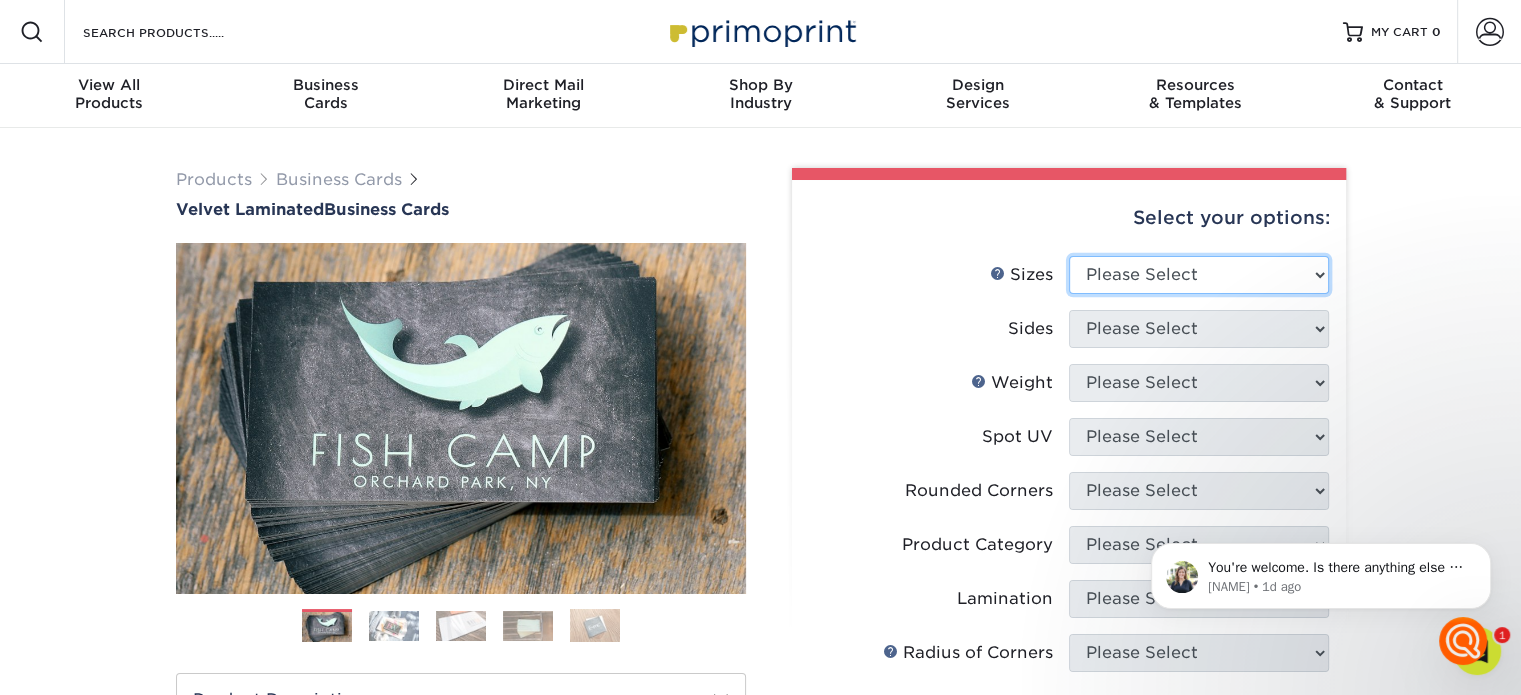 click on "Please Select
1.5" x 3.5"  - Mini
1.75" x 3.5" - Mini
2" x 2" - Square
2" x 3" - Mini
2" x 3.5" - Standard
2" x 4"
2" x 7" - Foldover Card
2.125" x 3.375" - European 2.5" x 2.5" - Square" at bounding box center [1199, 275] 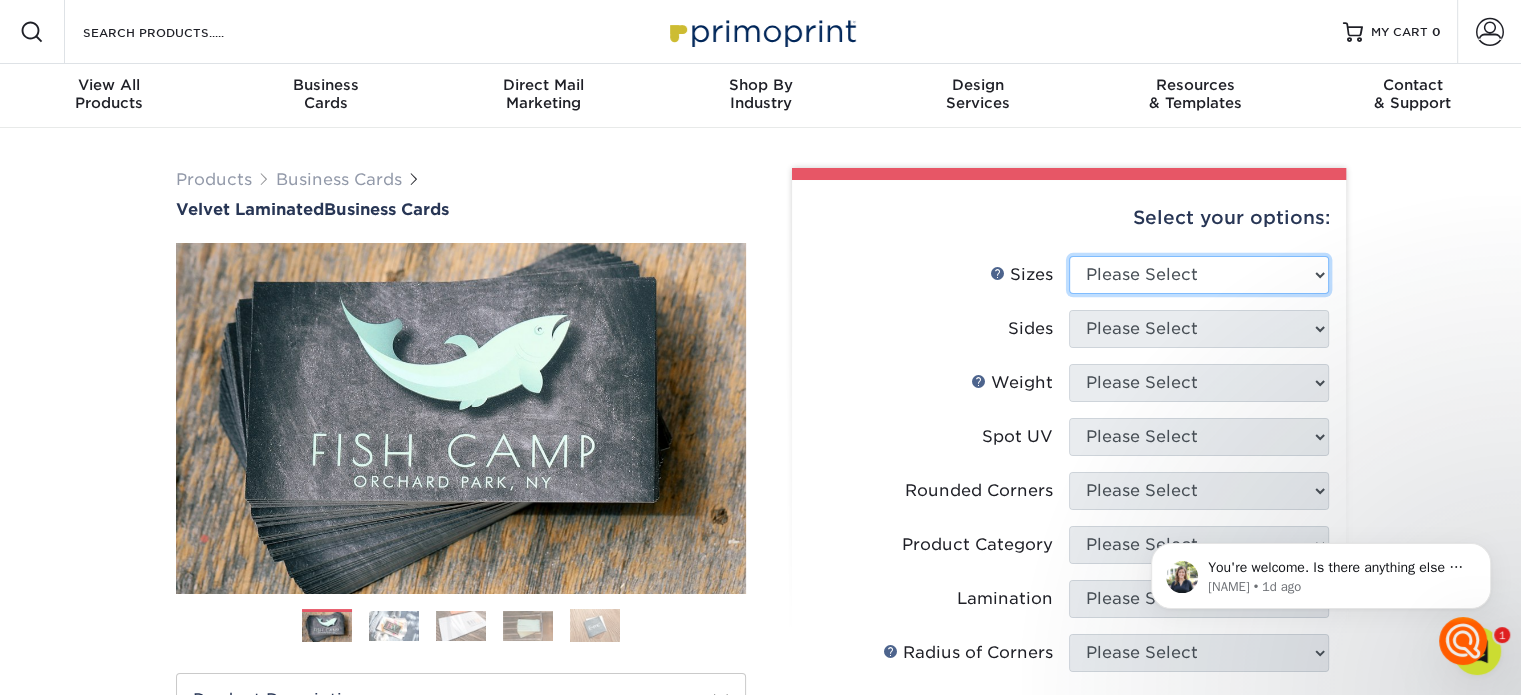 select on "2.00x3.50" 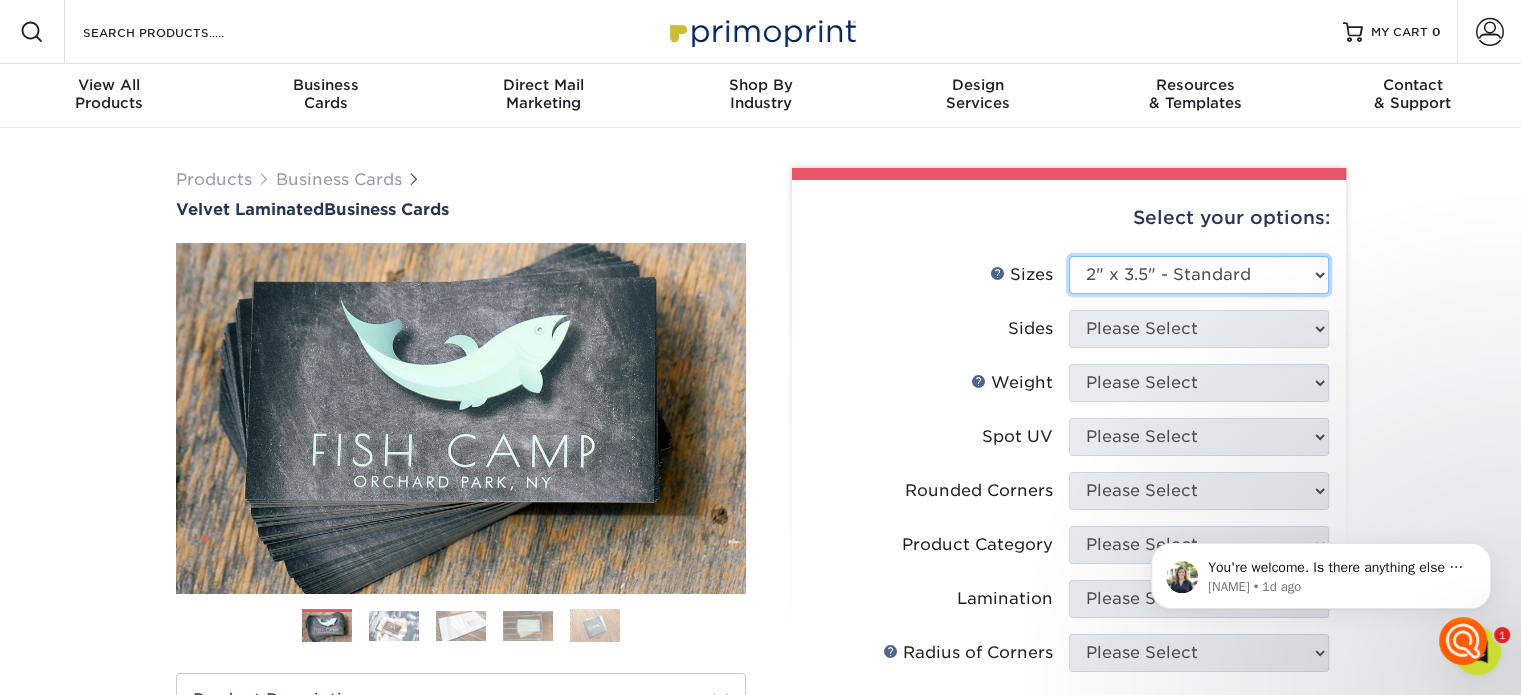 click on "Please Select
1.5" x 3.5"  - Mini
1.75" x 3.5" - Mini
2" x 2" - Square
2" x 3" - Mini
2" x 3.5" - Standard
2" x 4"
2" x 7" - Foldover Card
2.125" x 3.375" - European 2.5" x 2.5" - Square" at bounding box center [1199, 275] 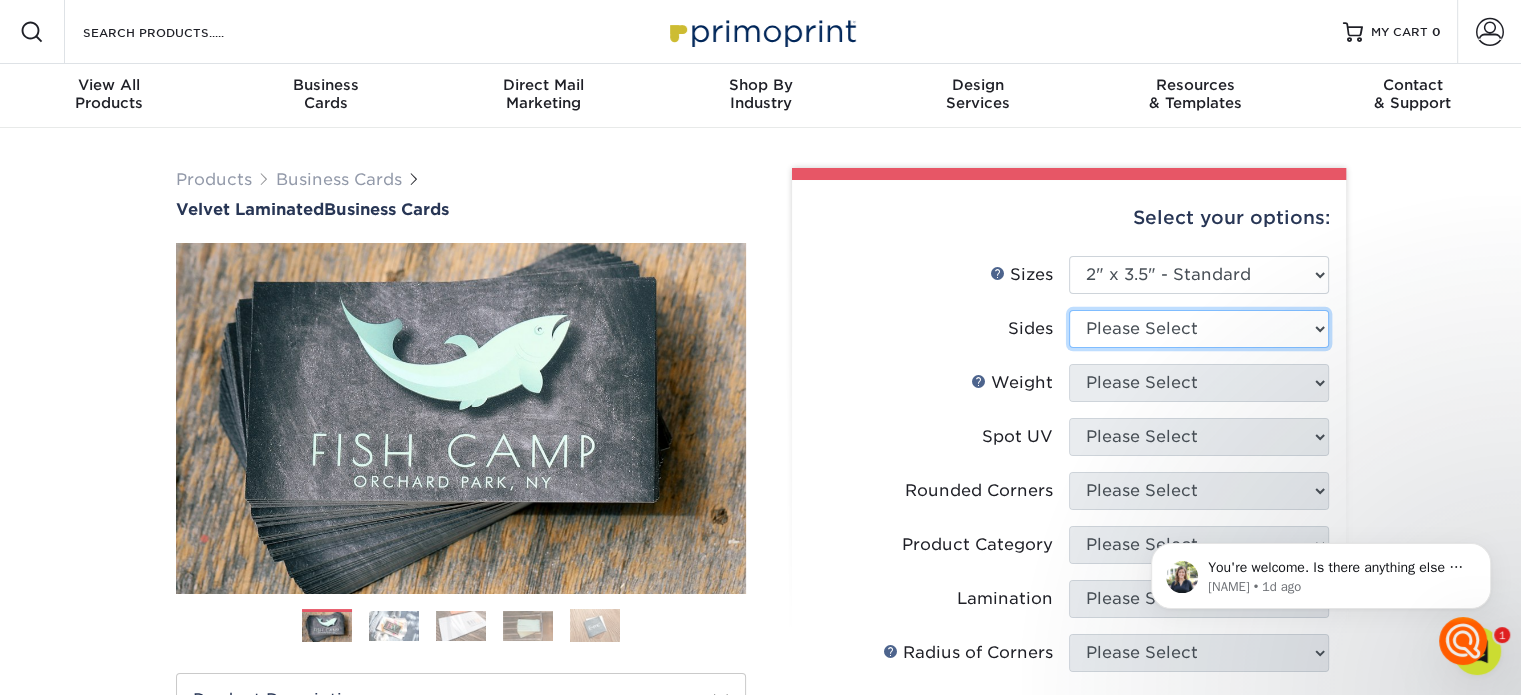 click on "Please Select Print Both Sides Print Front Only" at bounding box center (1199, 329) 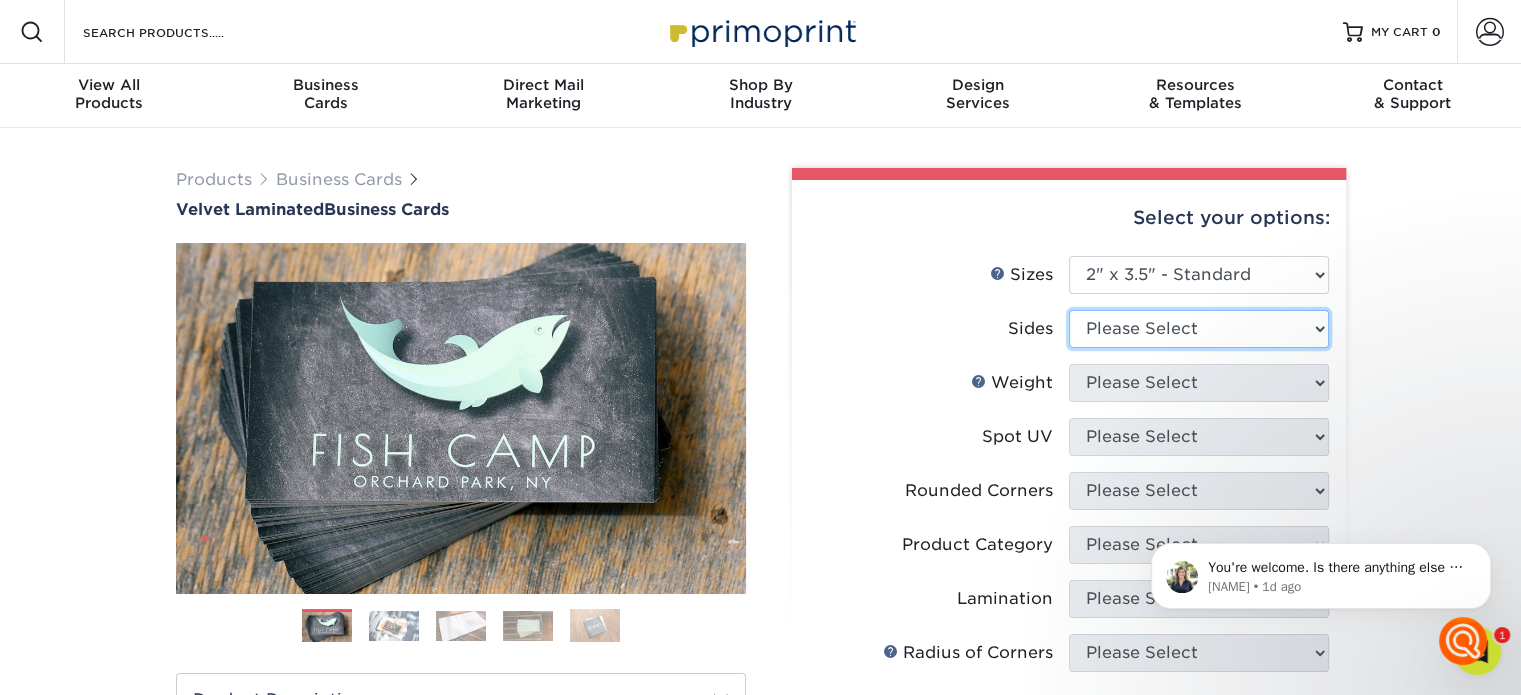 select on "13abbda7-1d64-4f25-8bb2-c179b224825d" 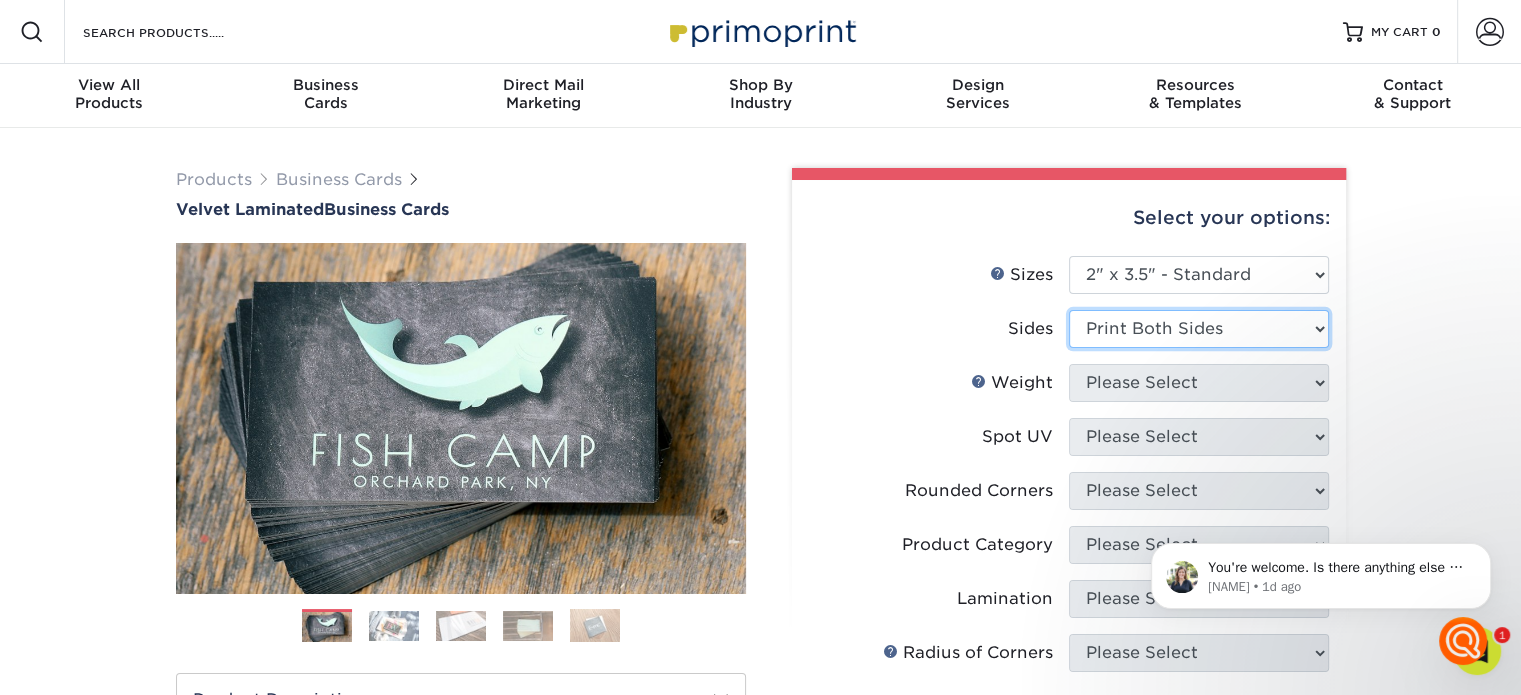 click on "Please Select Print Both Sides Print Front Only" at bounding box center [1199, 329] 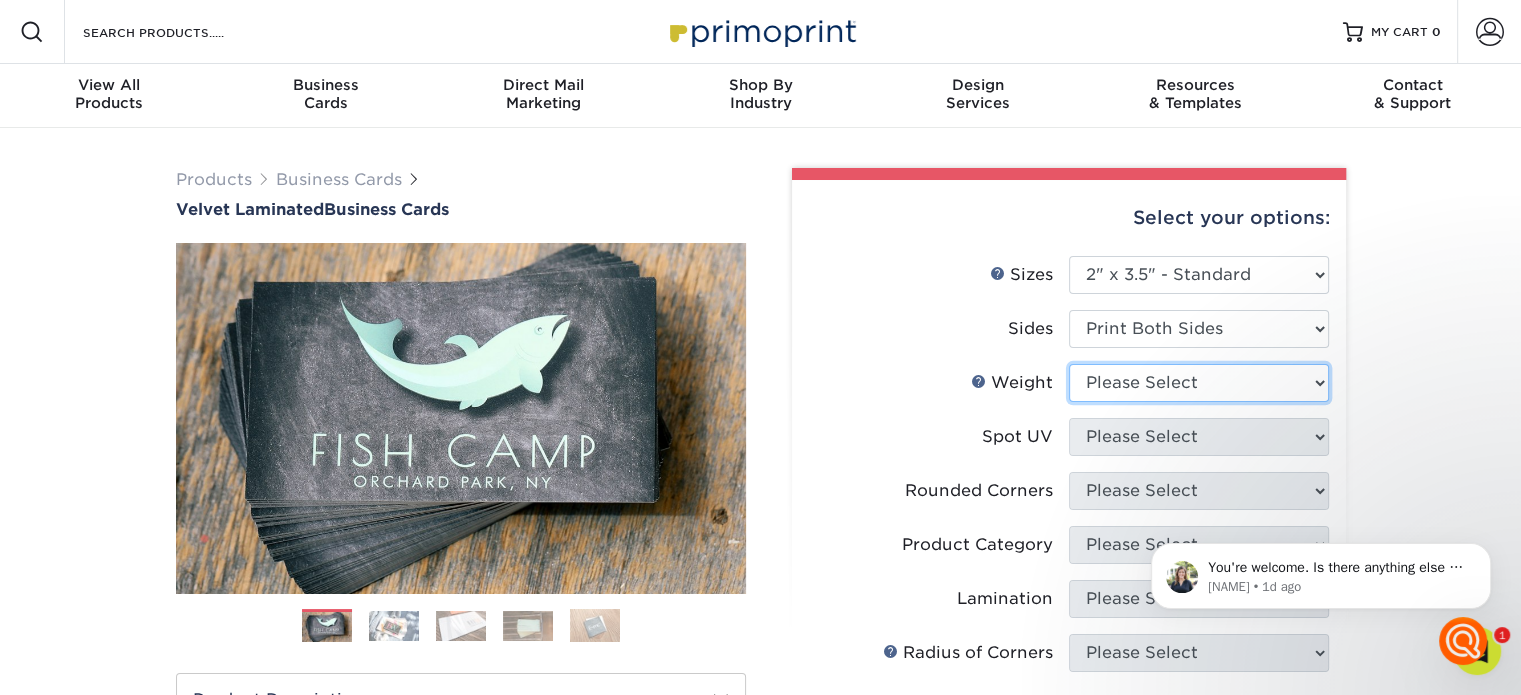 click on "Please Select 16PT" at bounding box center [1199, 383] 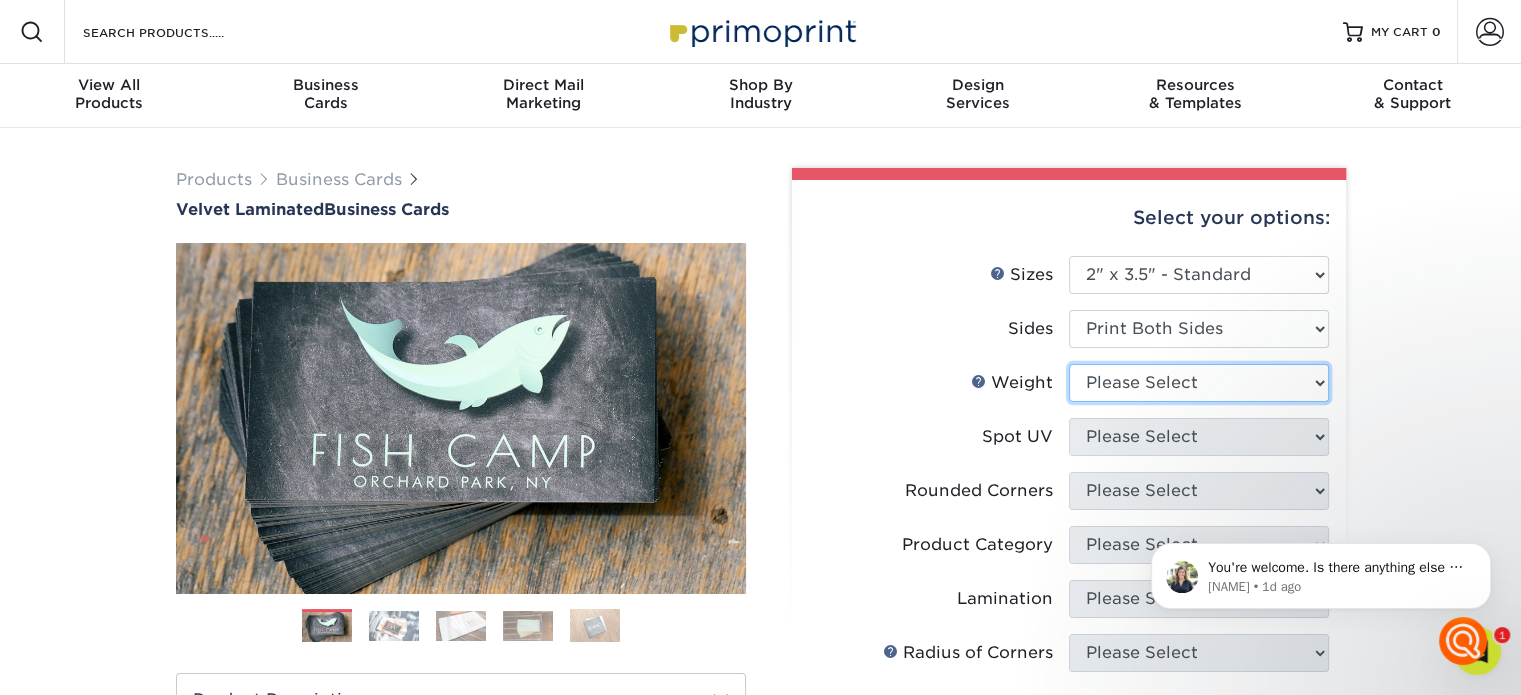 select on "16PT" 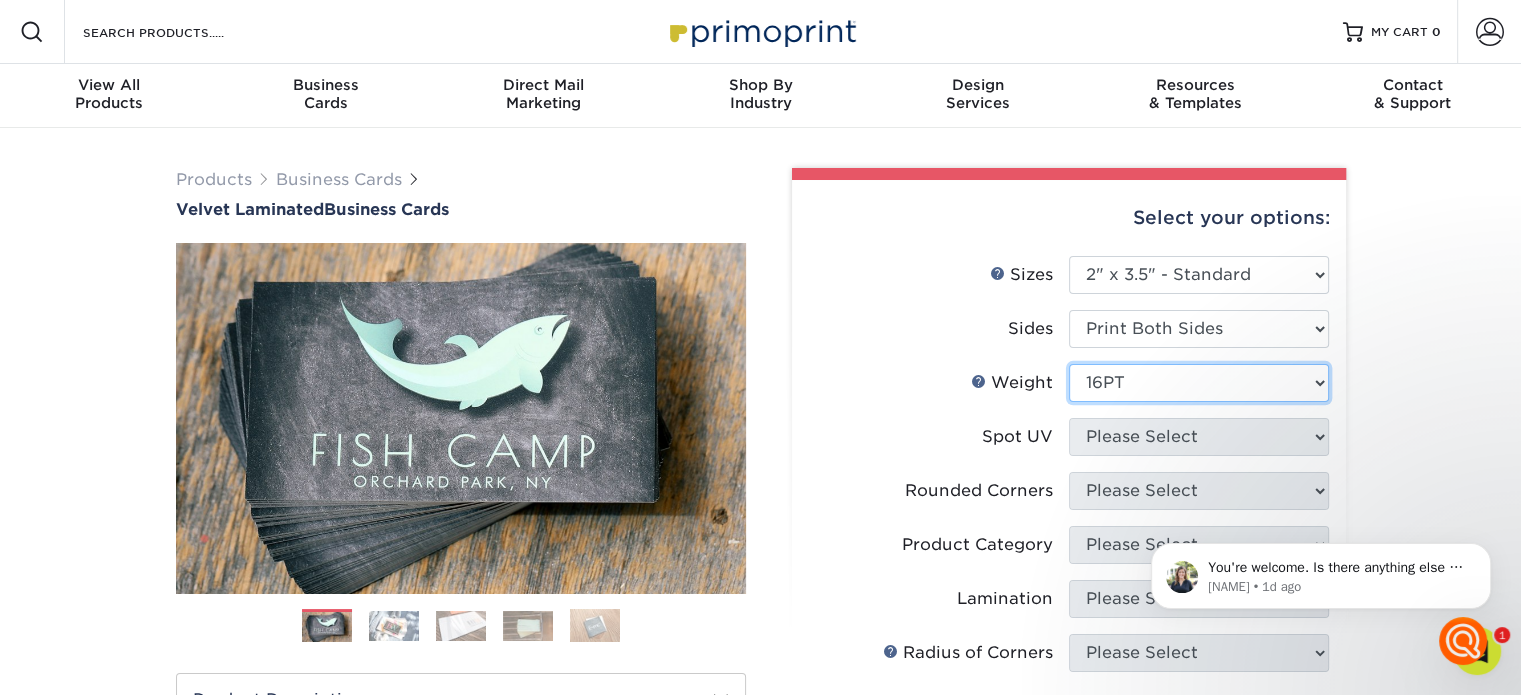 click on "Please Select 16PT" at bounding box center [1199, 383] 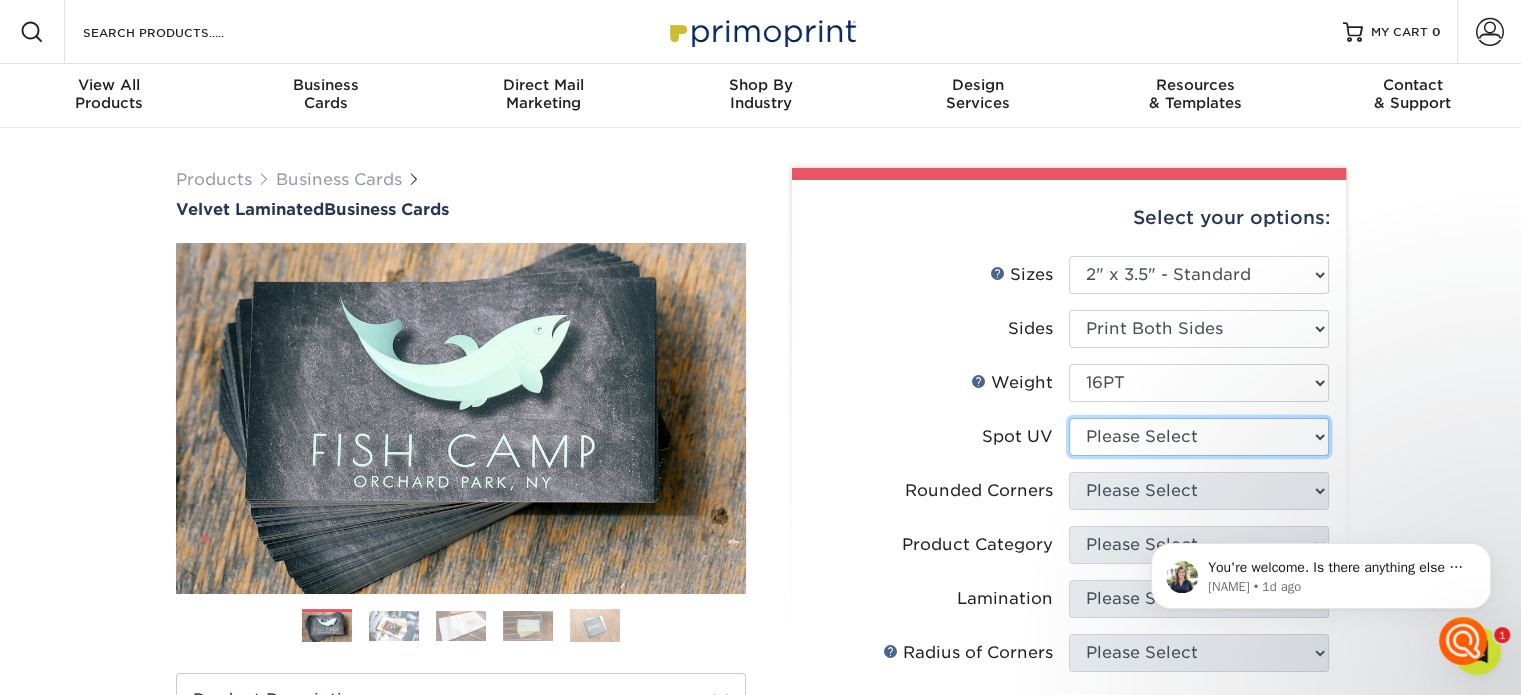 click on "Please Select No Spot UV Front and Back (Both Sides) Front Only Back Only" at bounding box center (1199, 437) 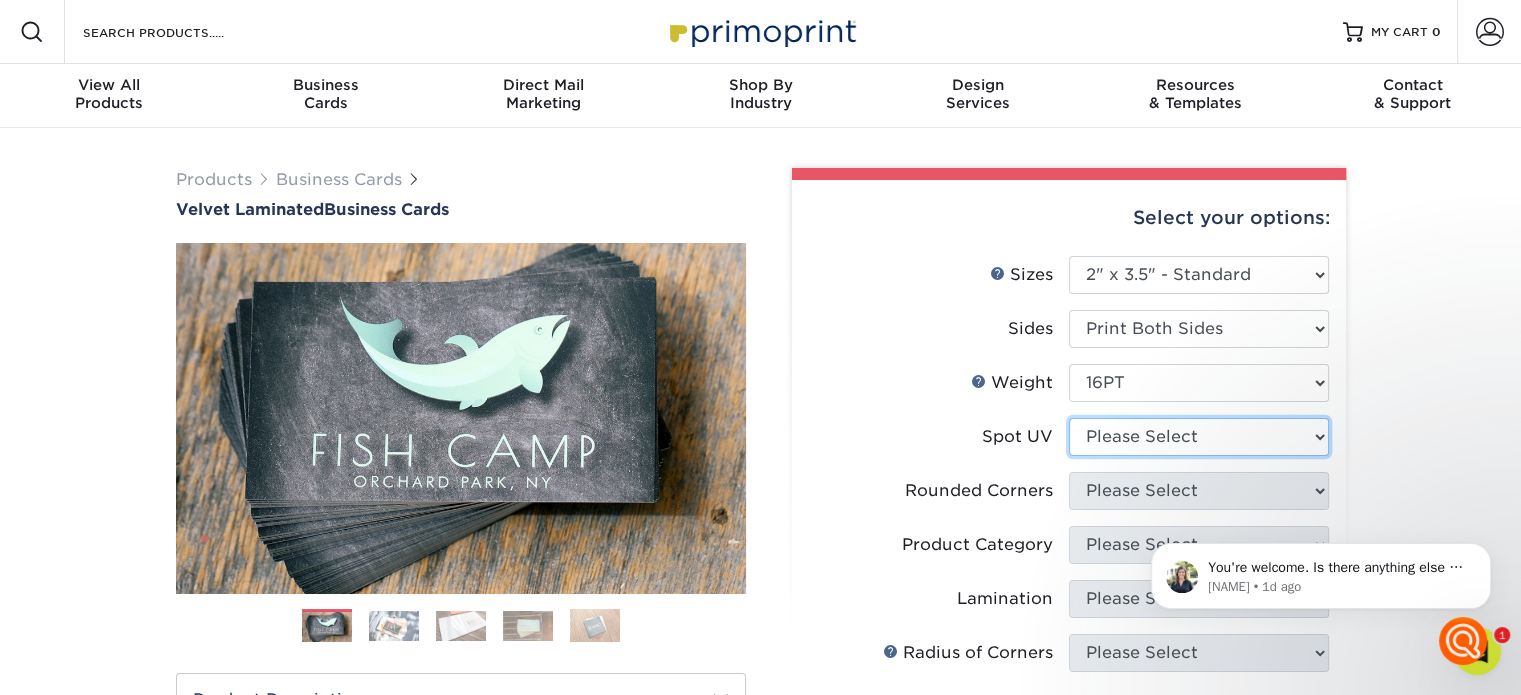 select on "3" 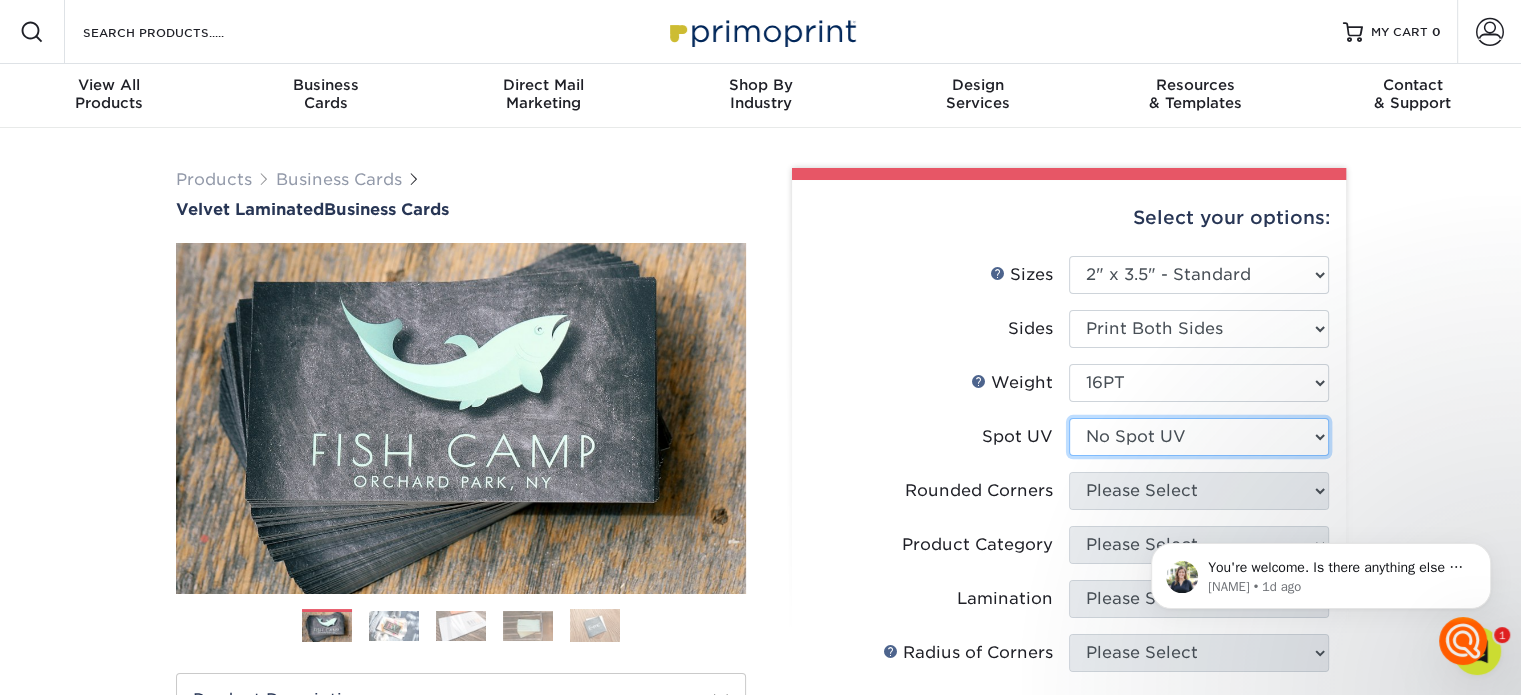 click on "Please Select No Spot UV Front and Back (Both Sides) Front Only Back Only" at bounding box center [1199, 437] 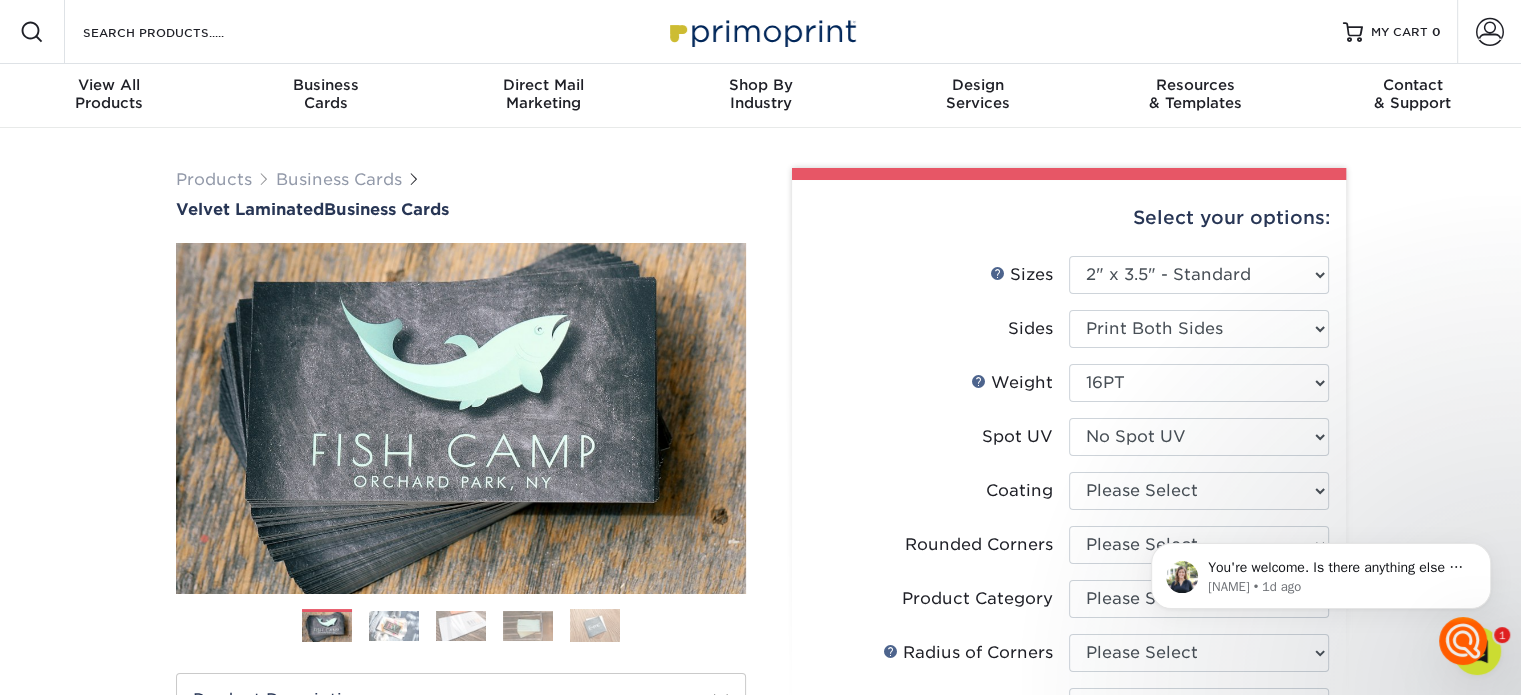 click on "Select your options:
Sizes Help Sizes
Please Select 1.5" x 3.5"  - Mini 1.75" x 3.5" - Mini 2" x 2" - Square 2" x 3" - Mini 2" x 4" -" at bounding box center (1069, 721) 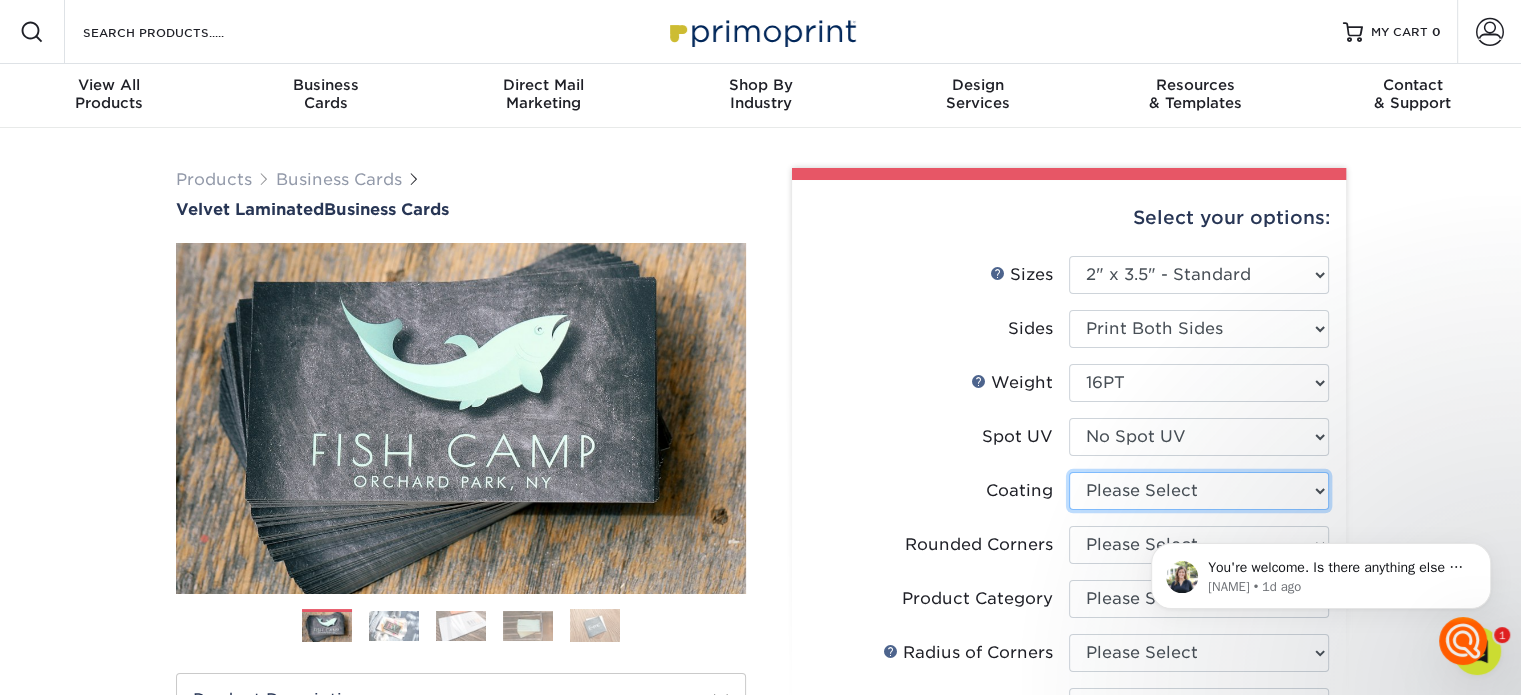 click at bounding box center (1199, 491) 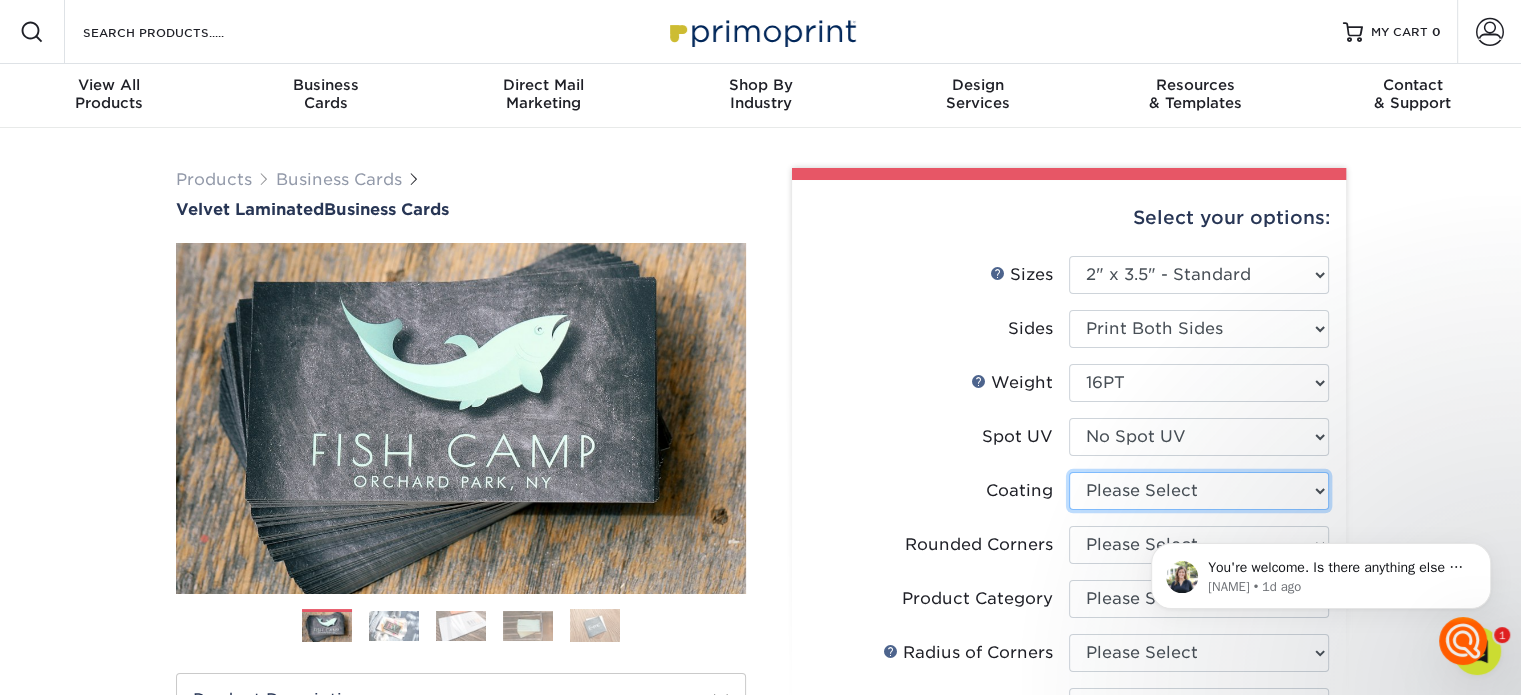 select on "3e7618de-abca-4bda-9f97-8b9129e913d8" 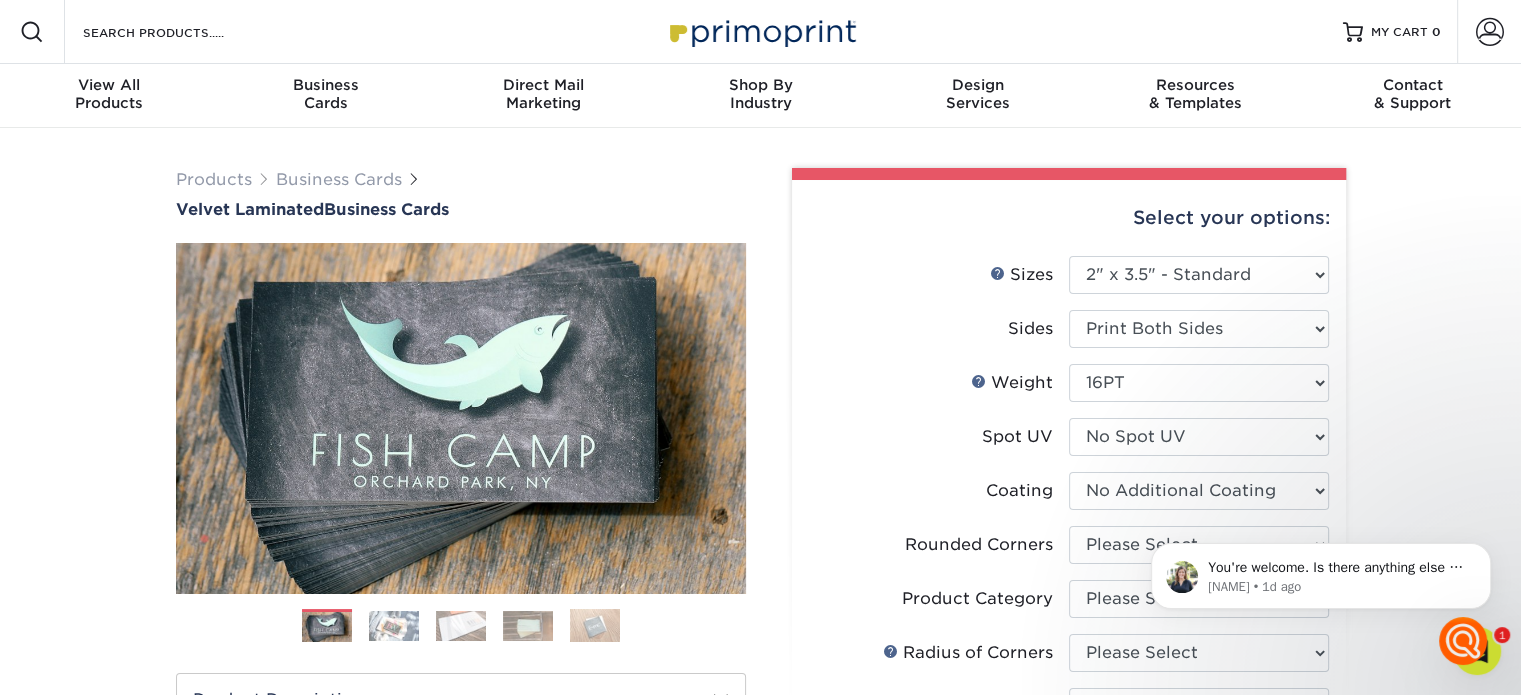 click at bounding box center (1199, 491) 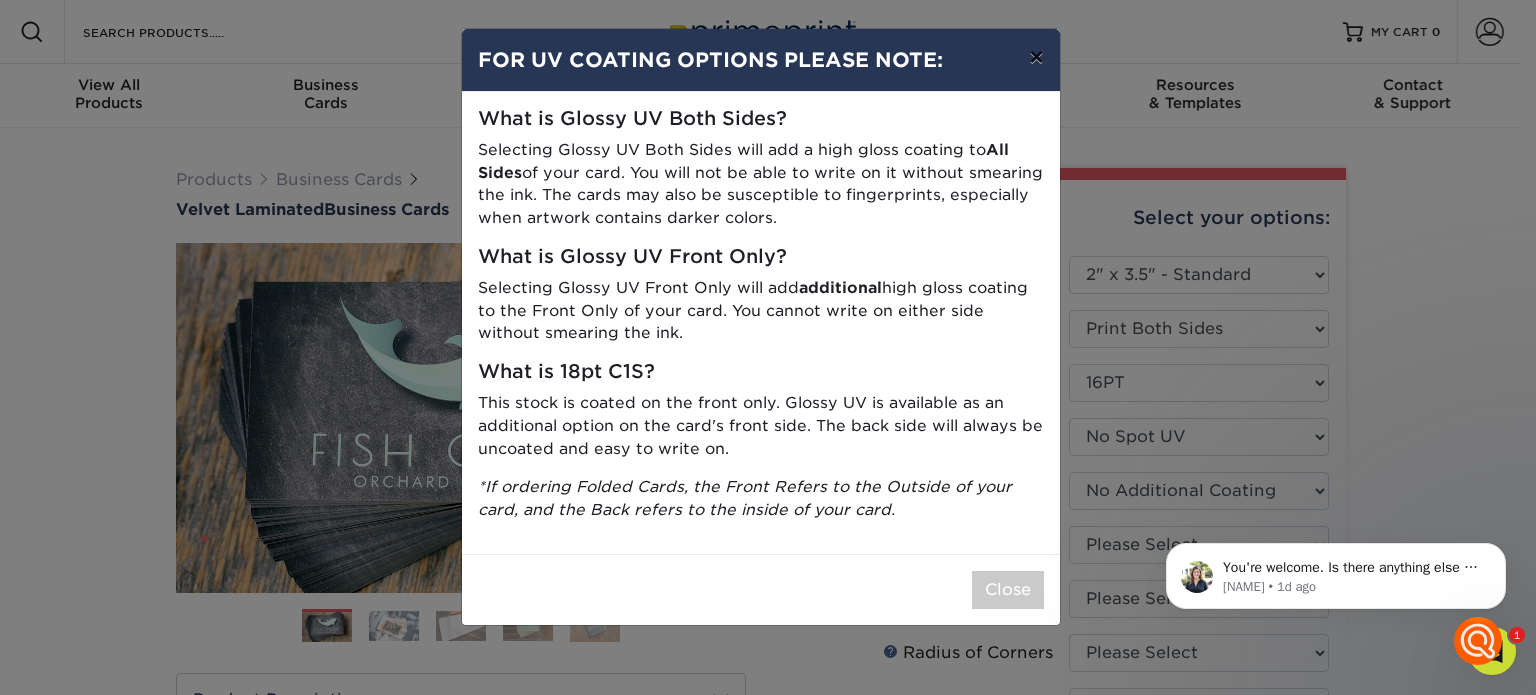 click on "×" at bounding box center (1036, 57) 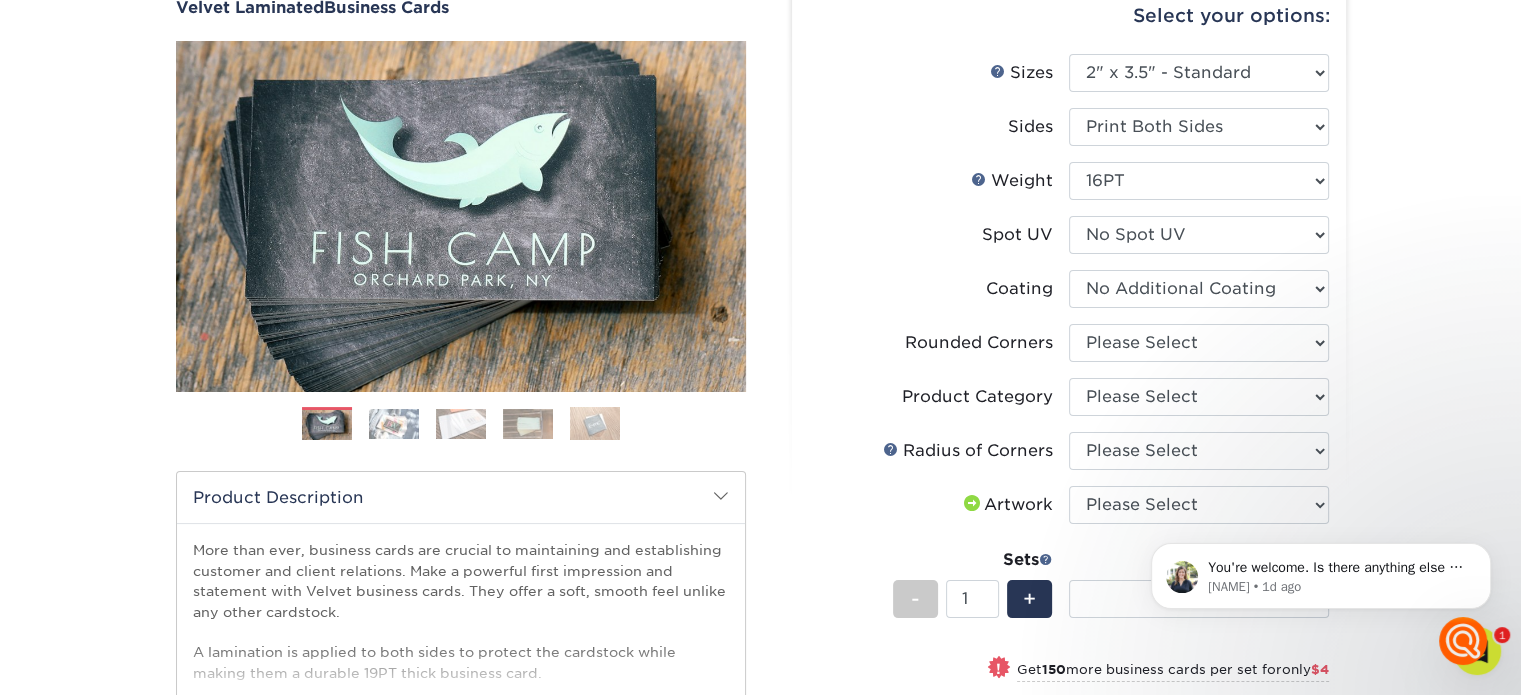 scroll, scrollTop: 300, scrollLeft: 0, axis: vertical 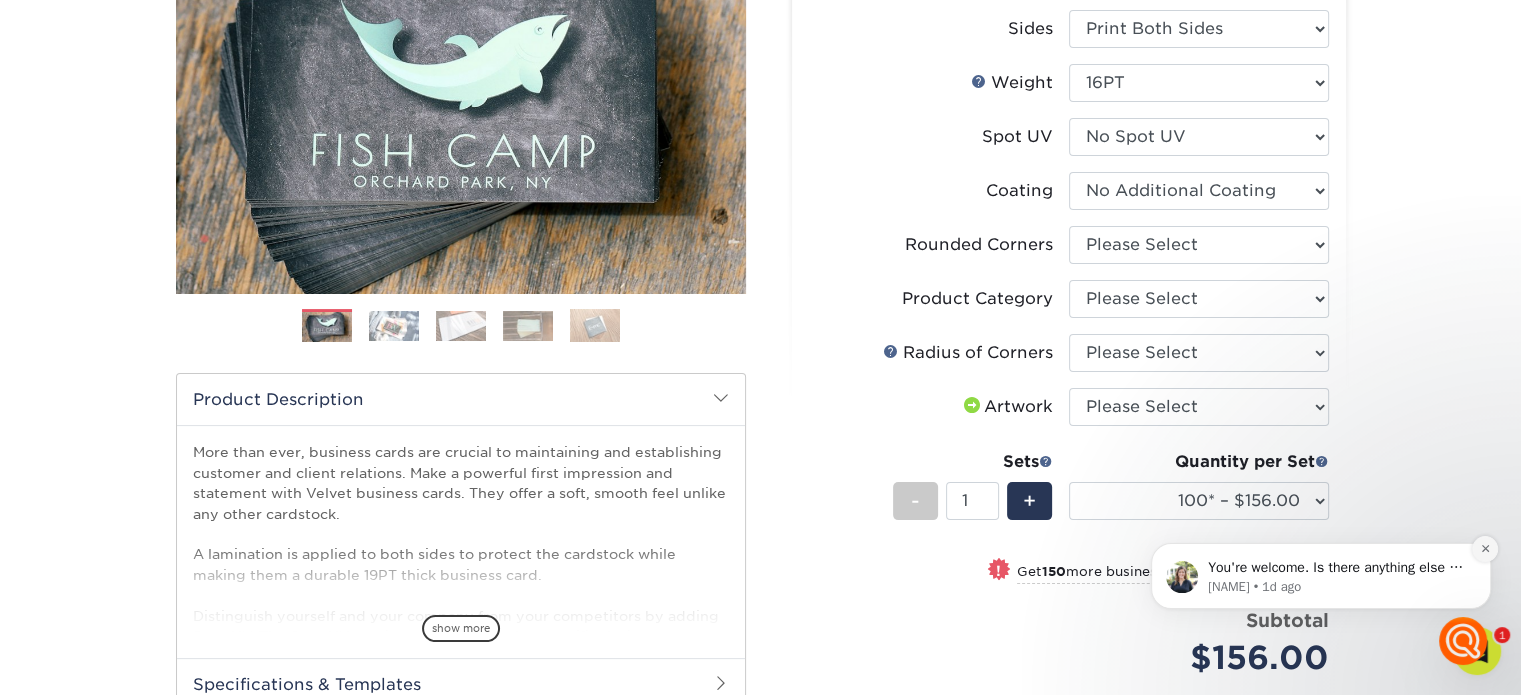 click 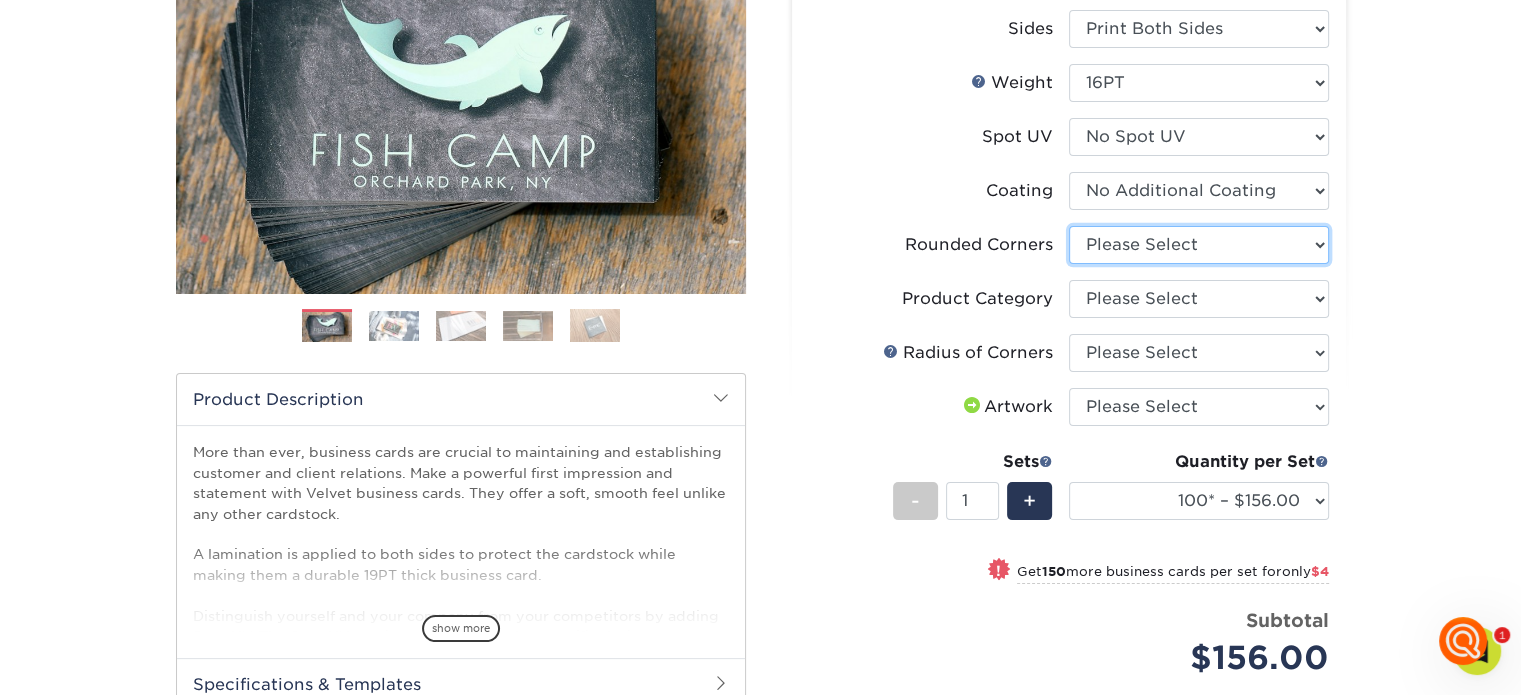 click on "Please Select
Yes - Round 2 Corners                                                    Yes - Round 4 Corners                                                    No" at bounding box center [1199, 245] 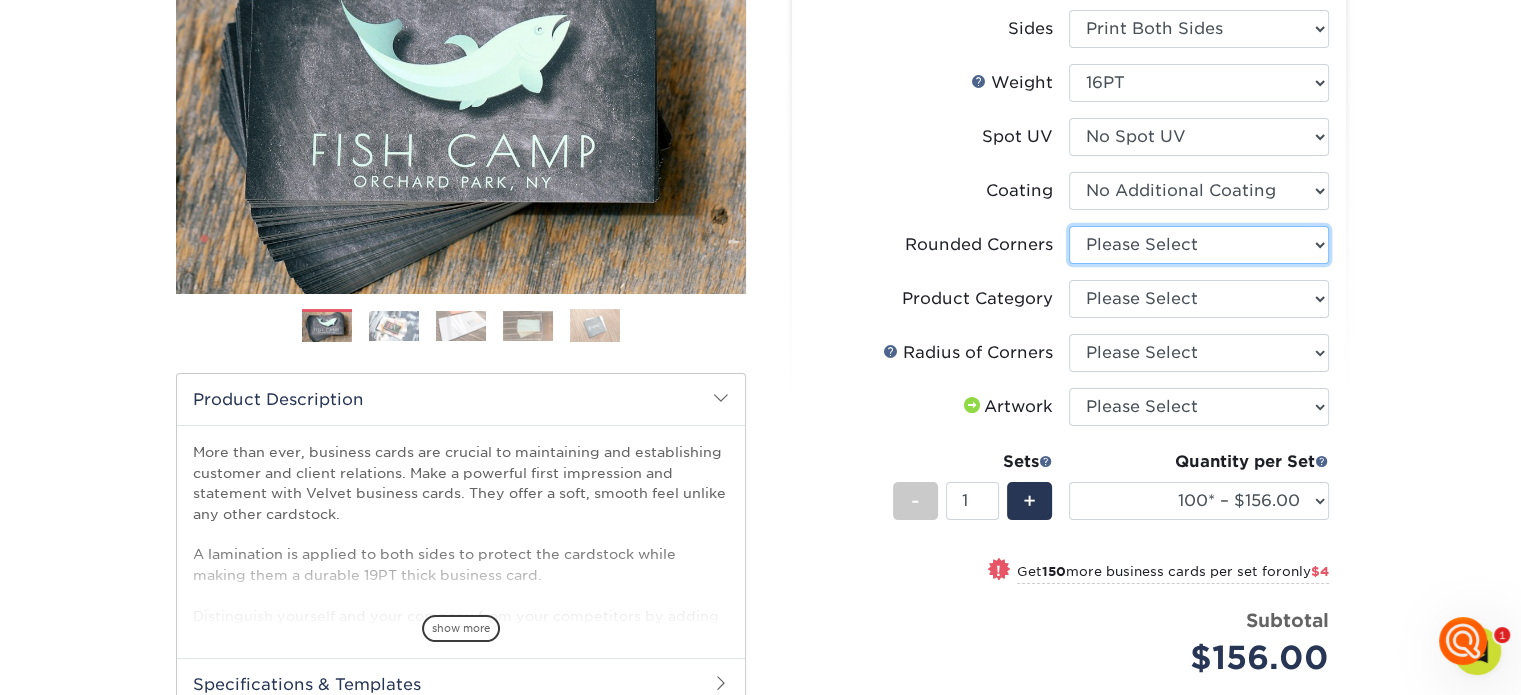 select on "0" 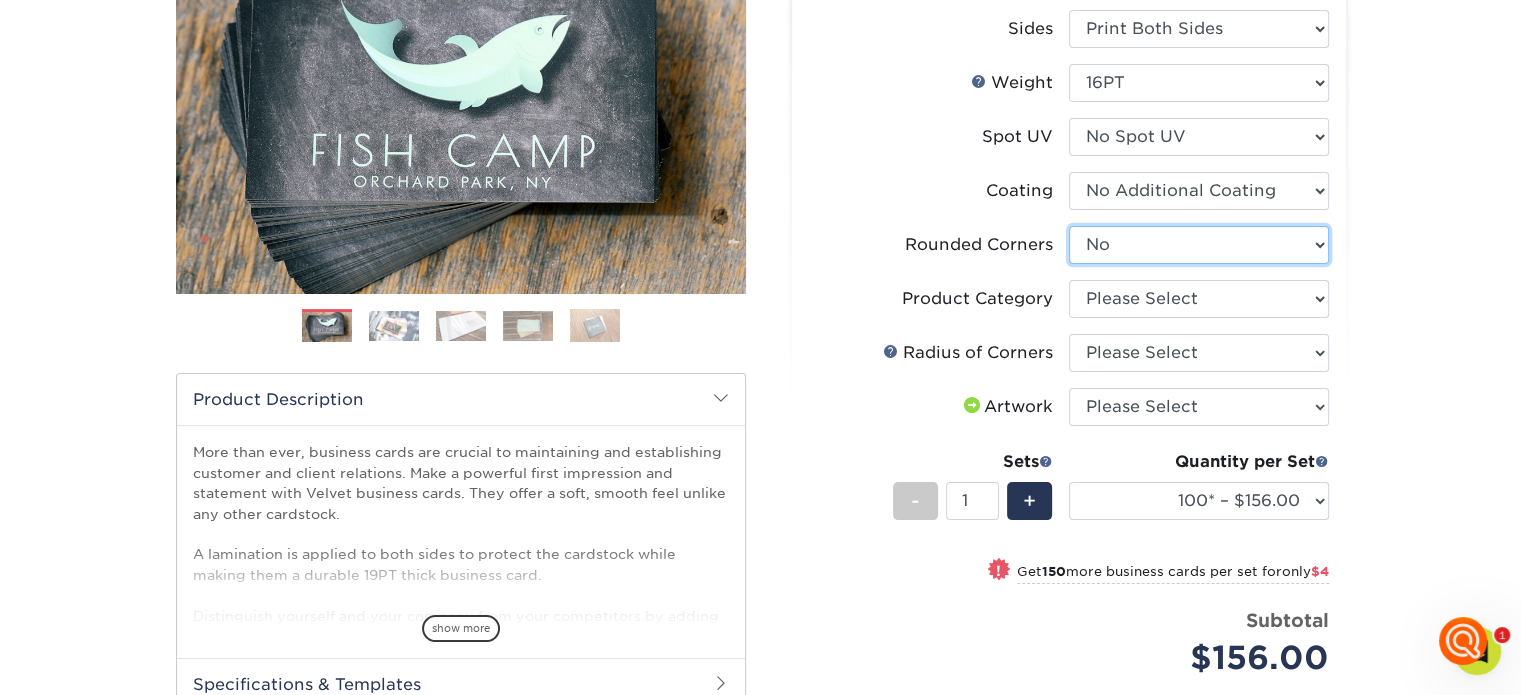 click on "Please Select
Yes - Round 2 Corners                                                    Yes - Round 4 Corners                                                    No" at bounding box center [1199, 245] 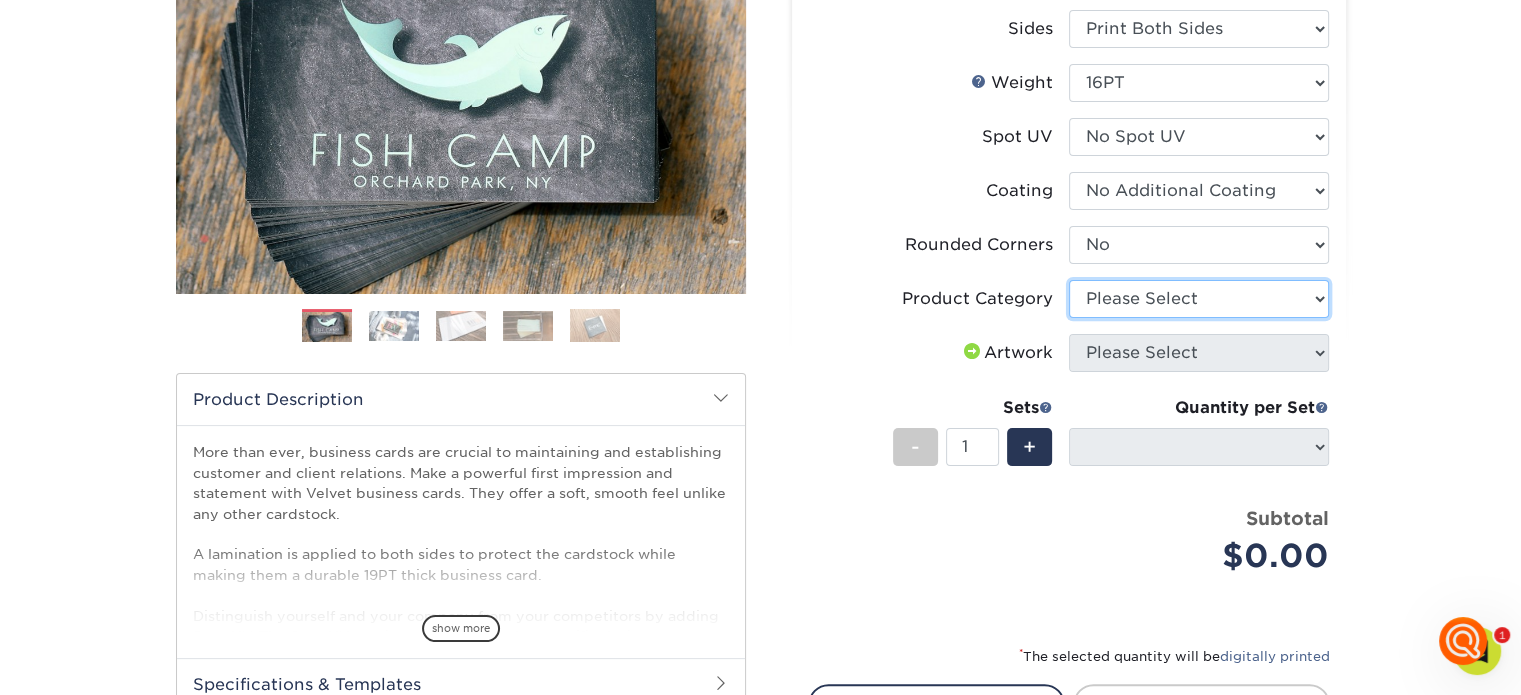 click on "Please Select Business Cards" at bounding box center (1199, 299) 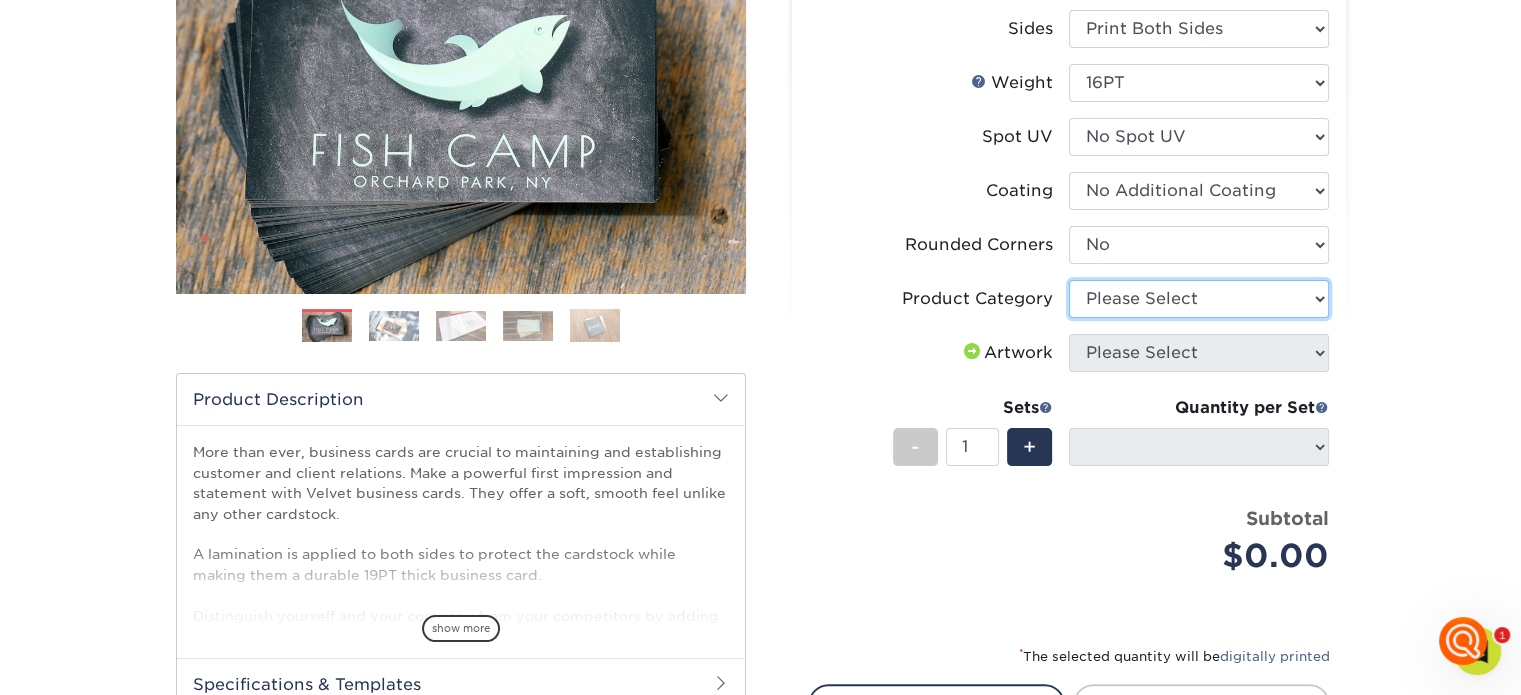 select on "3b5148f1-0588-4f88-a218-97bcfdce65c1" 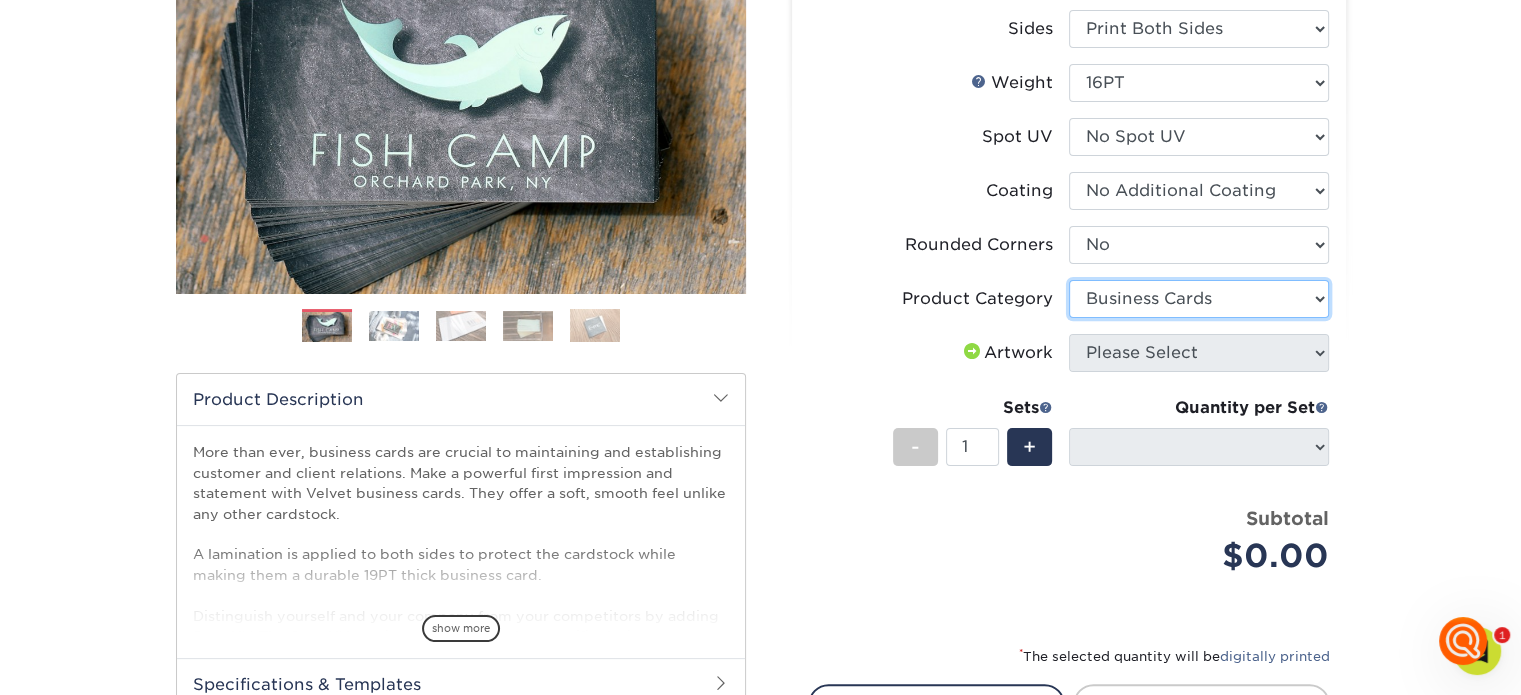 click on "Please Select Business Cards" at bounding box center (1199, 299) 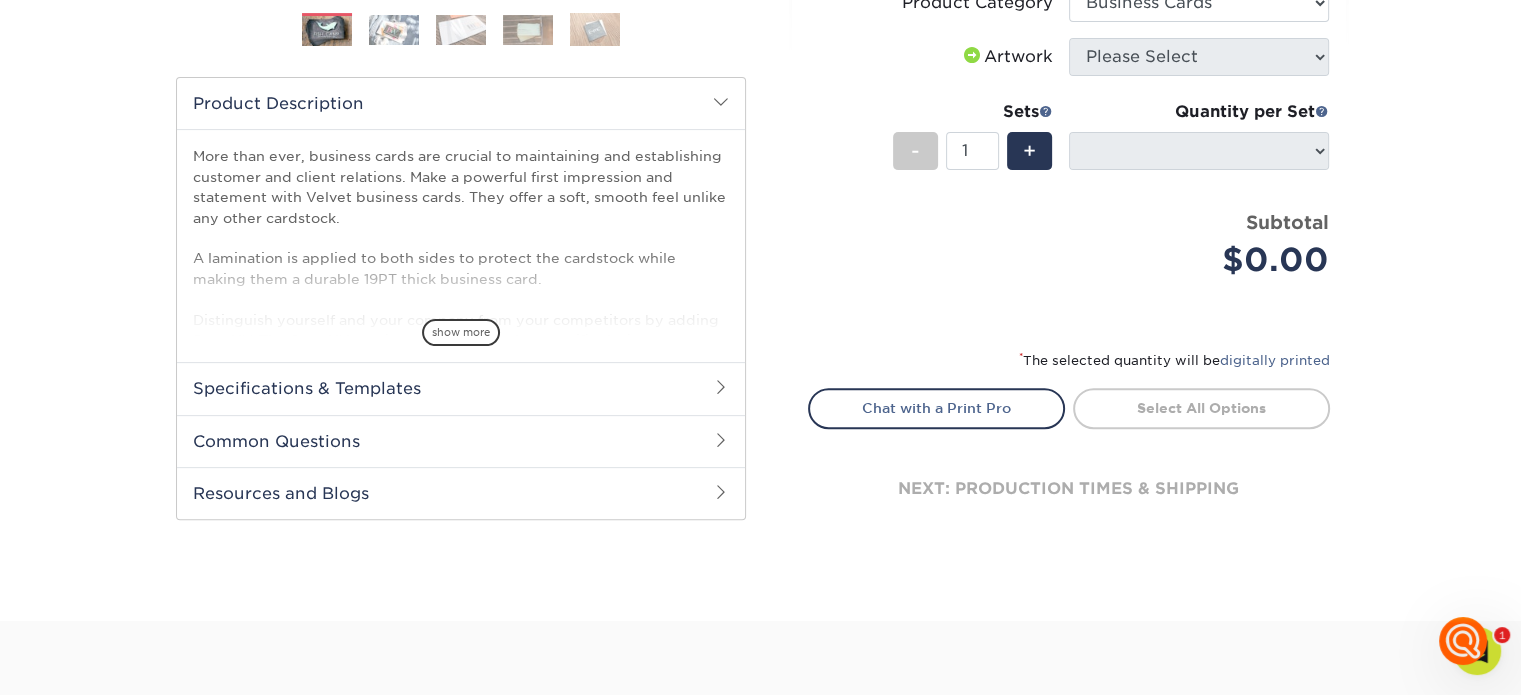 scroll, scrollTop: 600, scrollLeft: 0, axis: vertical 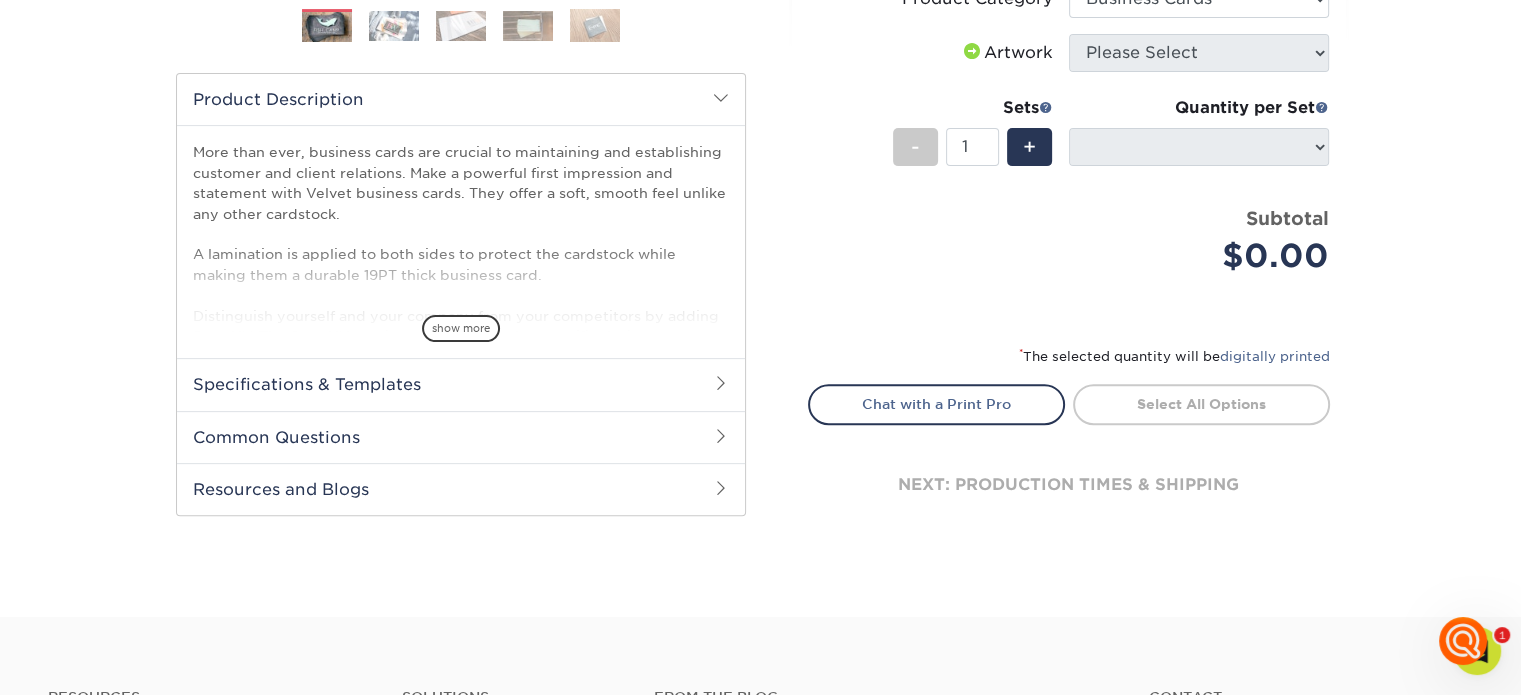 click on "Specifications & Templates" at bounding box center (461, 384) 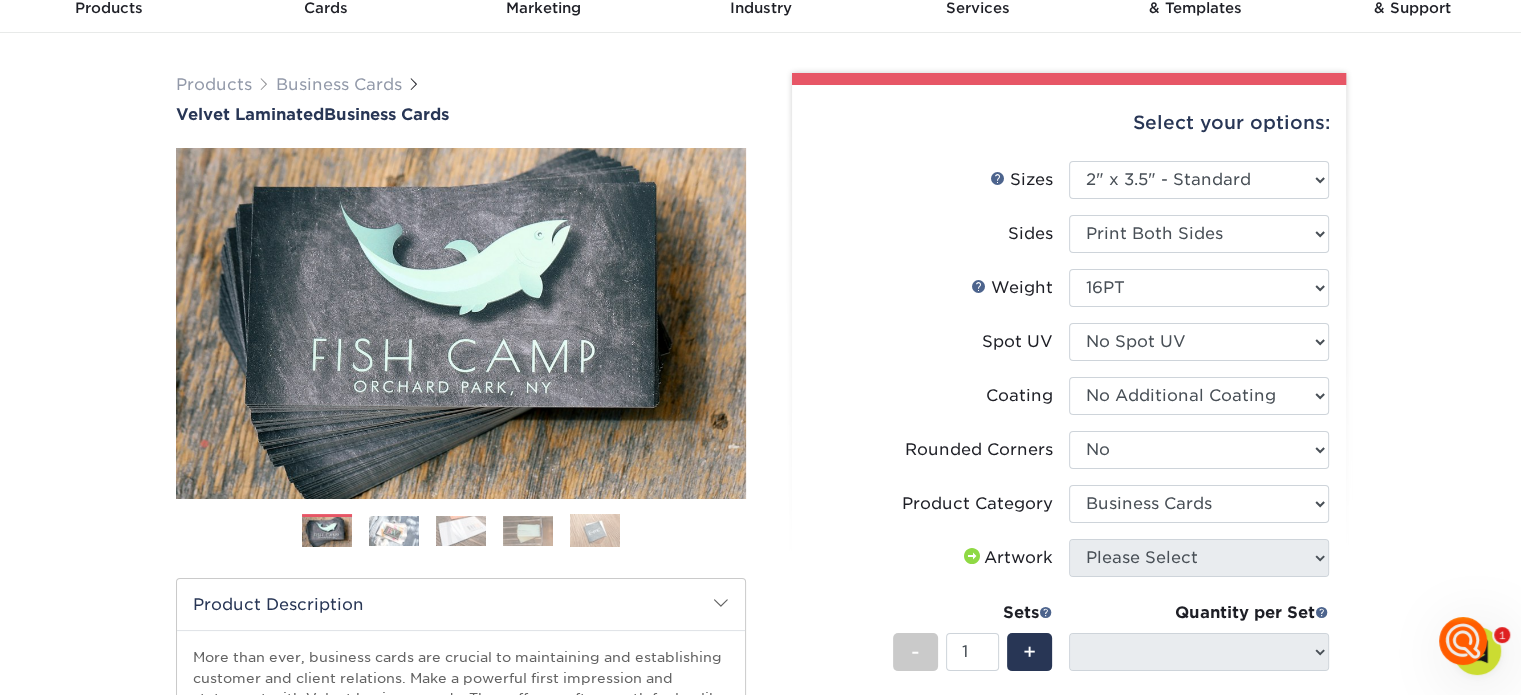 scroll, scrollTop: 100, scrollLeft: 0, axis: vertical 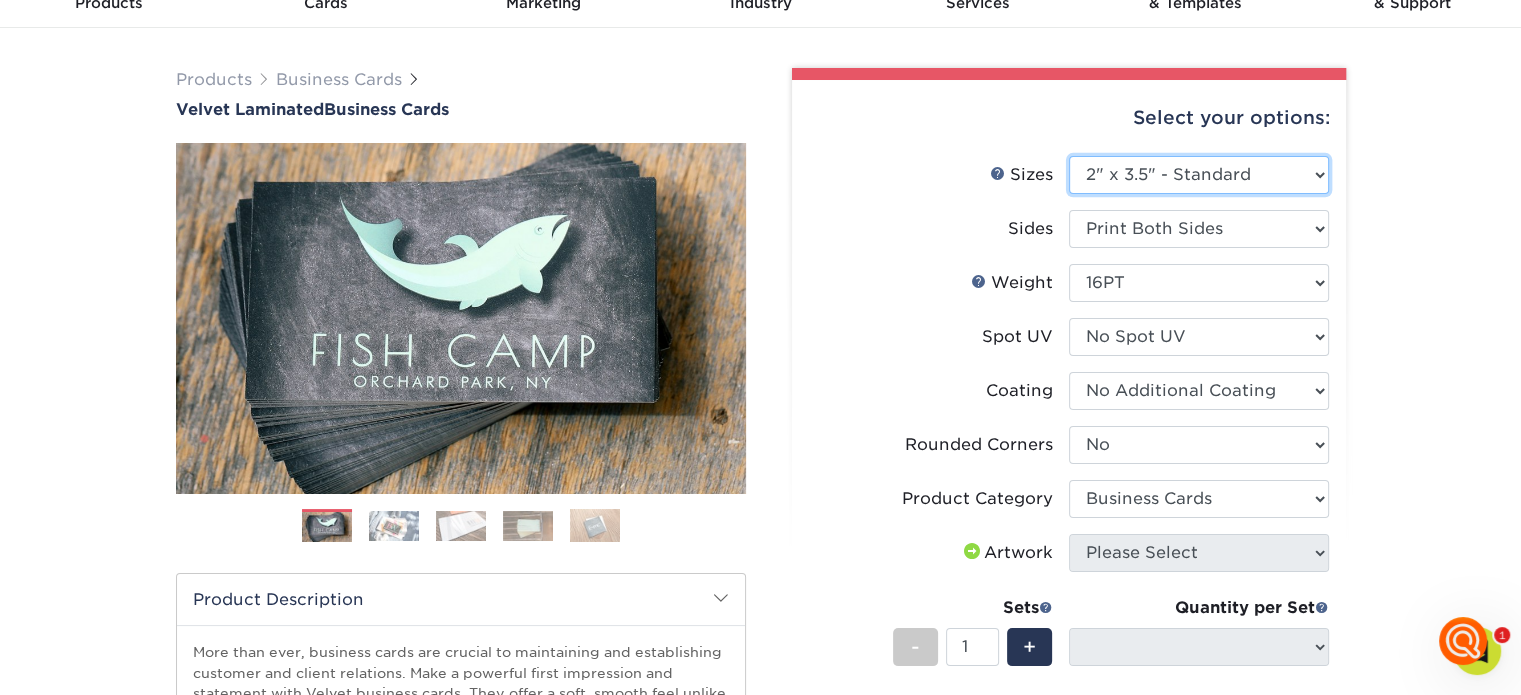 click on "Please Select
1.5" x 3.5"  - Mini
1.75" x 3.5" - Mini
2" x 2" - Square
2" x 3" - Mini
2" x 3.5" - Standard
2" x 4"
2" x 7" - Foldover Card
2.125" x 3.375" - European 2.5" x 2.5" - Square" at bounding box center (1199, 175) 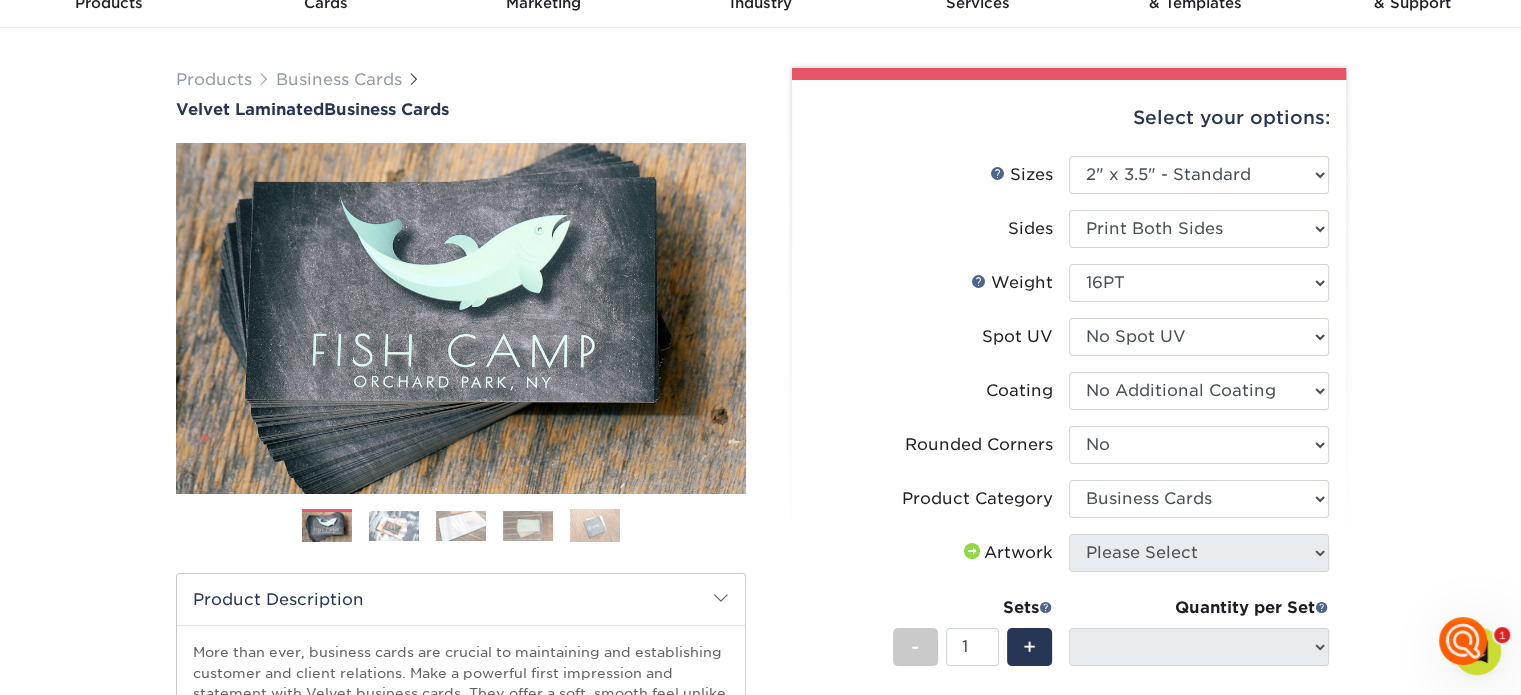 click on "Products
Business Cards
Velvet Laminated  Business Cards
Previous Next" at bounding box center [760, 744] 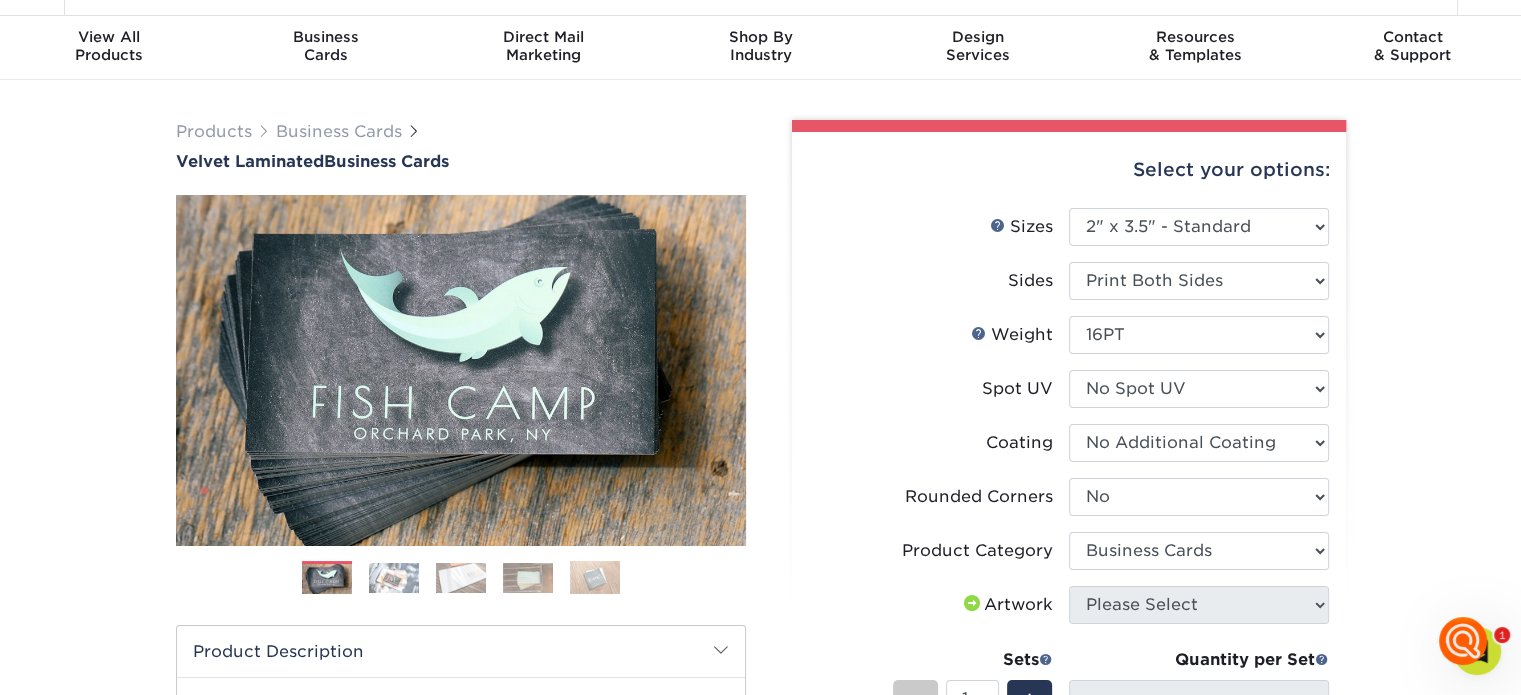 scroll, scrollTop: 0, scrollLeft: 0, axis: both 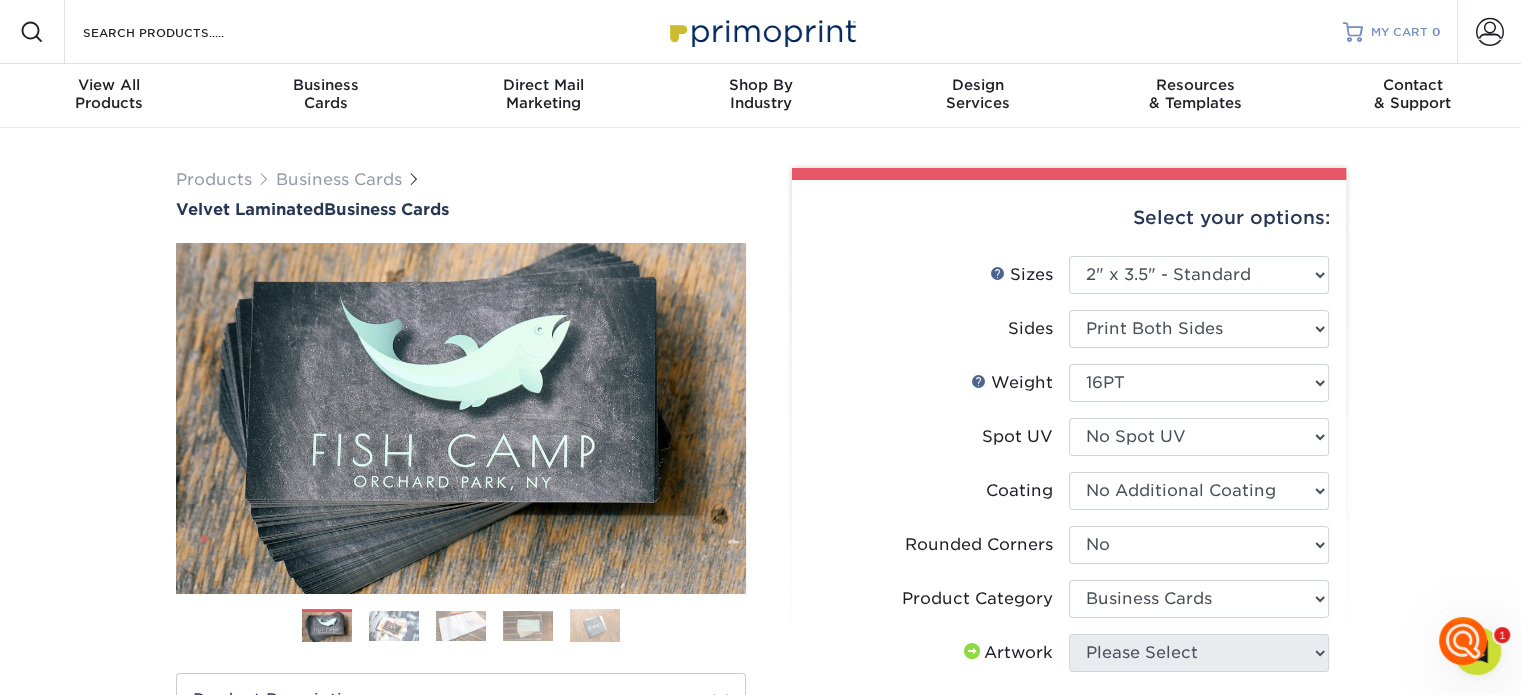 drag, startPoint x: 1387, startPoint y: 56, endPoint x: 1358, endPoint y: 27, distance: 41.01219 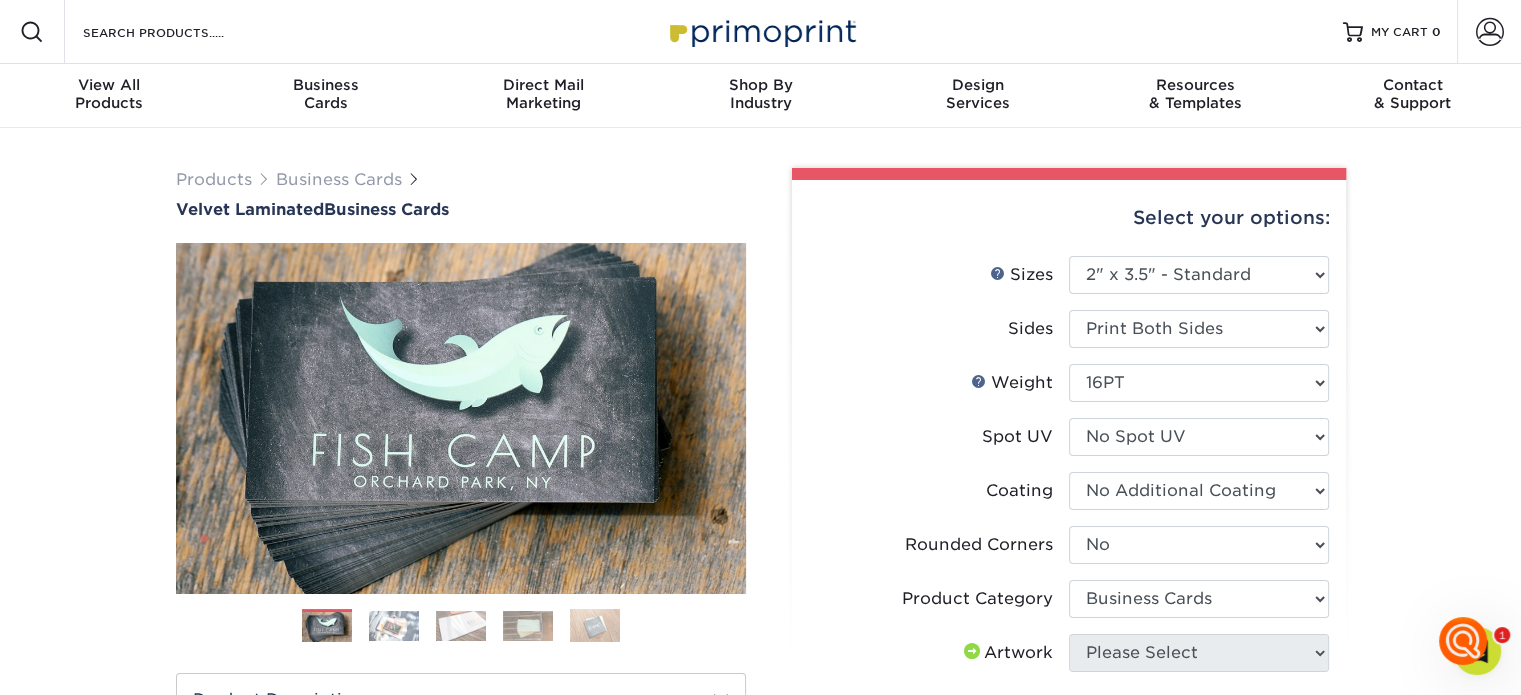 drag, startPoint x: 1358, startPoint y: 27, endPoint x: 1463, endPoint y: 344, distance: 333.93713 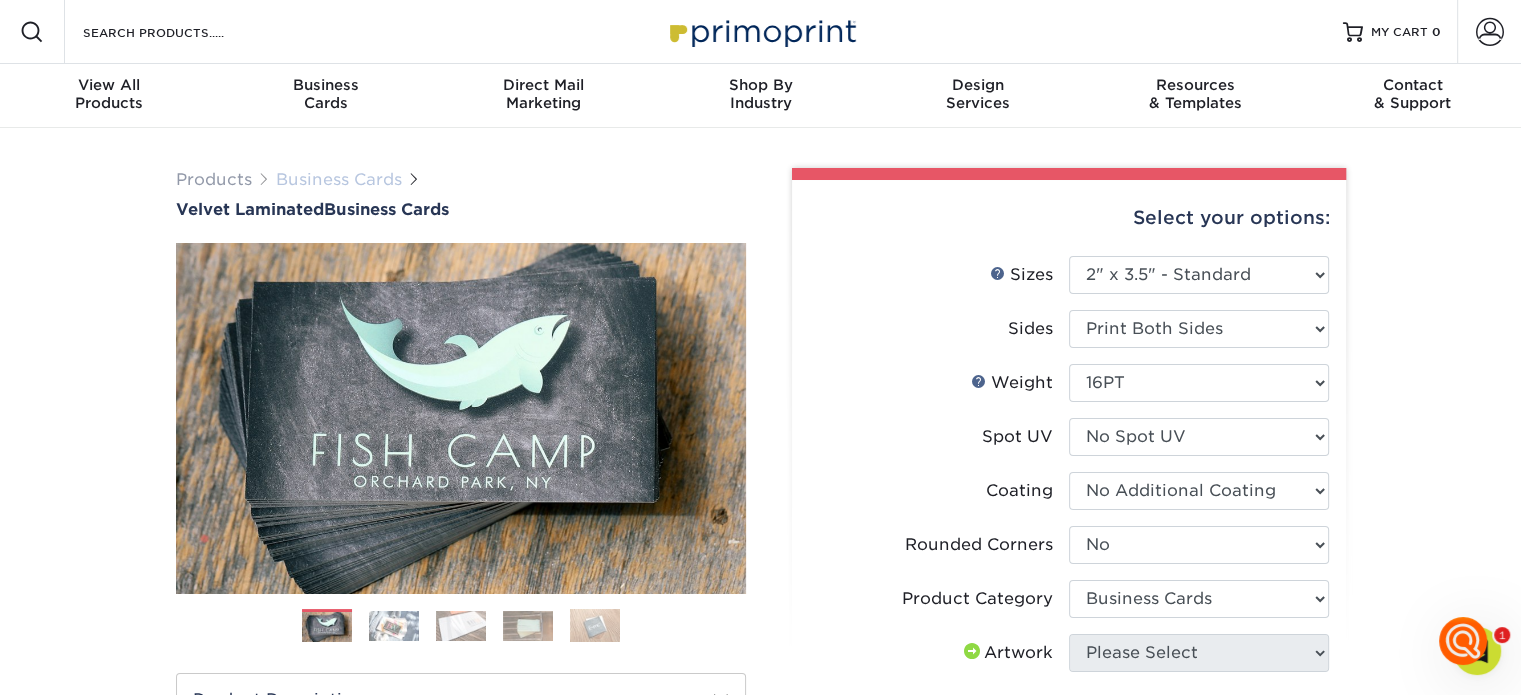 click on "Business Cards" at bounding box center (339, 179) 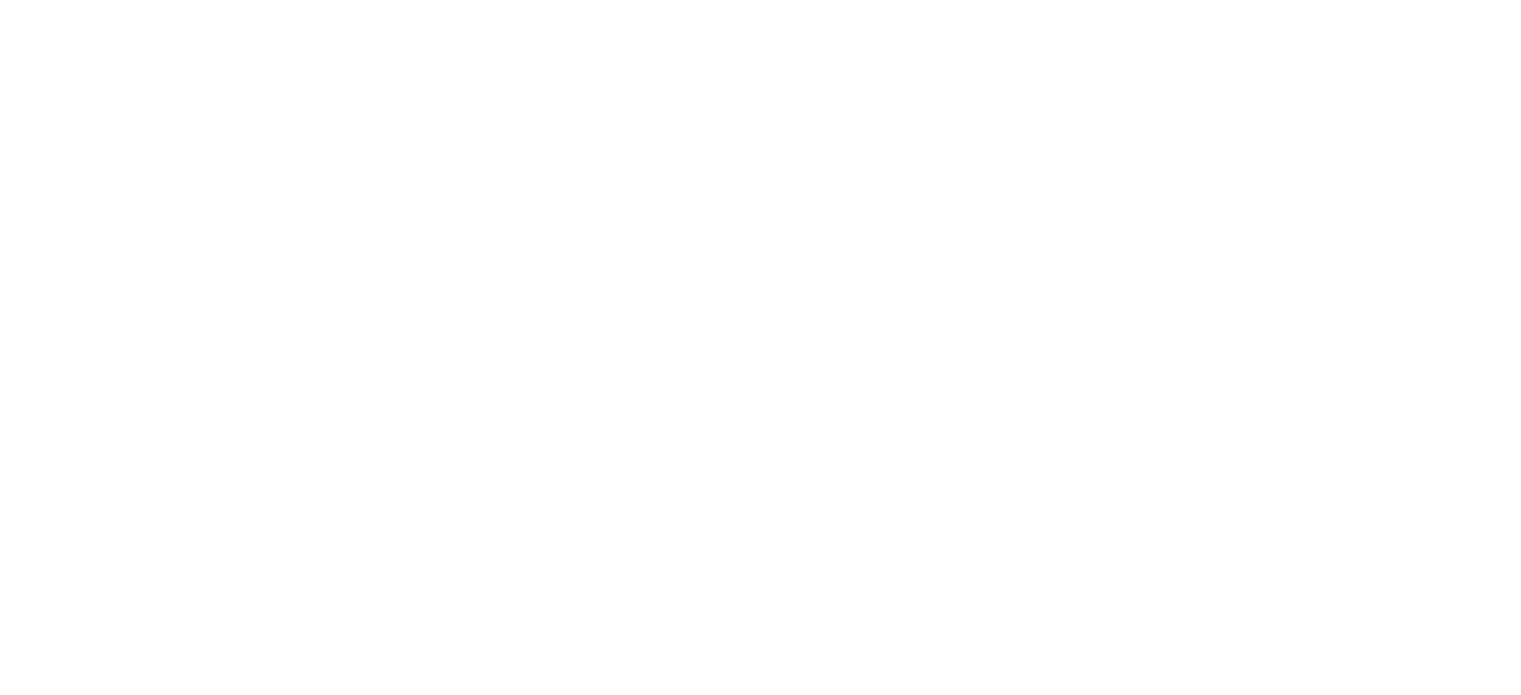 scroll, scrollTop: 0, scrollLeft: 0, axis: both 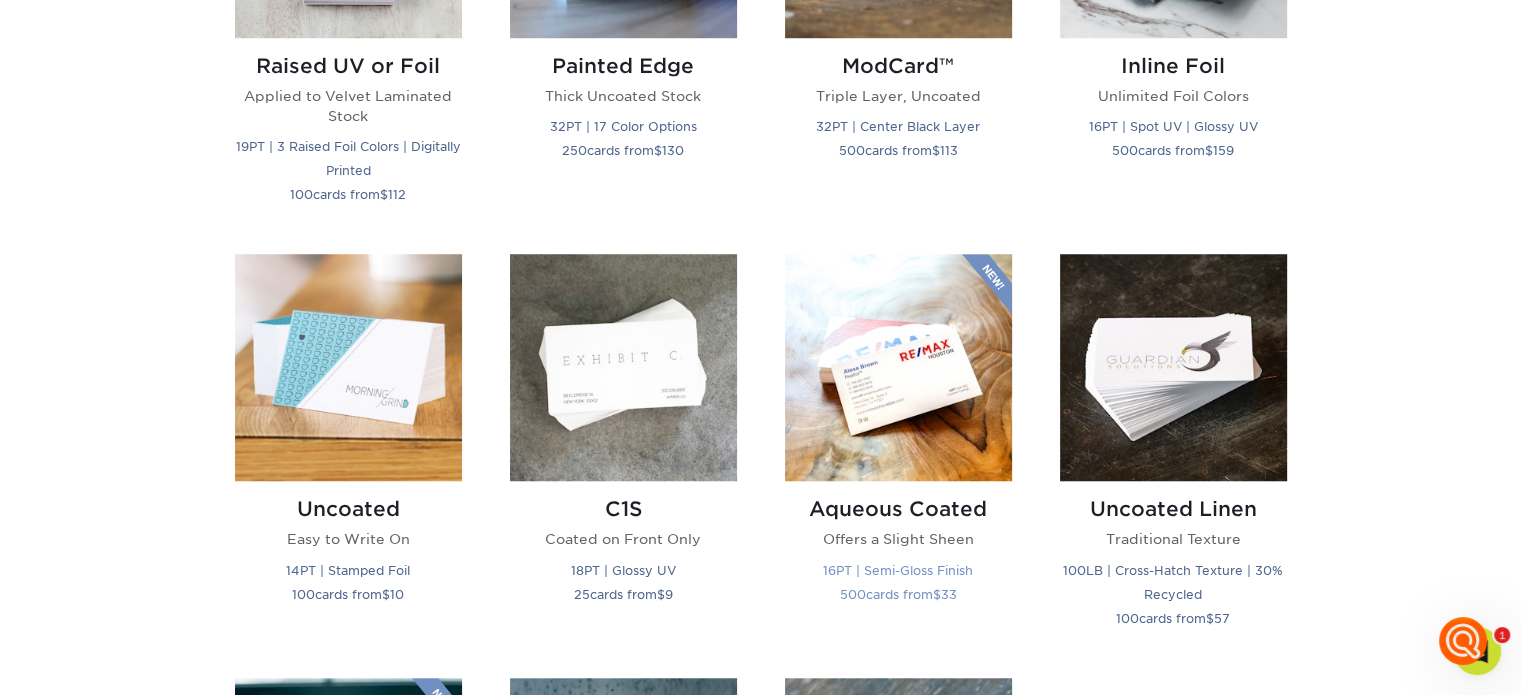click on "Aqueous Coated" at bounding box center (898, 509) 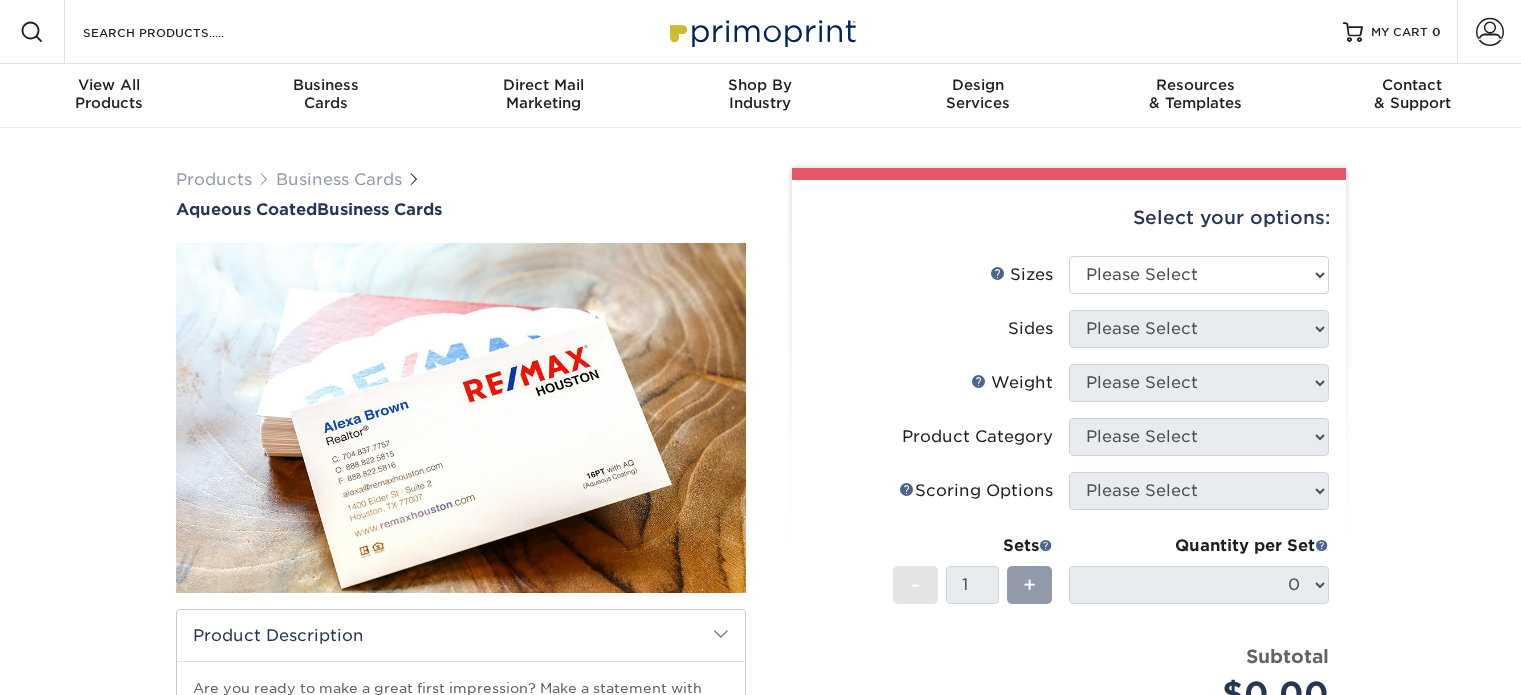 scroll, scrollTop: 0, scrollLeft: 0, axis: both 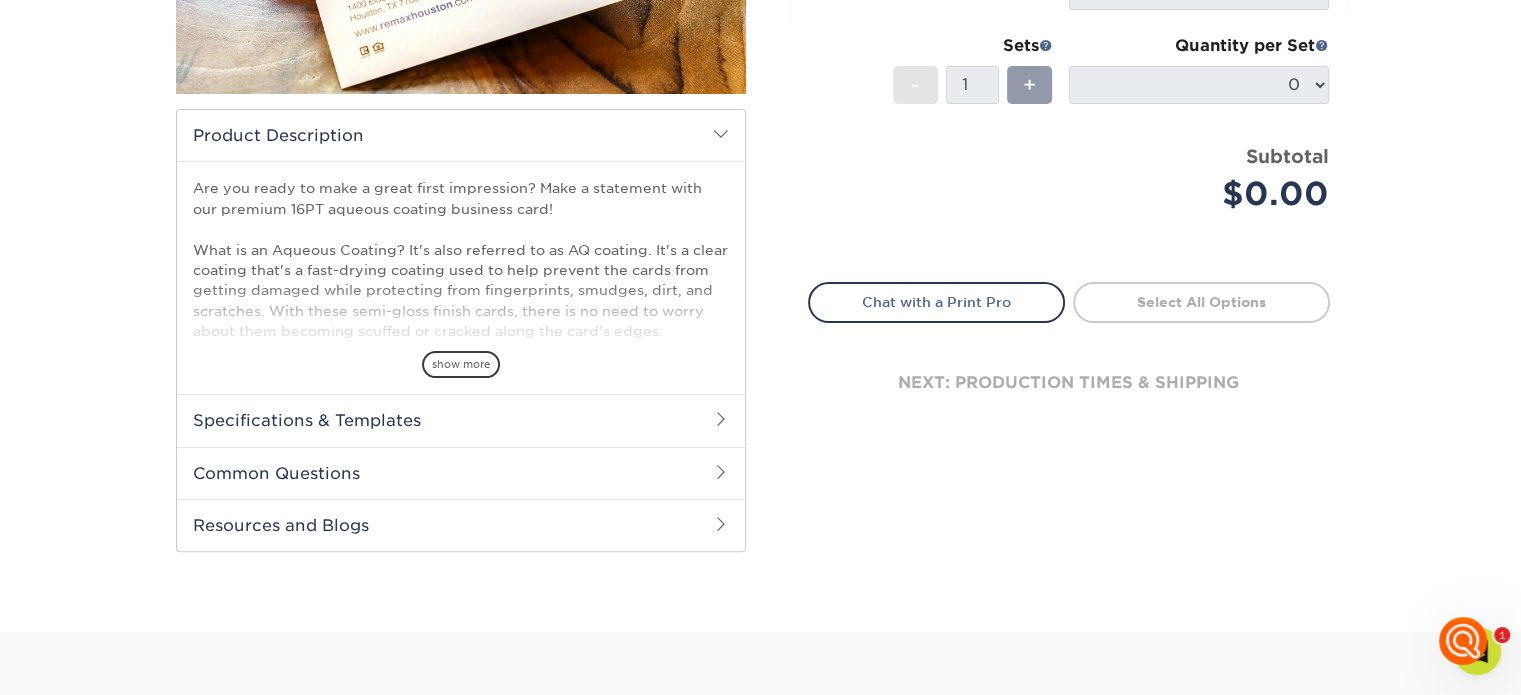 click on "Specifications & Templates" at bounding box center (461, 420) 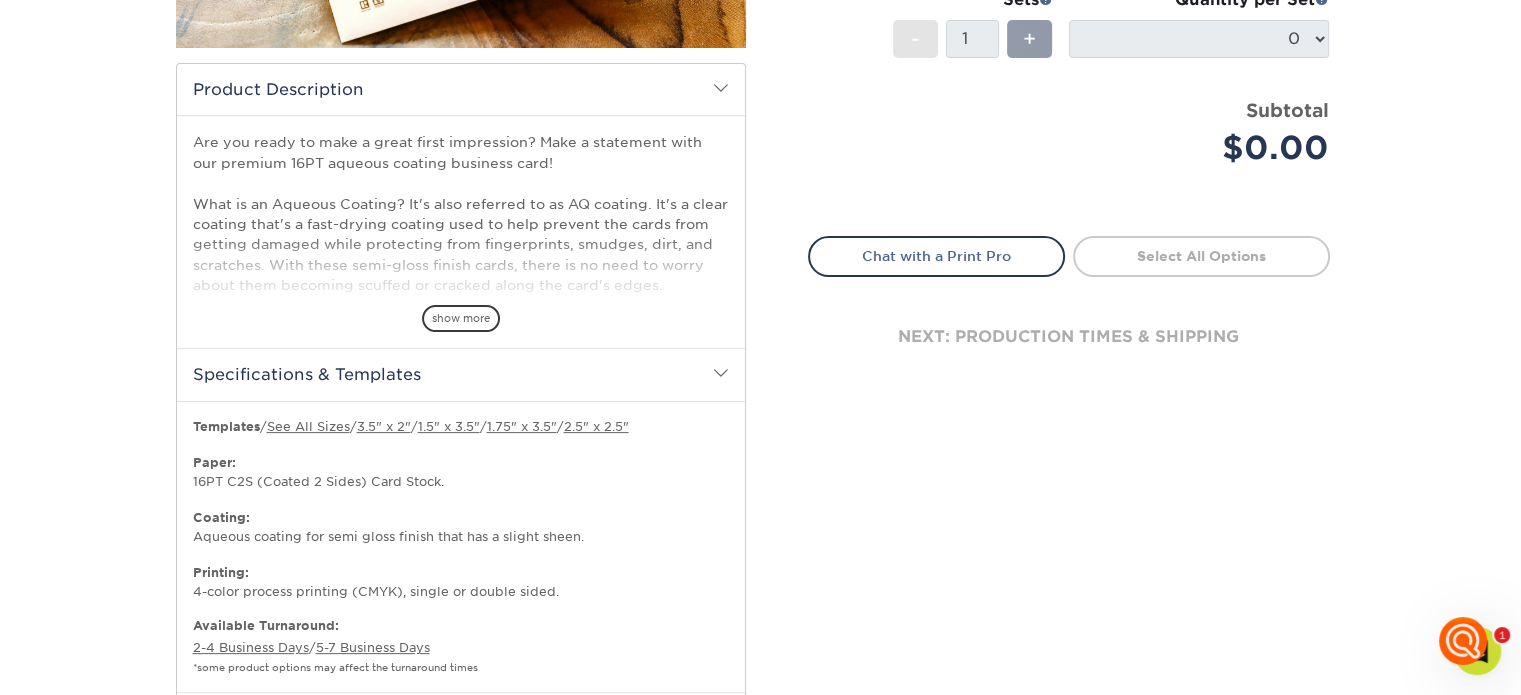 scroll, scrollTop: 512, scrollLeft: 0, axis: vertical 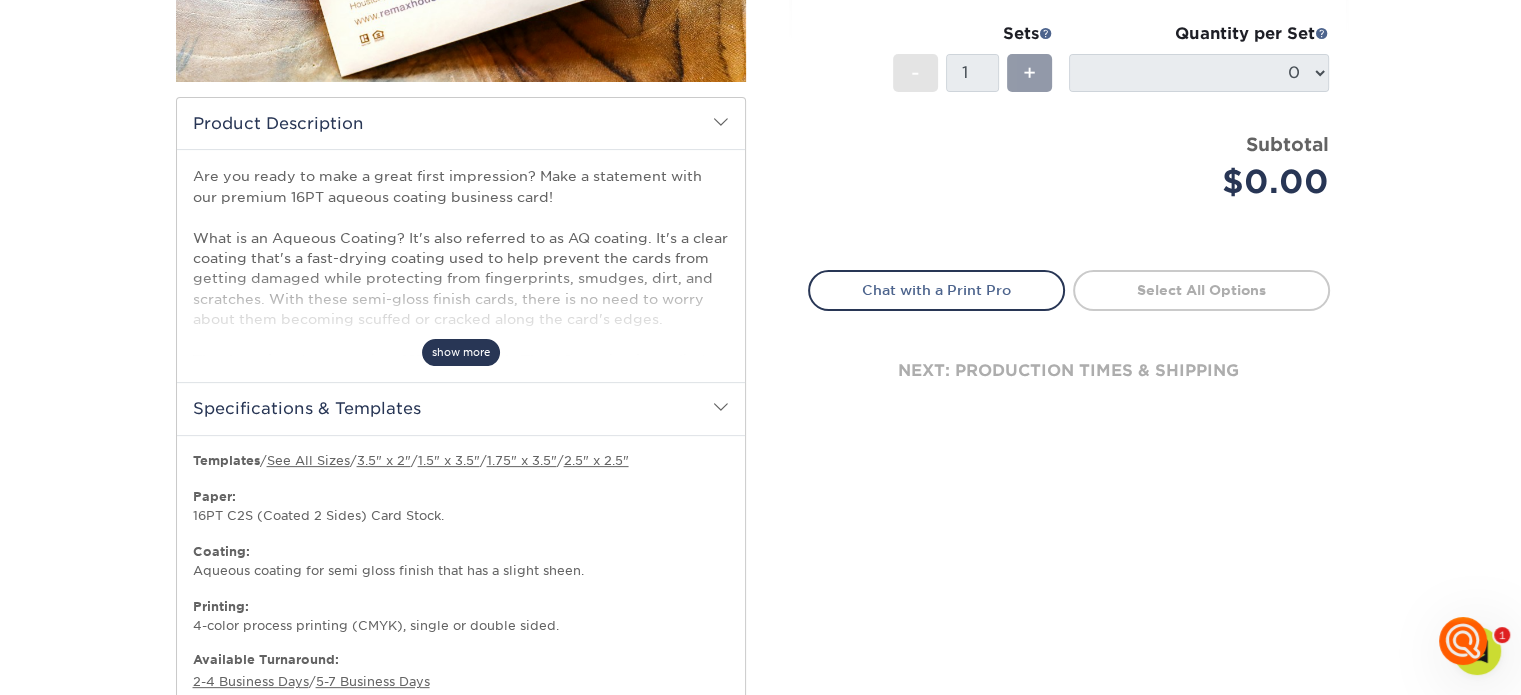 click on "show more" at bounding box center (461, 352) 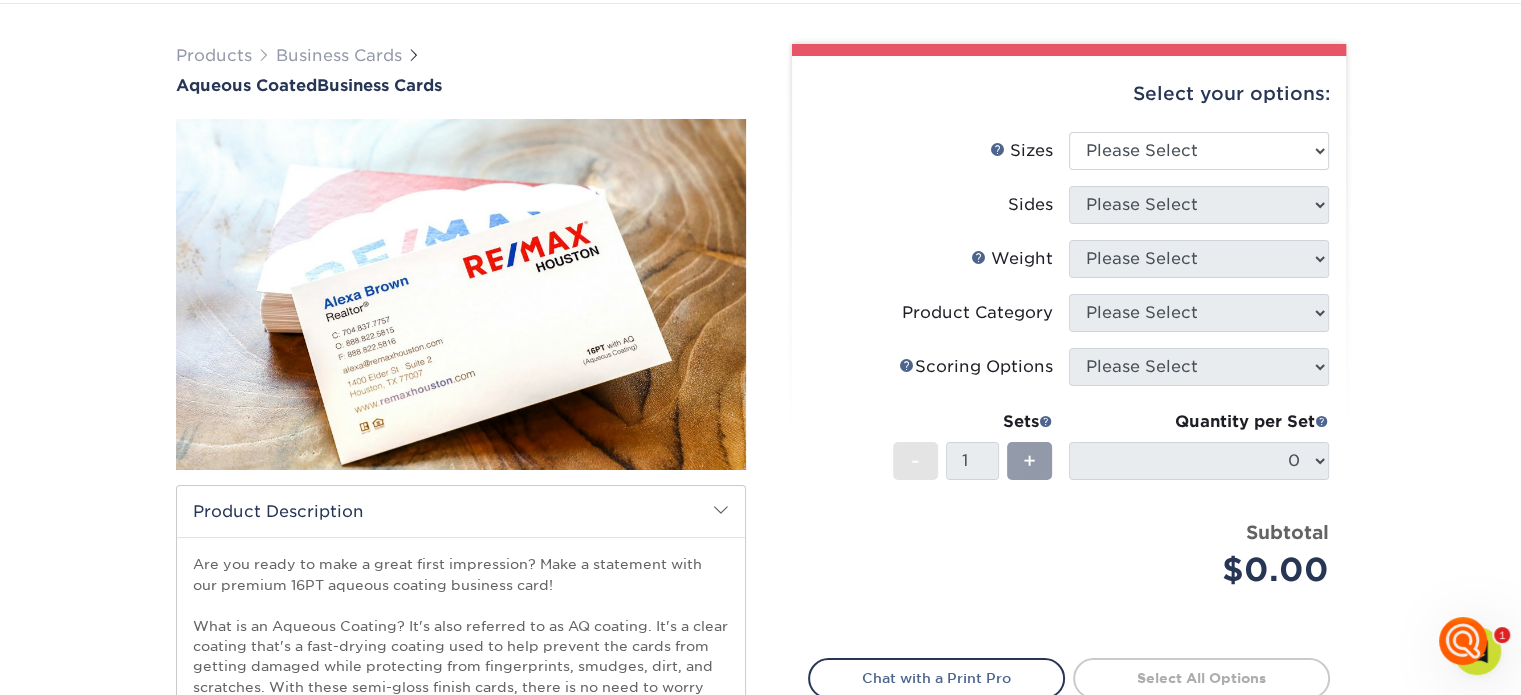 scroll, scrollTop: 0, scrollLeft: 0, axis: both 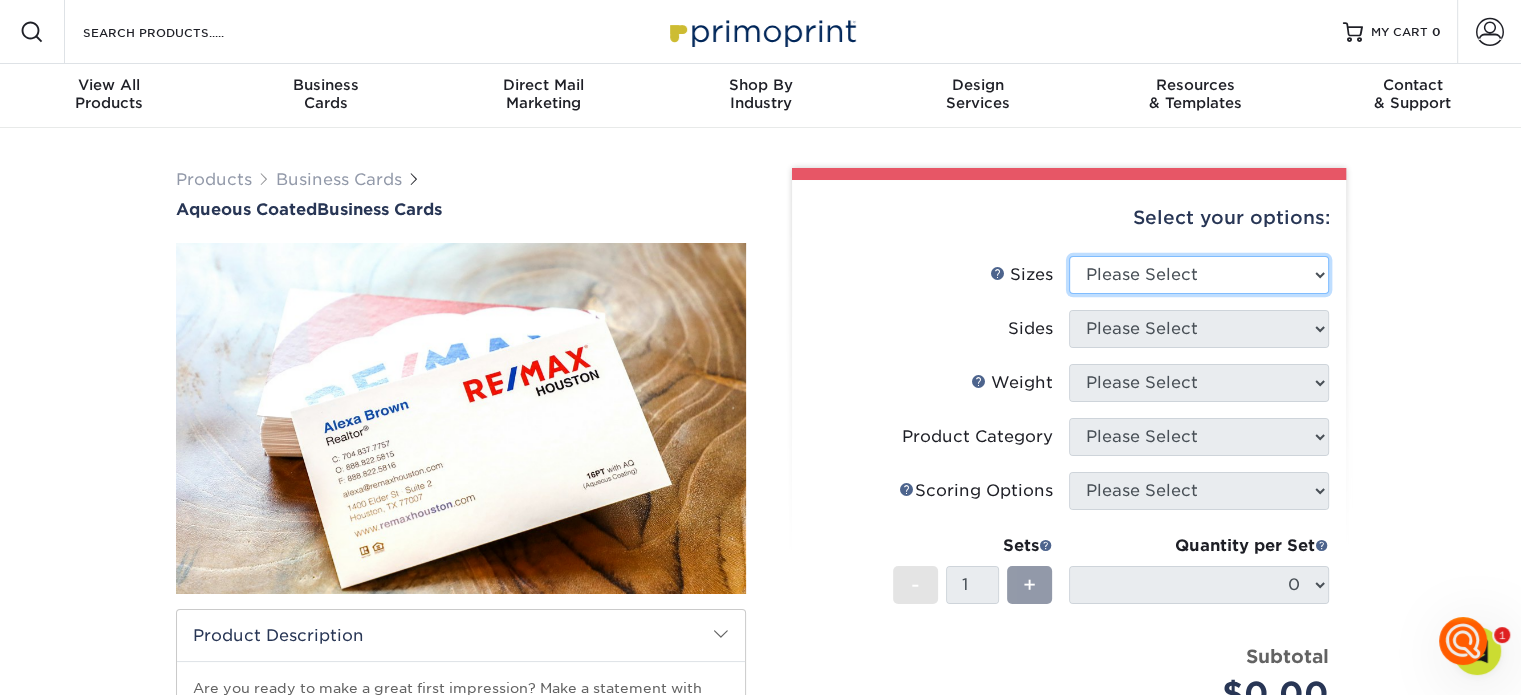 click on "Please Select
1.5" x 3.5"  - Mini
1.75" x 3.5" - Mini
2" x 3" - Mini
2" x 3.5" - Standard
2.125" x 3.375" - European
2.5" x 2.5" - Square
3.5" x 4" - Foldover Card" at bounding box center (1199, 275) 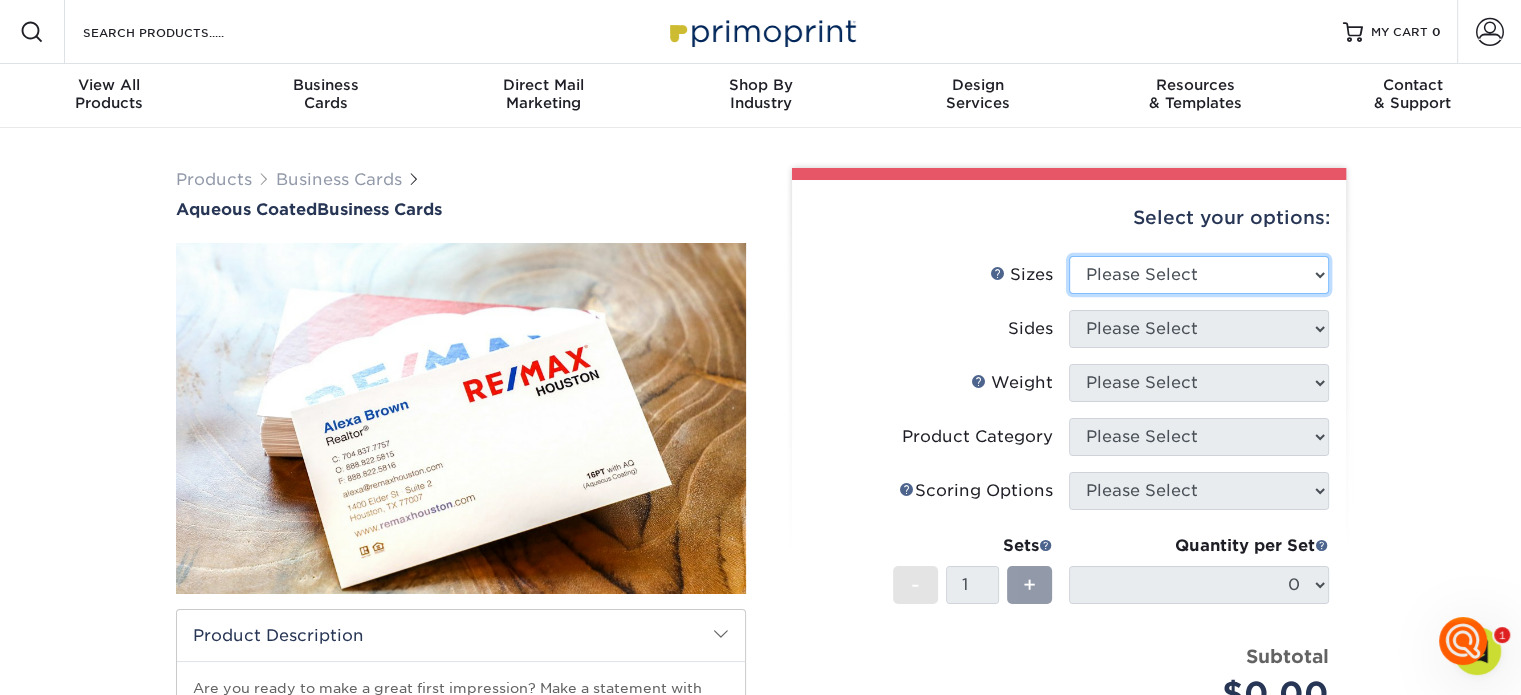select on "2.00x3.50" 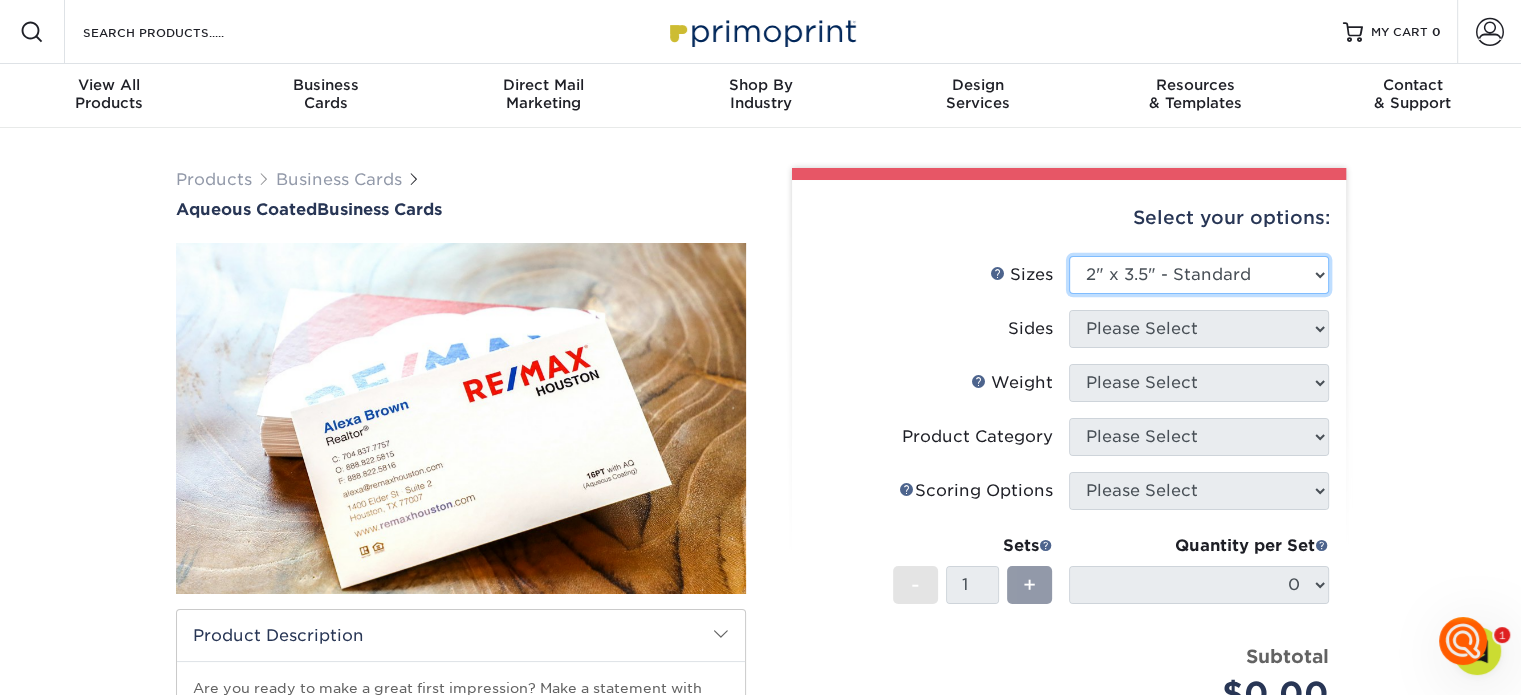 click on "Please Select
1.5" x 3.5"  - Mini
1.75" x 3.5" - Mini
2" x 3" - Mini
2" x 3.5" - Standard
2.125" x 3.375" - European
2.5" x 2.5" - Square
3.5" x 4" - Foldover Card" at bounding box center (1199, 275) 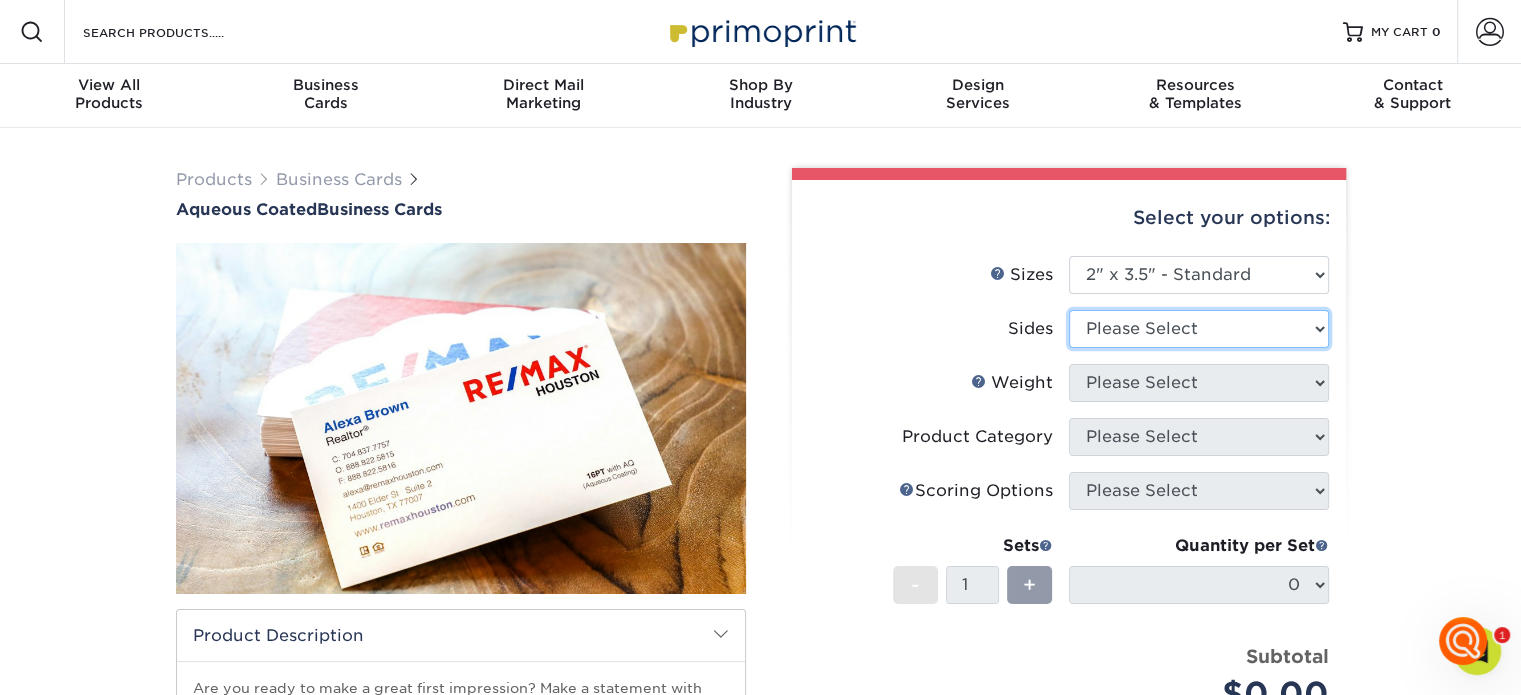 click on "Please Select Print Both Sides Print Front Only" at bounding box center (1199, 329) 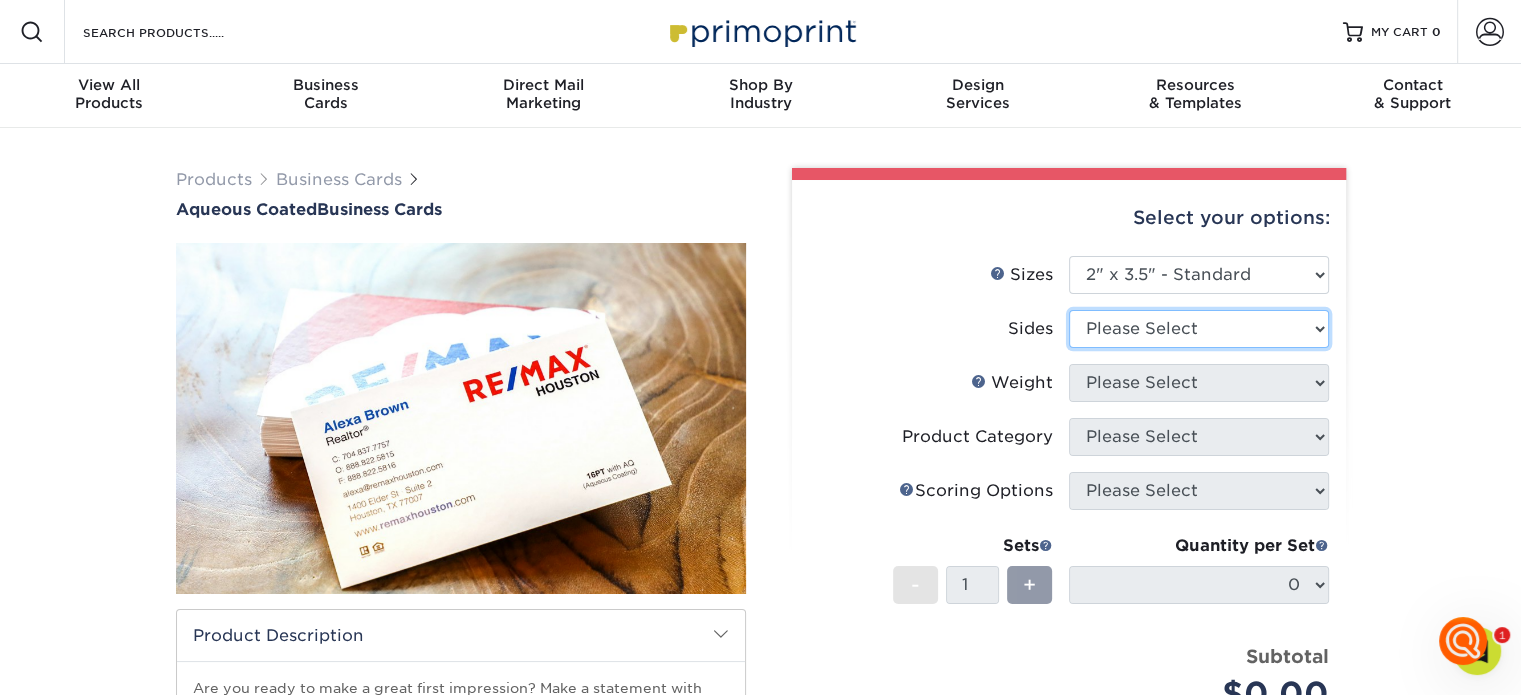 select on "13abbda7-1d64-4f25-8bb2-c179b224825d" 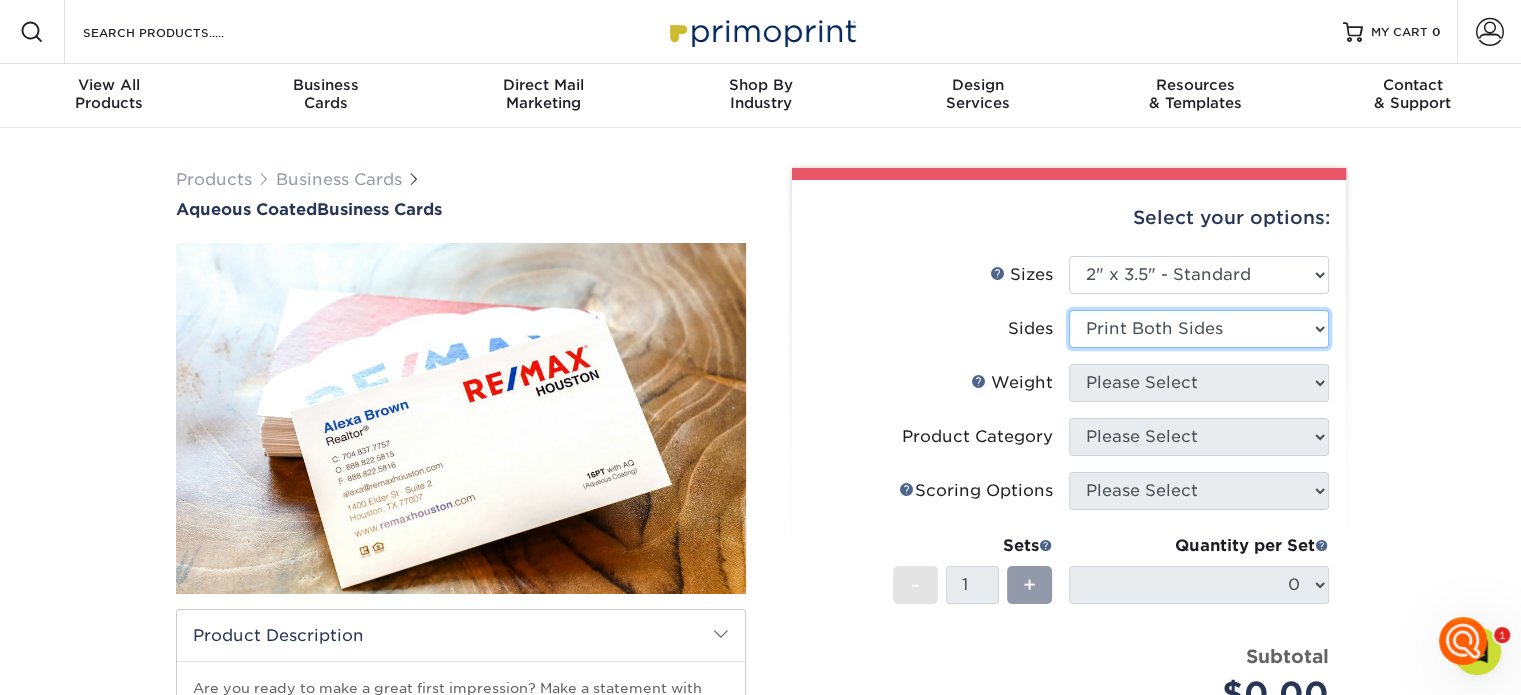 click on "Please Select Print Both Sides Print Front Only" at bounding box center (1199, 329) 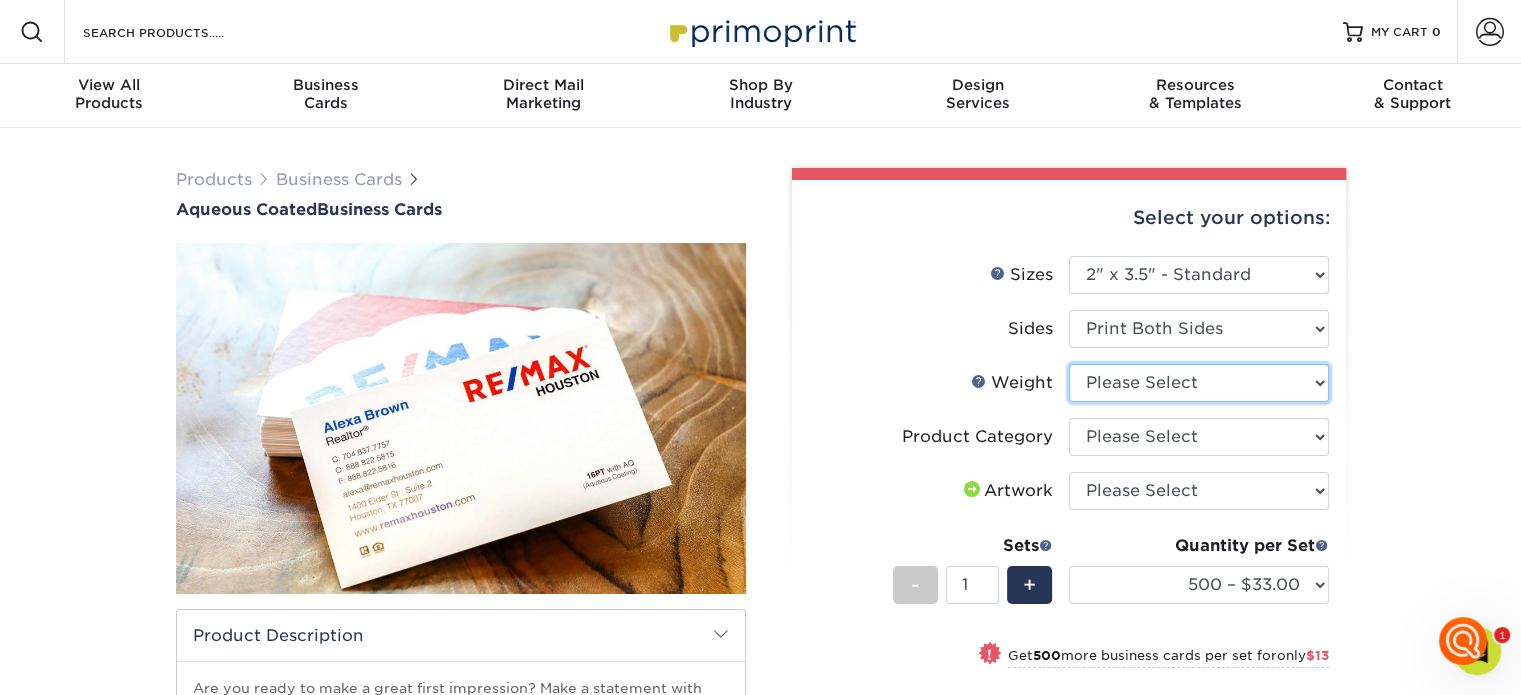 click on "Please Select 16PT" at bounding box center [1199, 383] 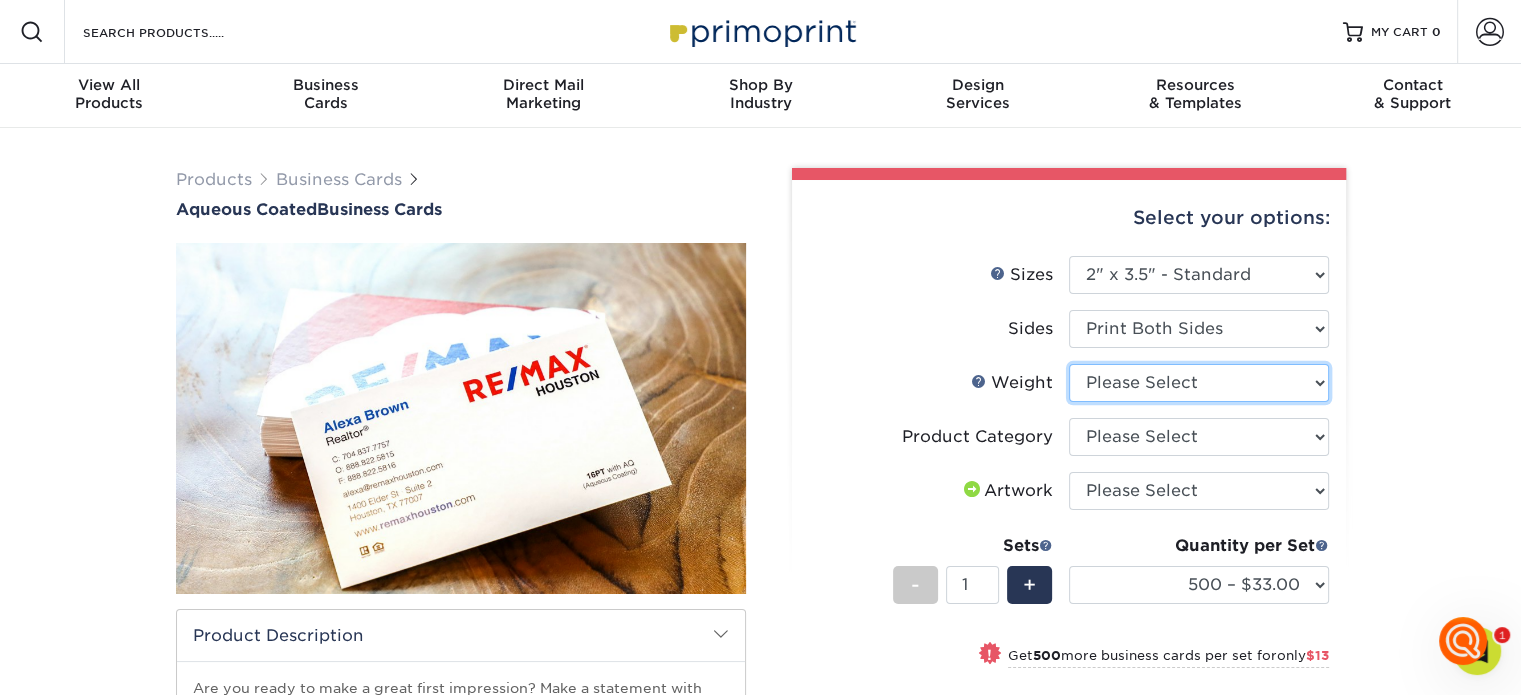 select on "16PT" 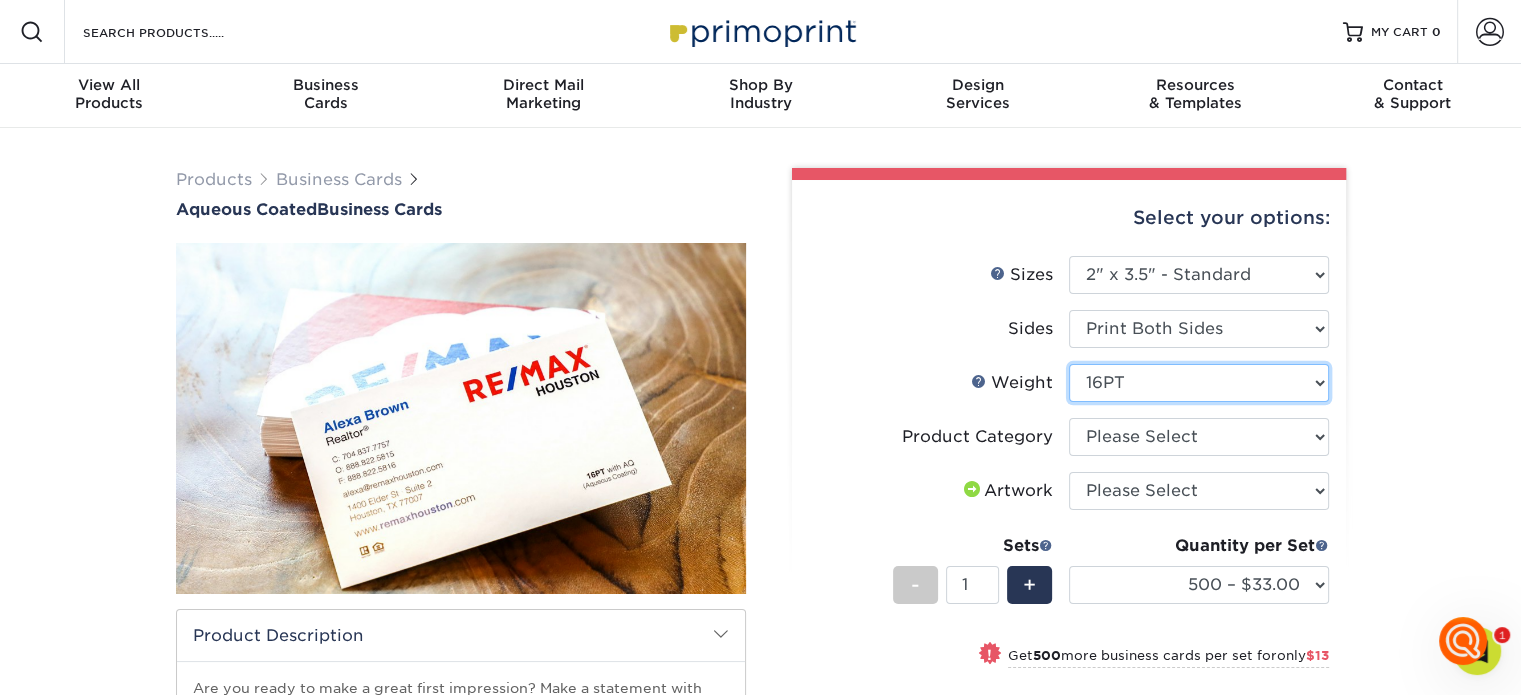 click on "Please Select 16PT" at bounding box center [1199, 383] 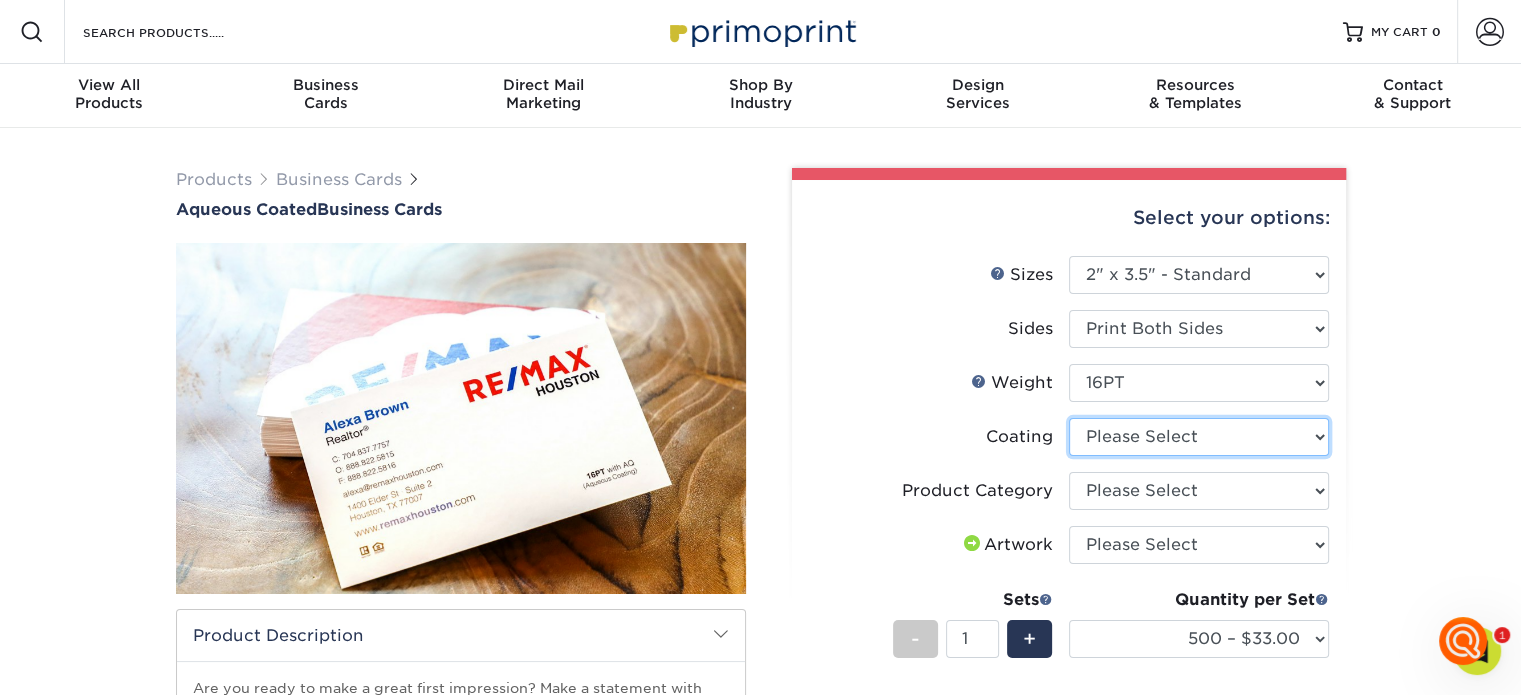 click at bounding box center [1199, 437] 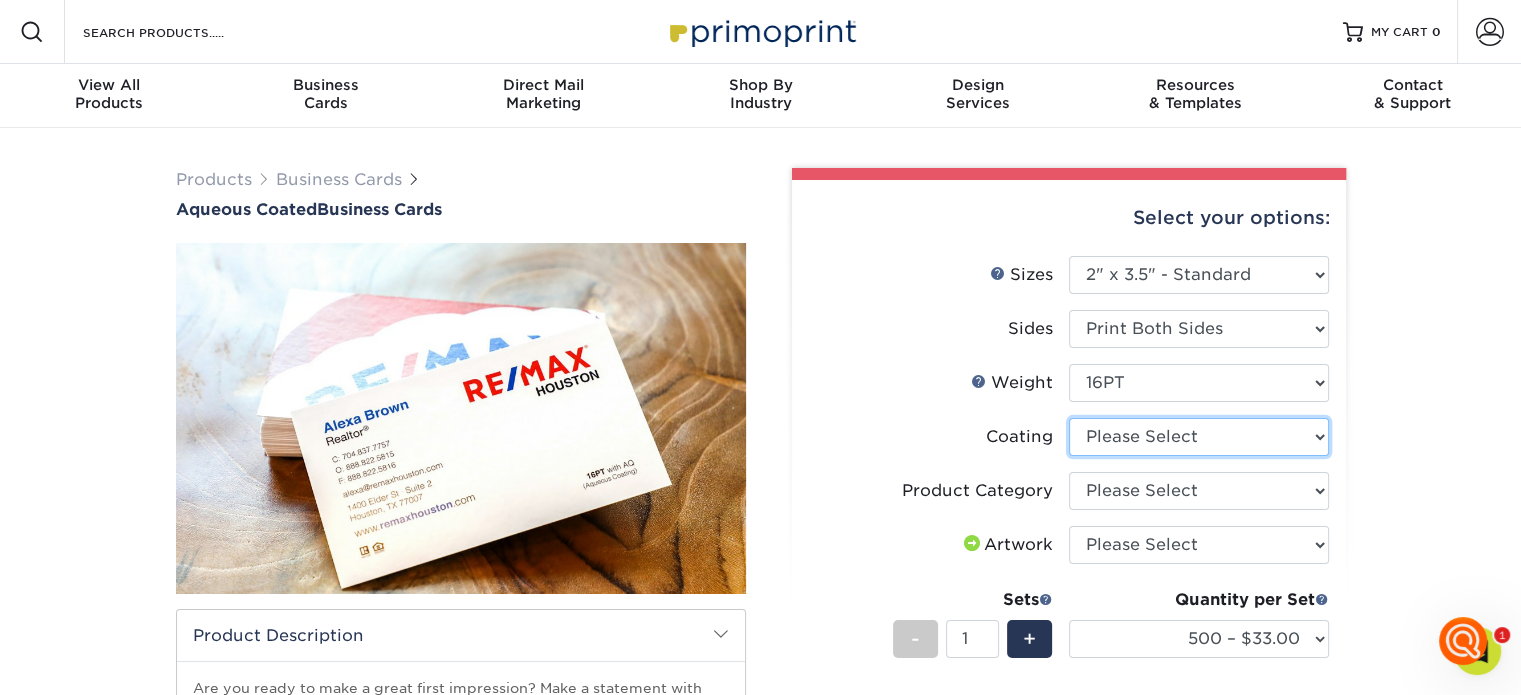 select on "d41dab50-ff65-4f4f-bb17-2afe4d36ae33" 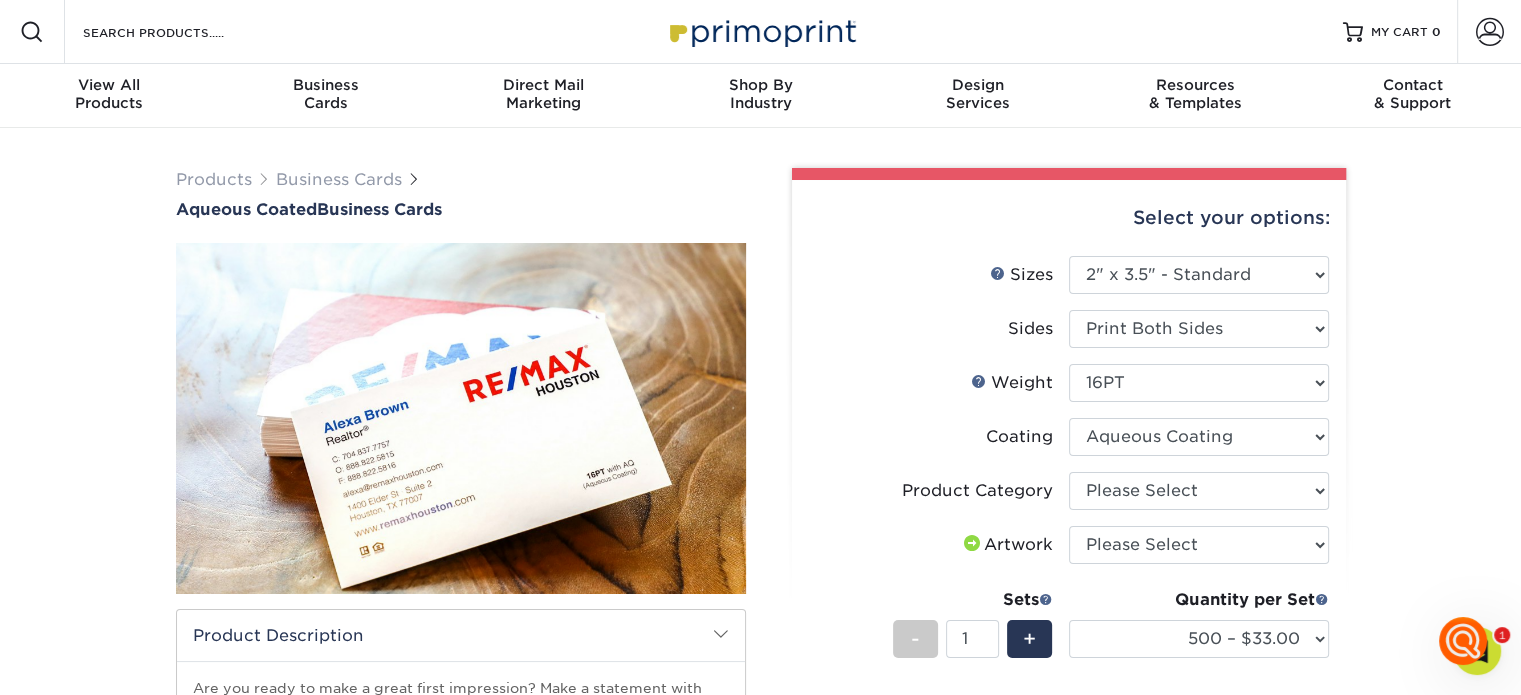 click at bounding box center (1199, 437) 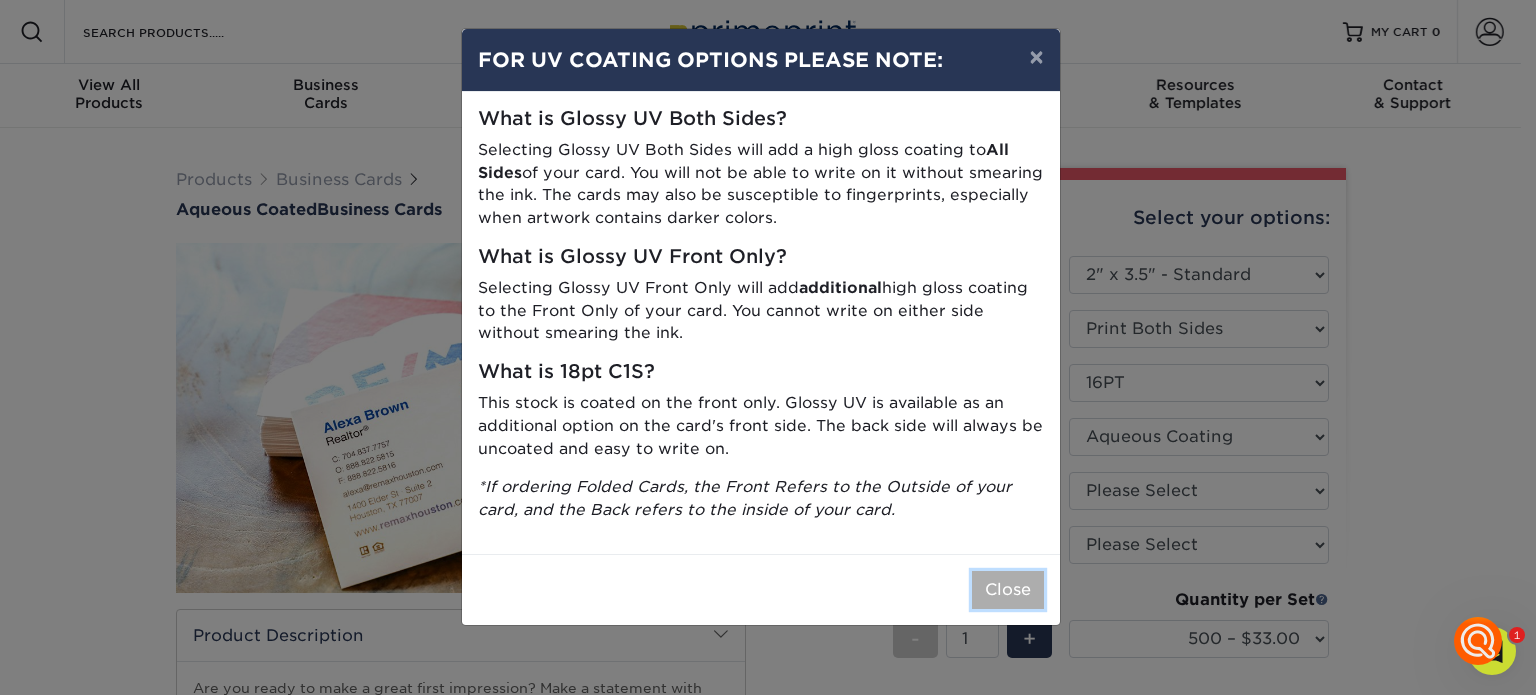 drag, startPoint x: 1008, startPoint y: 591, endPoint x: 1022, endPoint y: 568, distance: 26.925823 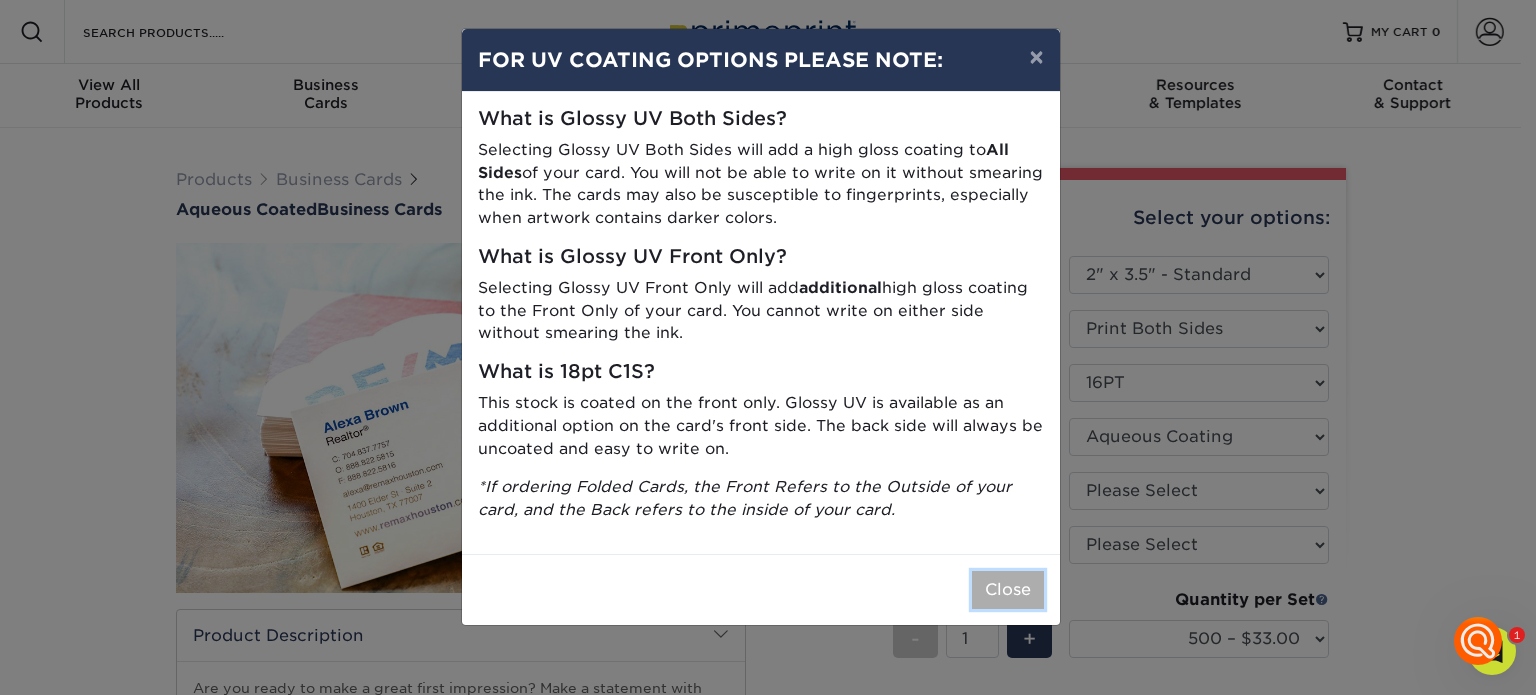 click on "Close" at bounding box center [1008, 590] 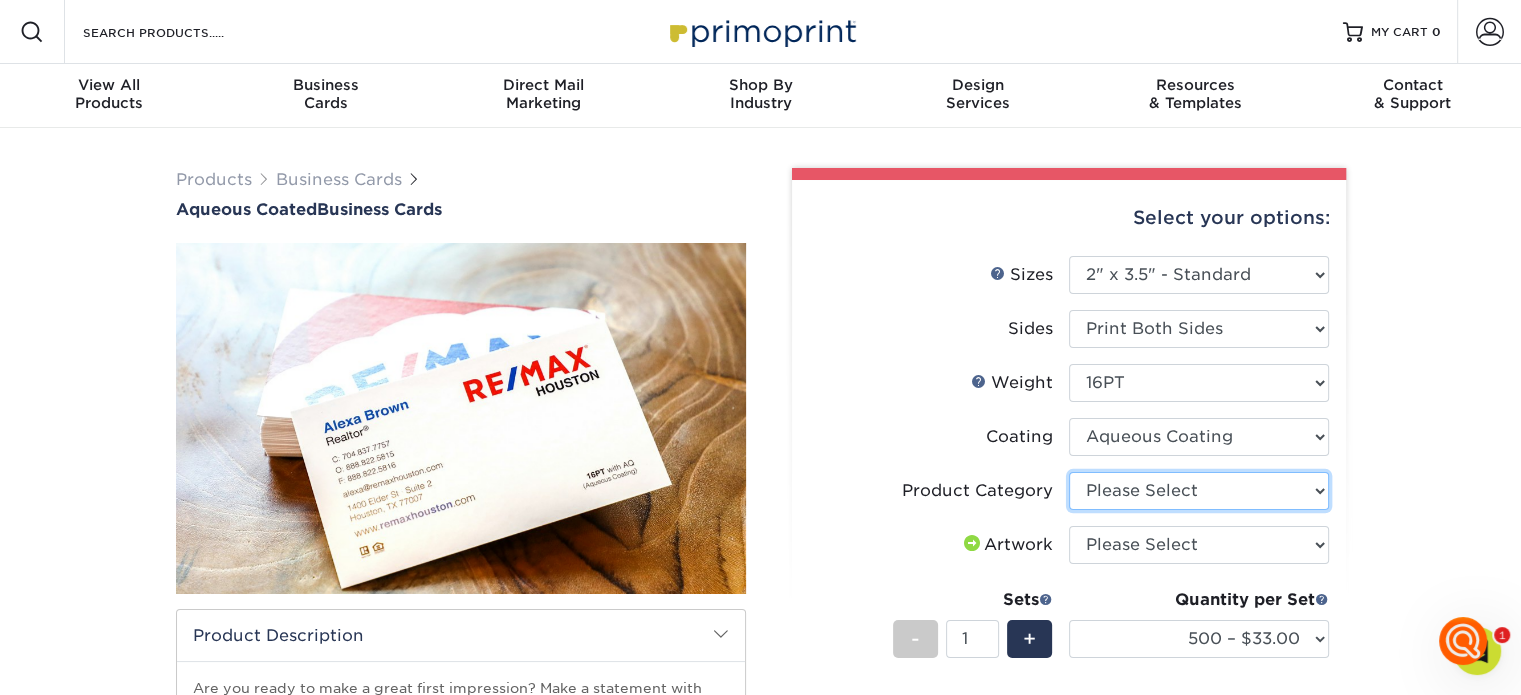 click on "Please Select Business Cards" at bounding box center [1199, 491] 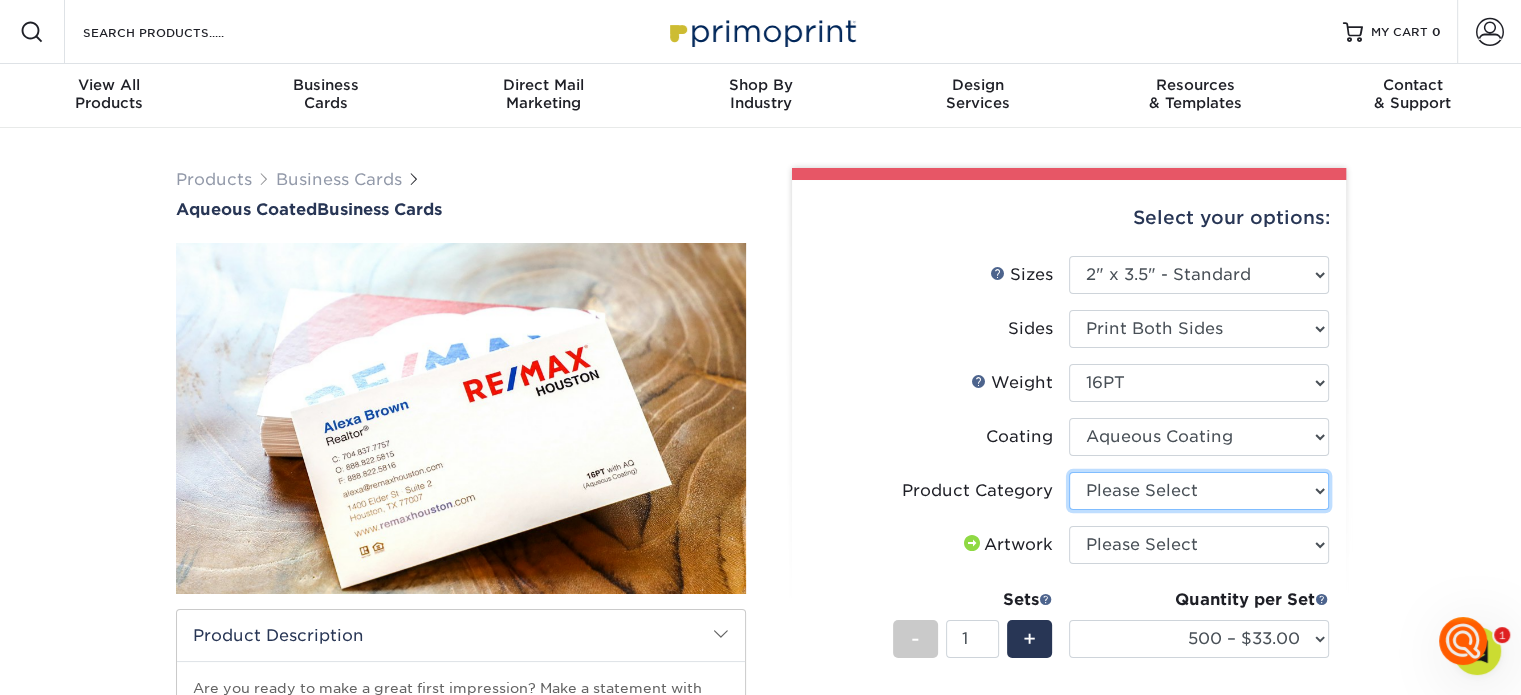 select on "3b5148f1-0588-4f88-a218-97bcfdce65c1" 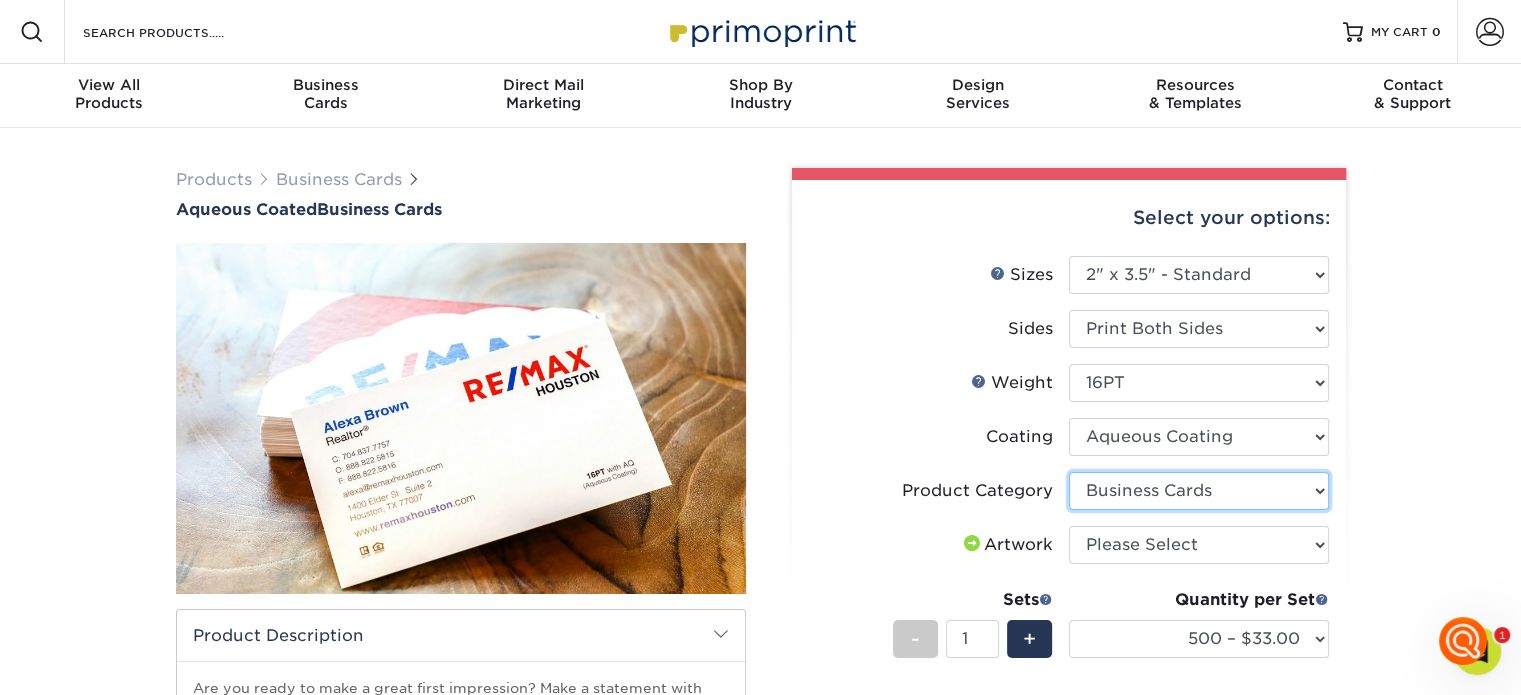 click on "Please Select Business Cards" at bounding box center [1199, 491] 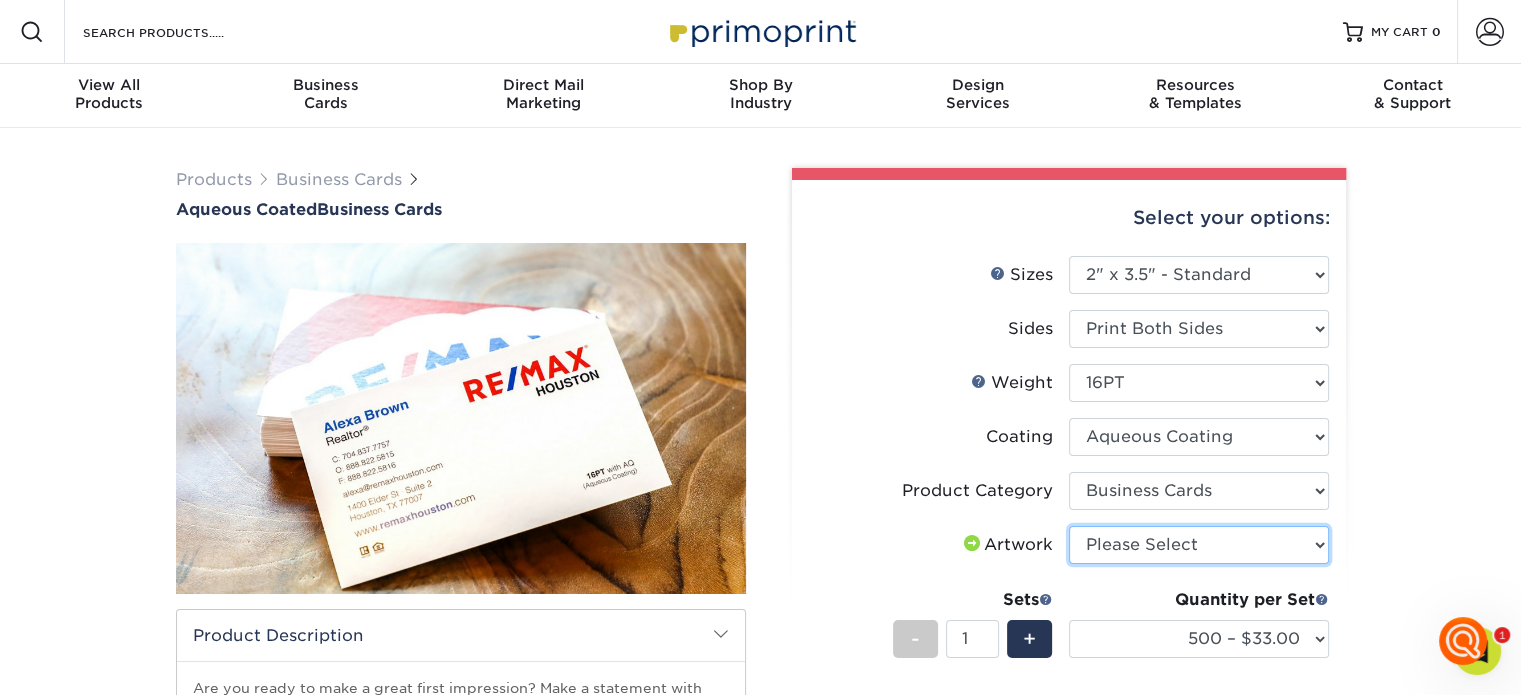 click on "Please Select I will upload files I need a design - $100" at bounding box center [1199, 545] 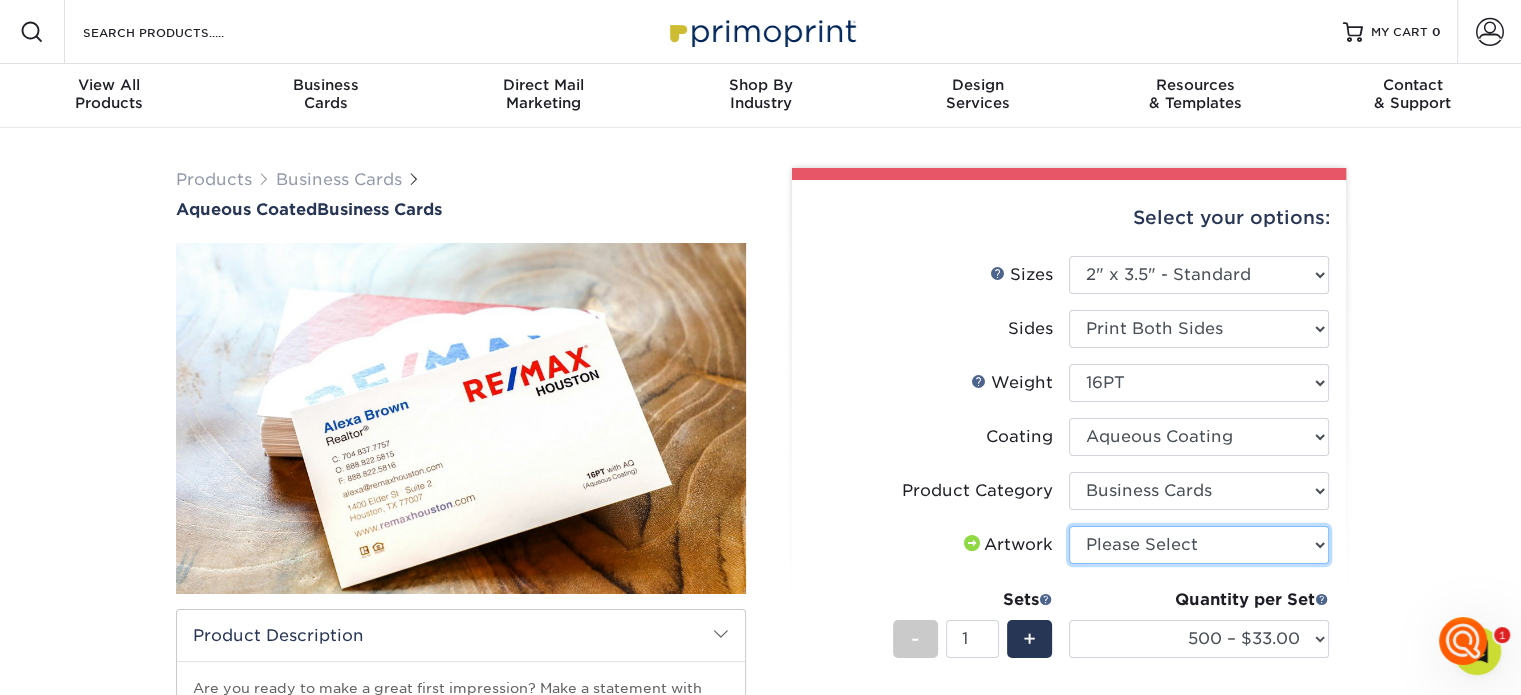 select on "upload" 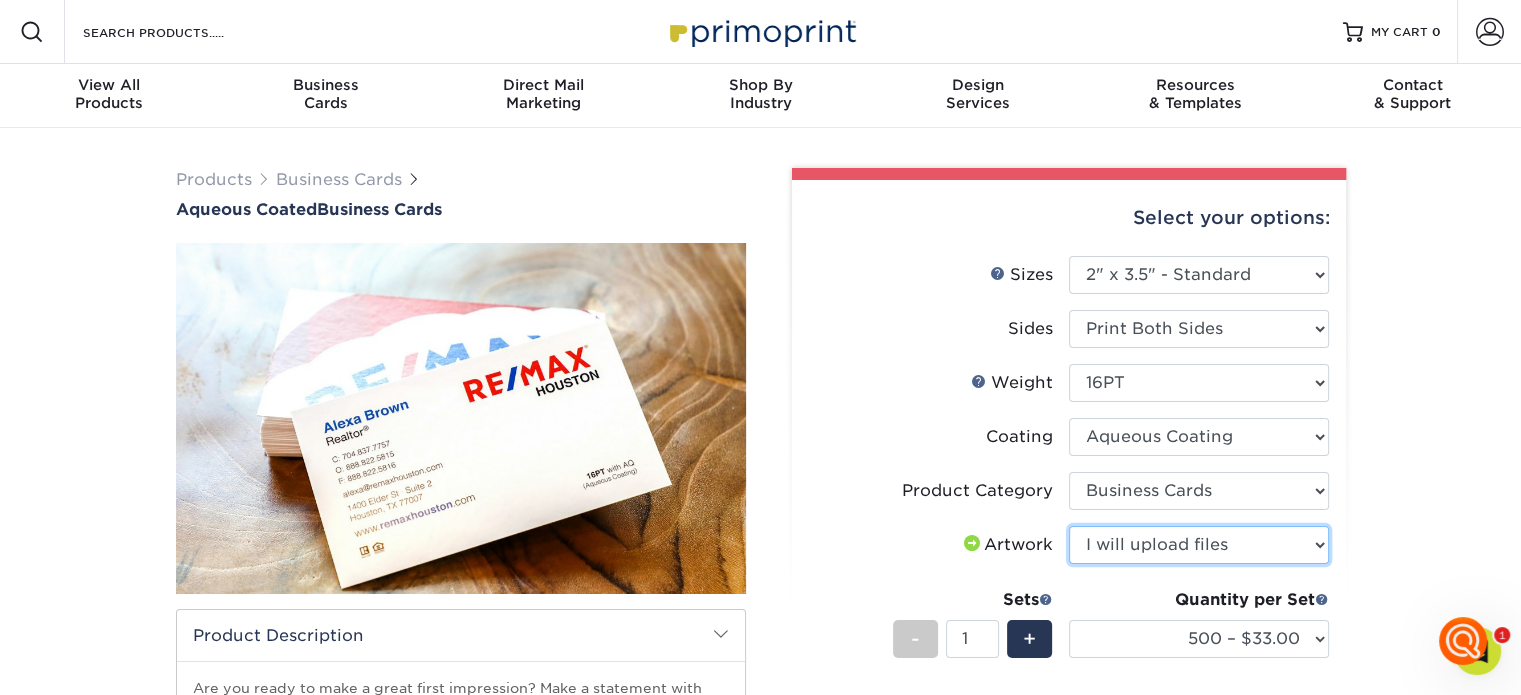 click on "Please Select I will upload files I need a design - $100" at bounding box center [1199, 545] 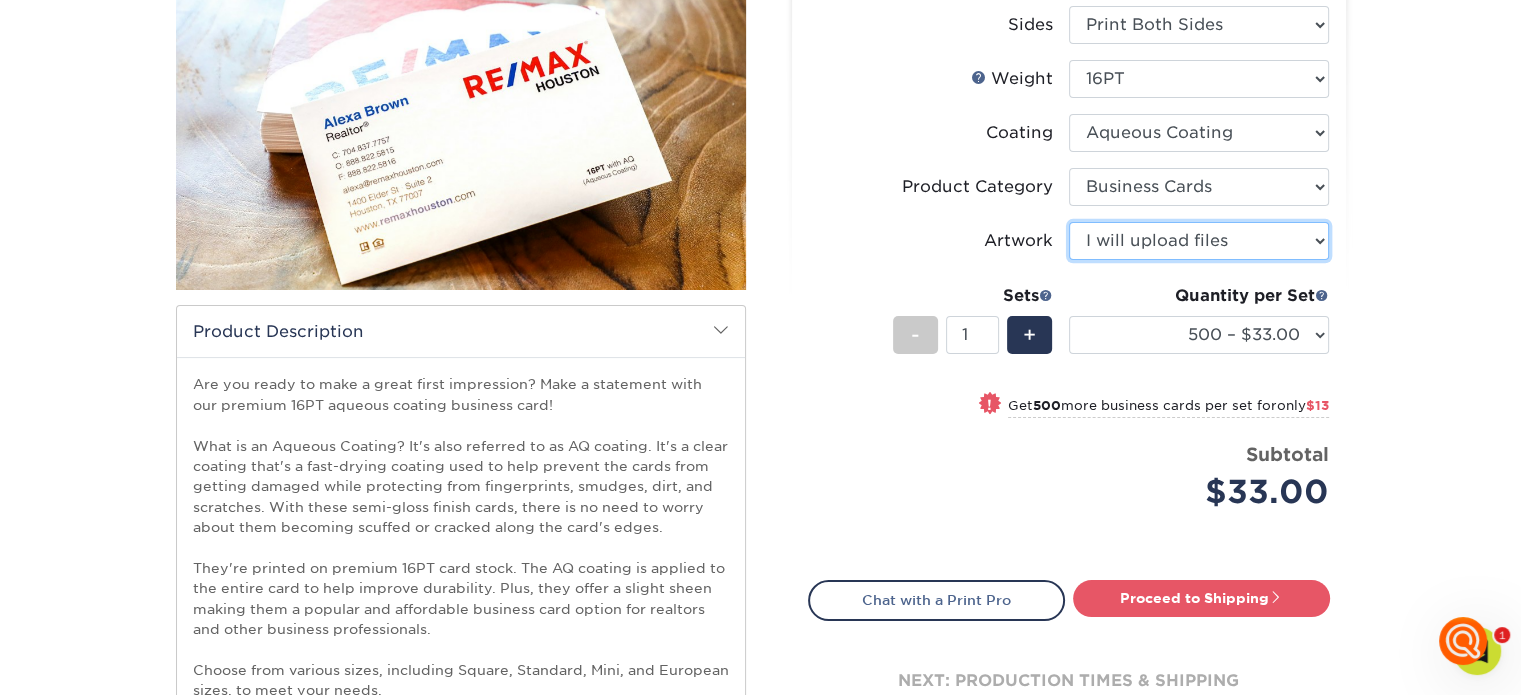 scroll, scrollTop: 300, scrollLeft: 0, axis: vertical 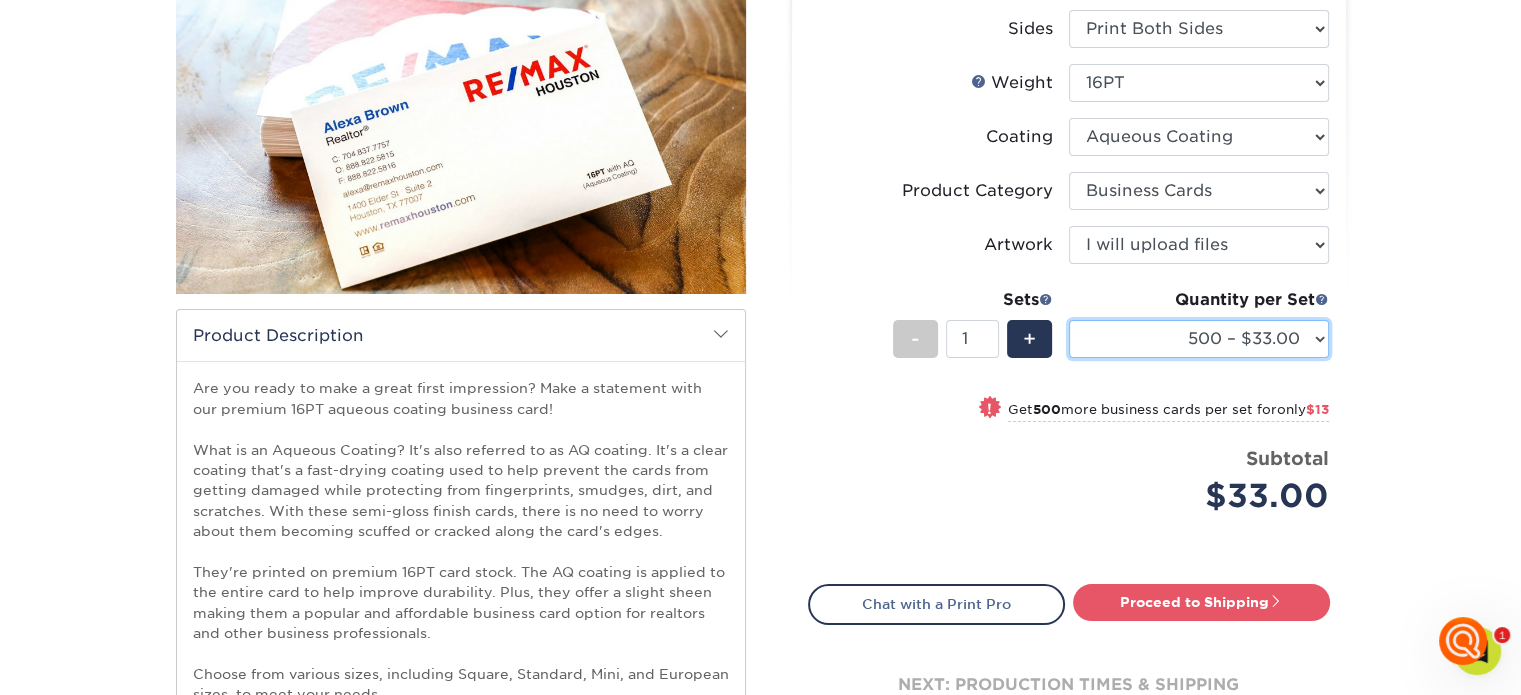 click on "500 – $33.00 1000 – $46.00 2500 – $99.00 5000 – $141.00 7500 – $224.00 10000 – $247.00 15000 – $364.00 20000 – $477.00 25000 – $591.00" at bounding box center [1199, 339] 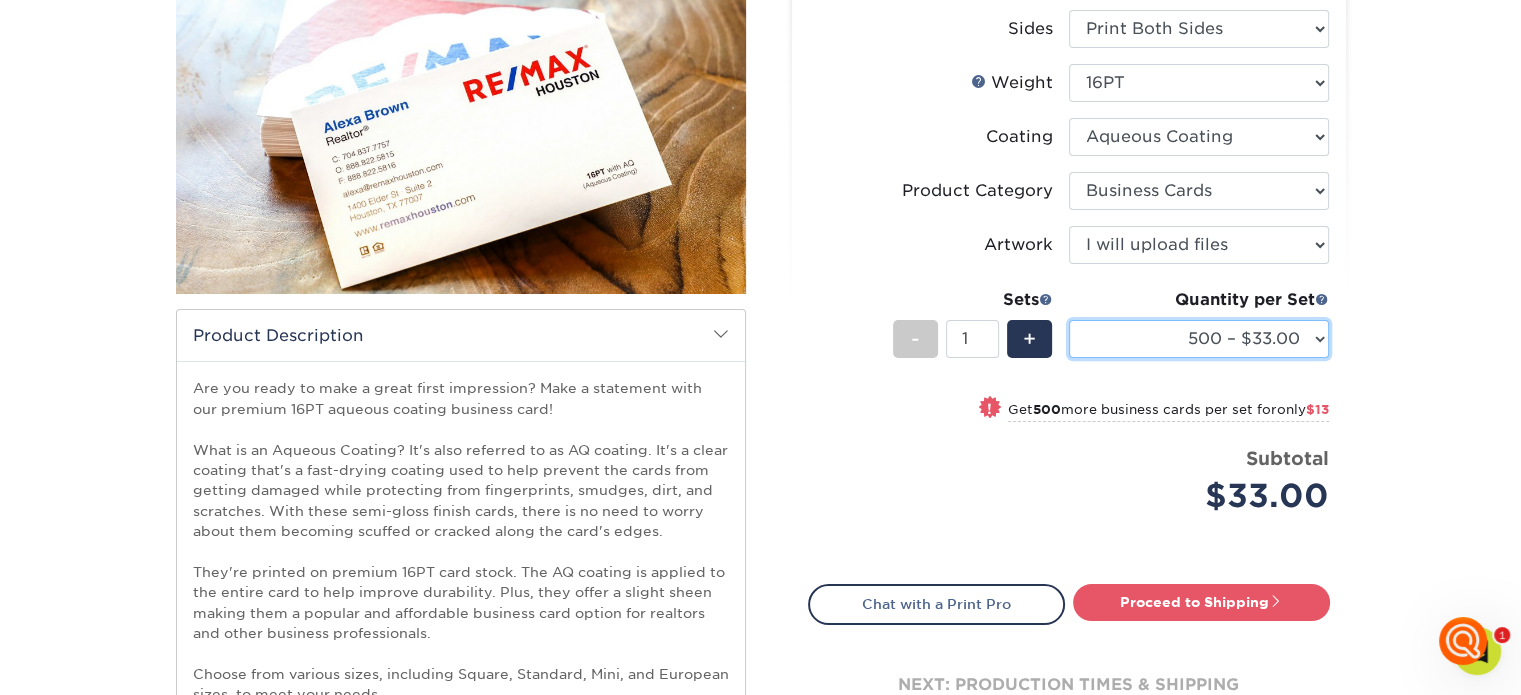 select on "1000 – $46.00" 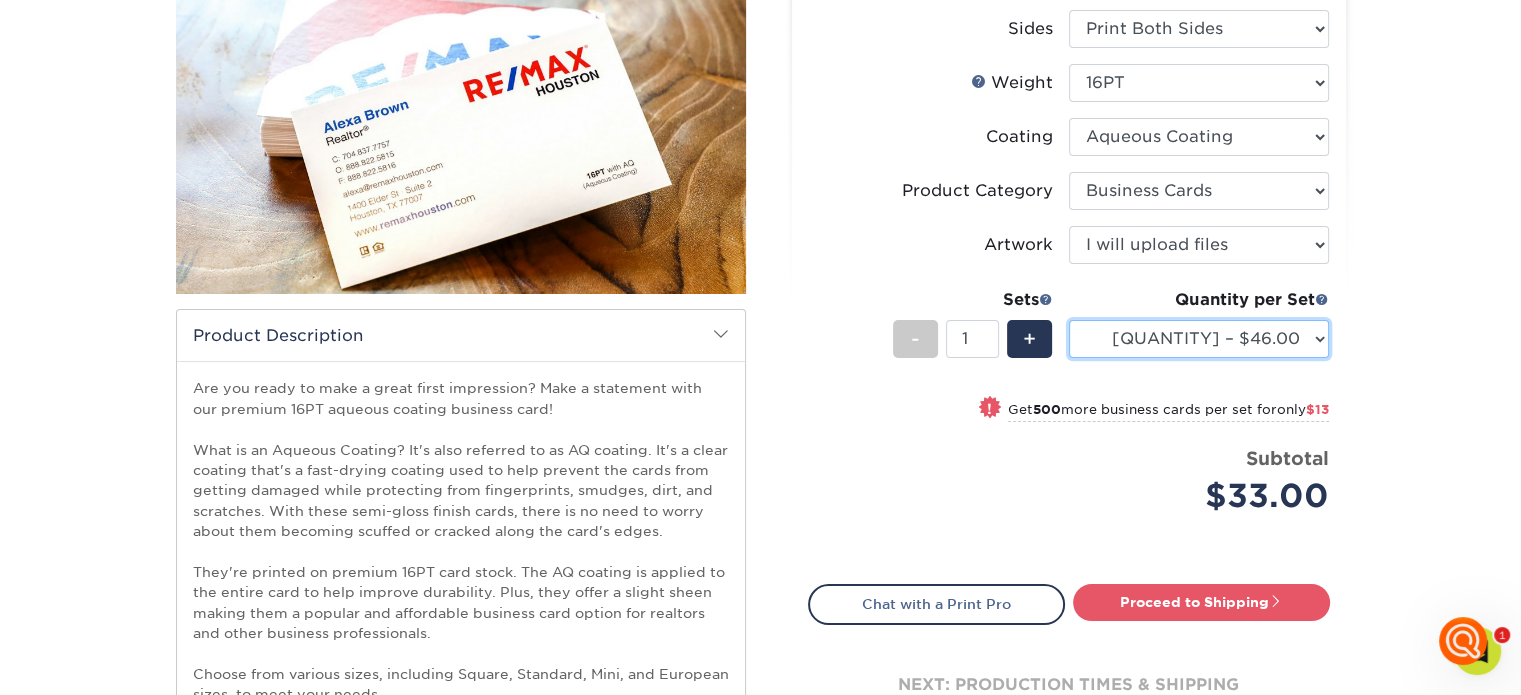 click on "500 – $33.00 1000 – $46.00 2500 – $99.00 5000 – $141.00 7500 – $224.00 10000 – $247.00 15000 – $364.00 20000 – $477.00 25000 – $591.00" at bounding box center (1199, 339) 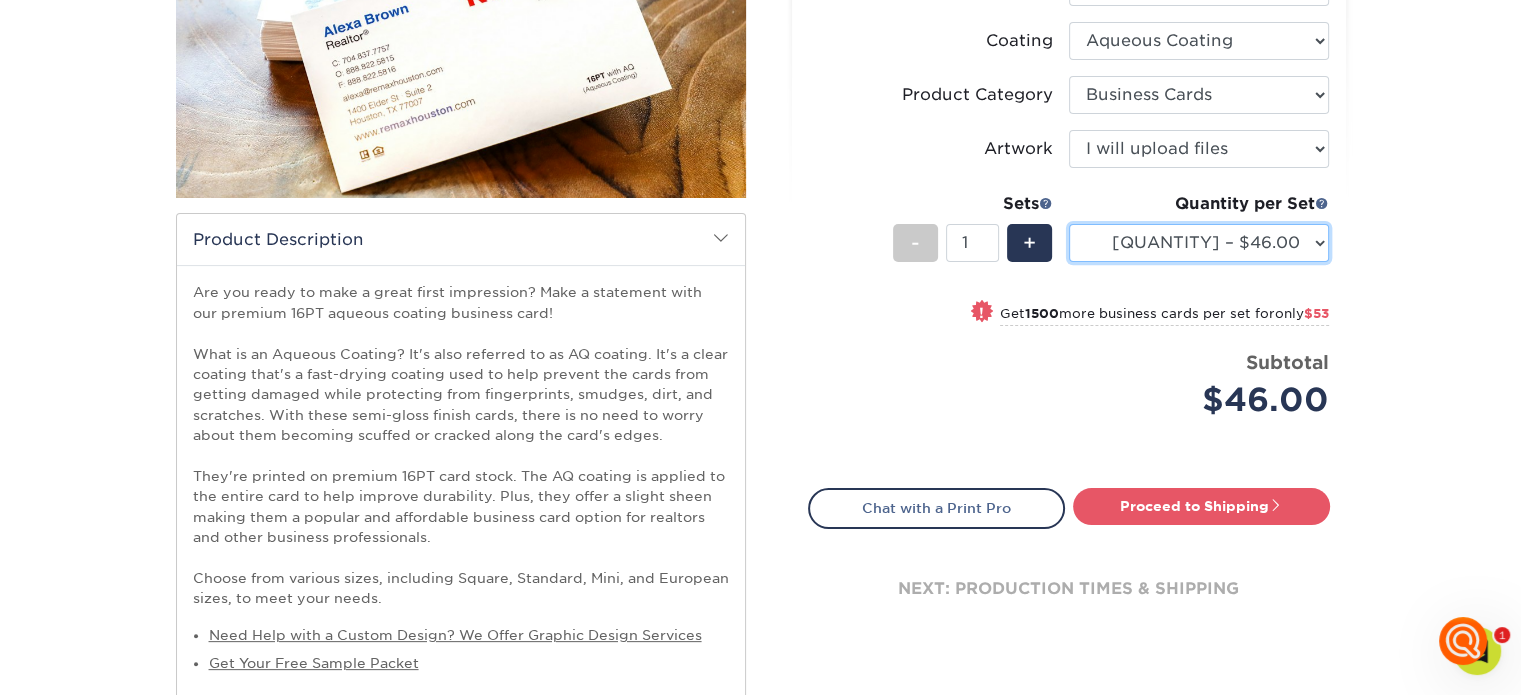 scroll, scrollTop: 300, scrollLeft: 0, axis: vertical 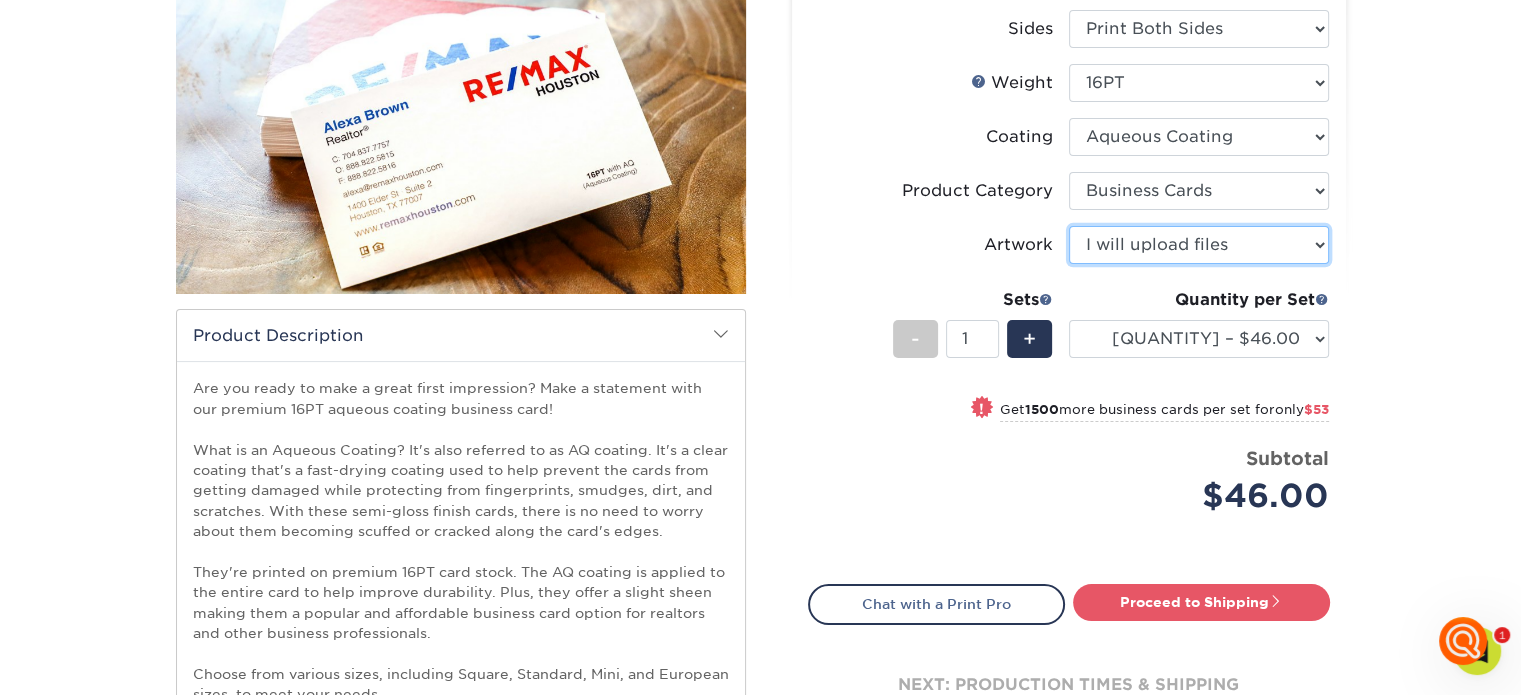 click on "Please Select I will upload files I need a design - $100" at bounding box center (1199, 245) 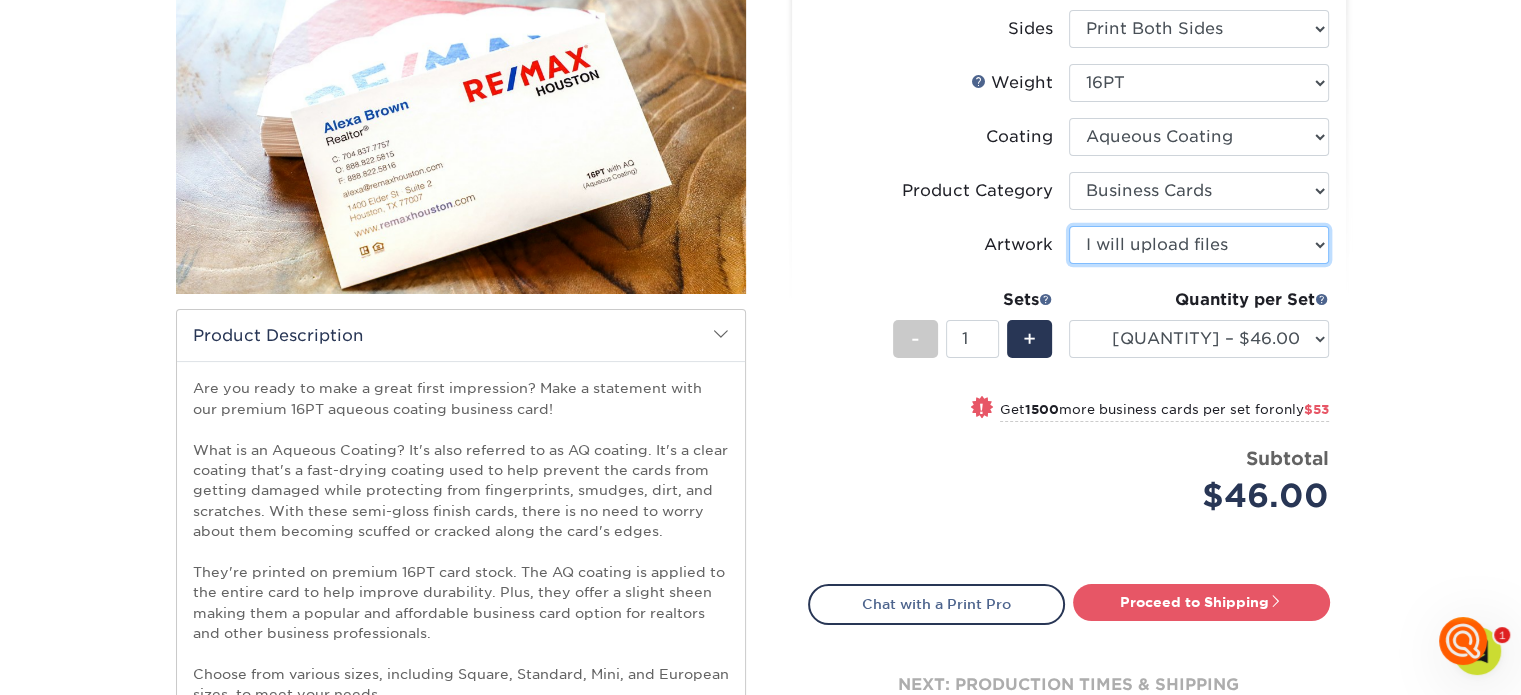 click on "Please Select I will upload files I need a design - $100" at bounding box center [1199, 245] 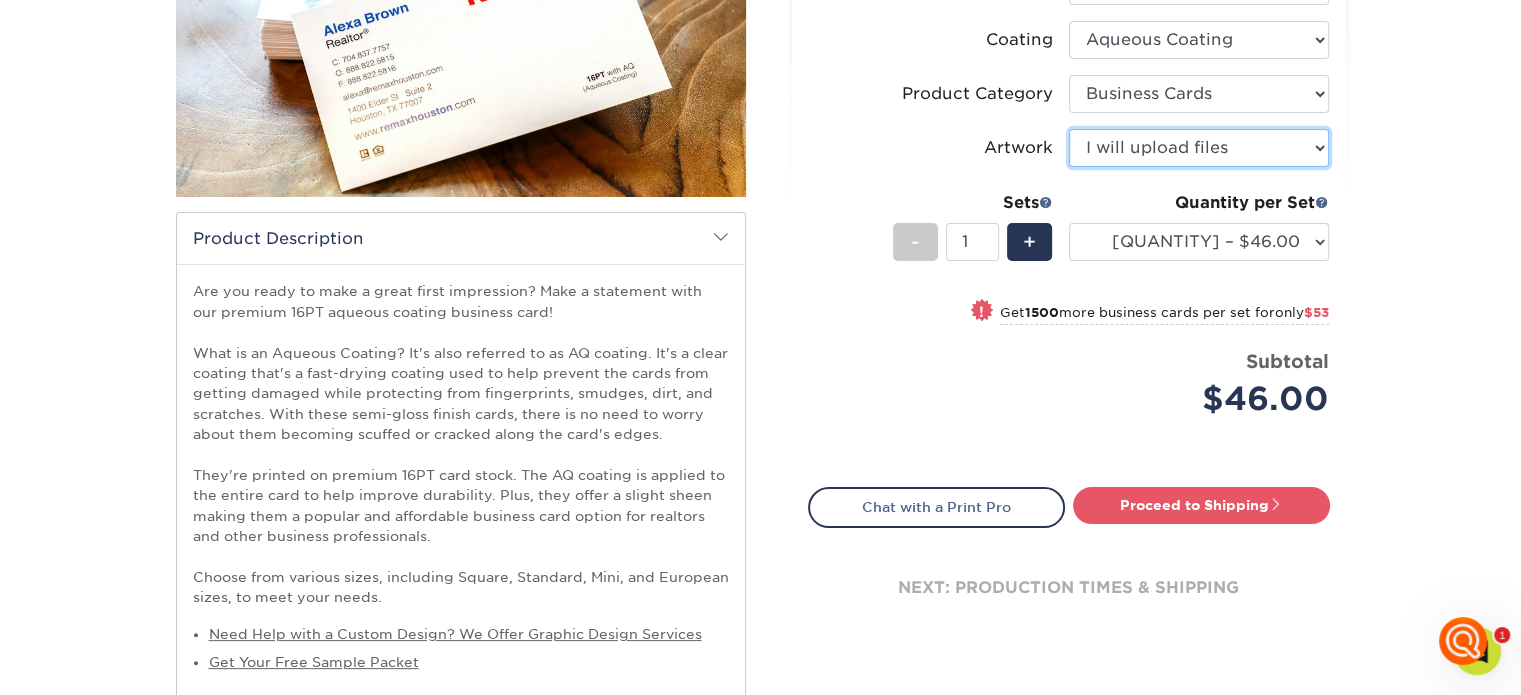 scroll, scrollTop: 400, scrollLeft: 0, axis: vertical 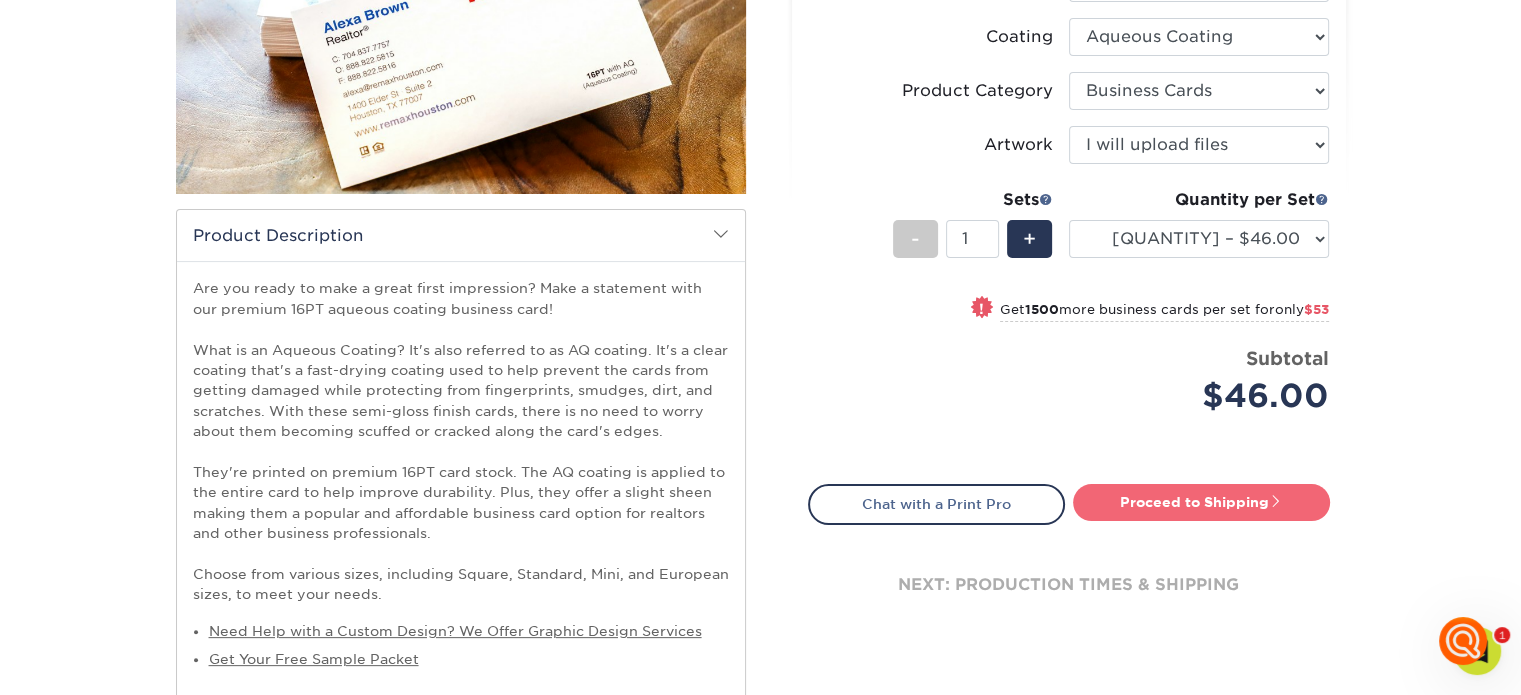 click on "Proceed to Shipping" at bounding box center (1201, 502) 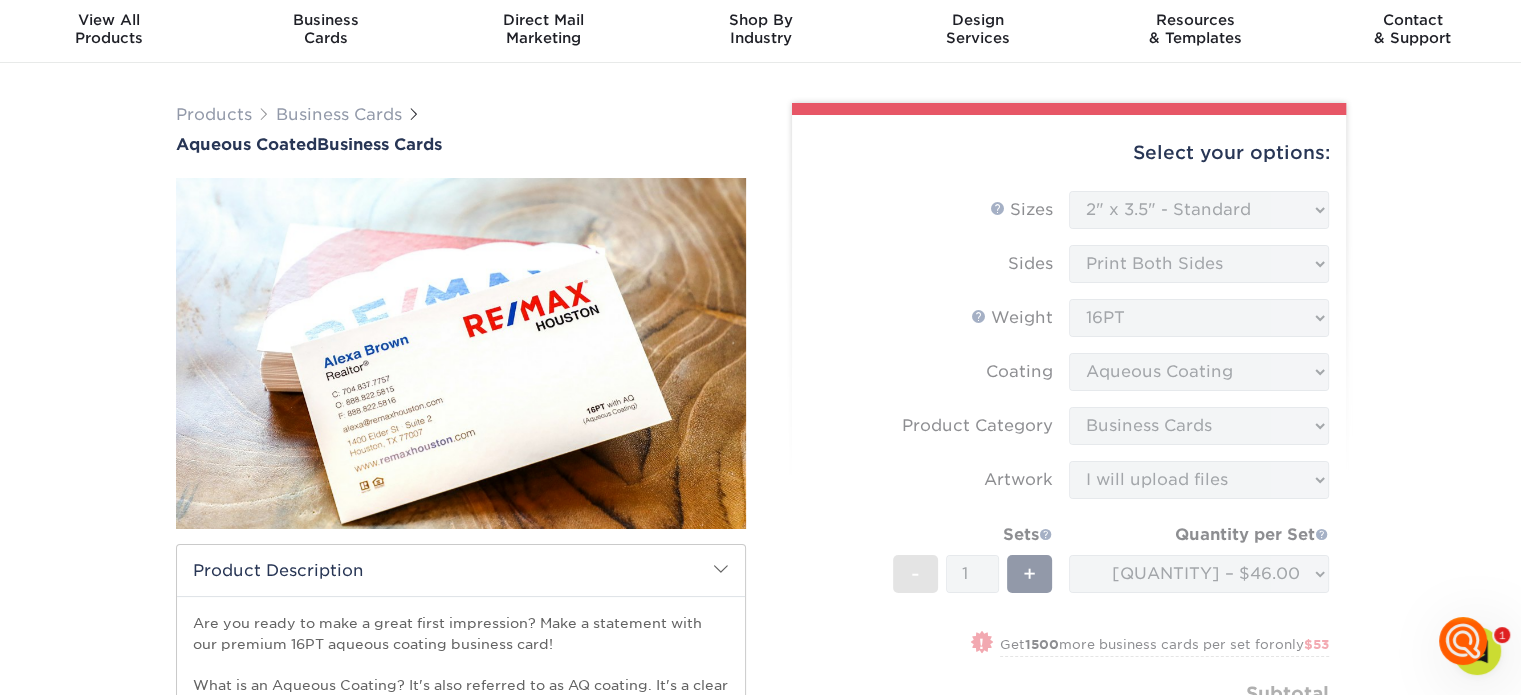 scroll, scrollTop: 0, scrollLeft: 0, axis: both 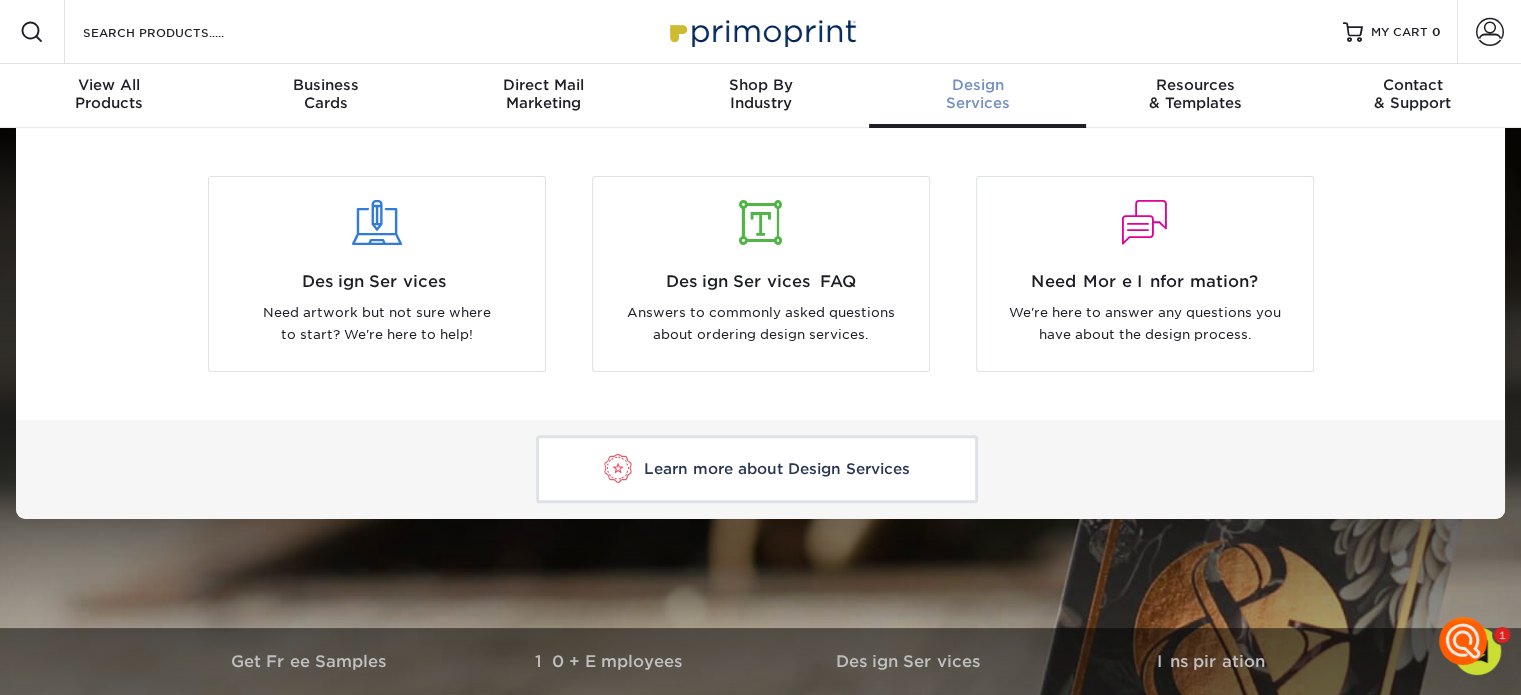 click on "Design  Services" at bounding box center [977, 94] 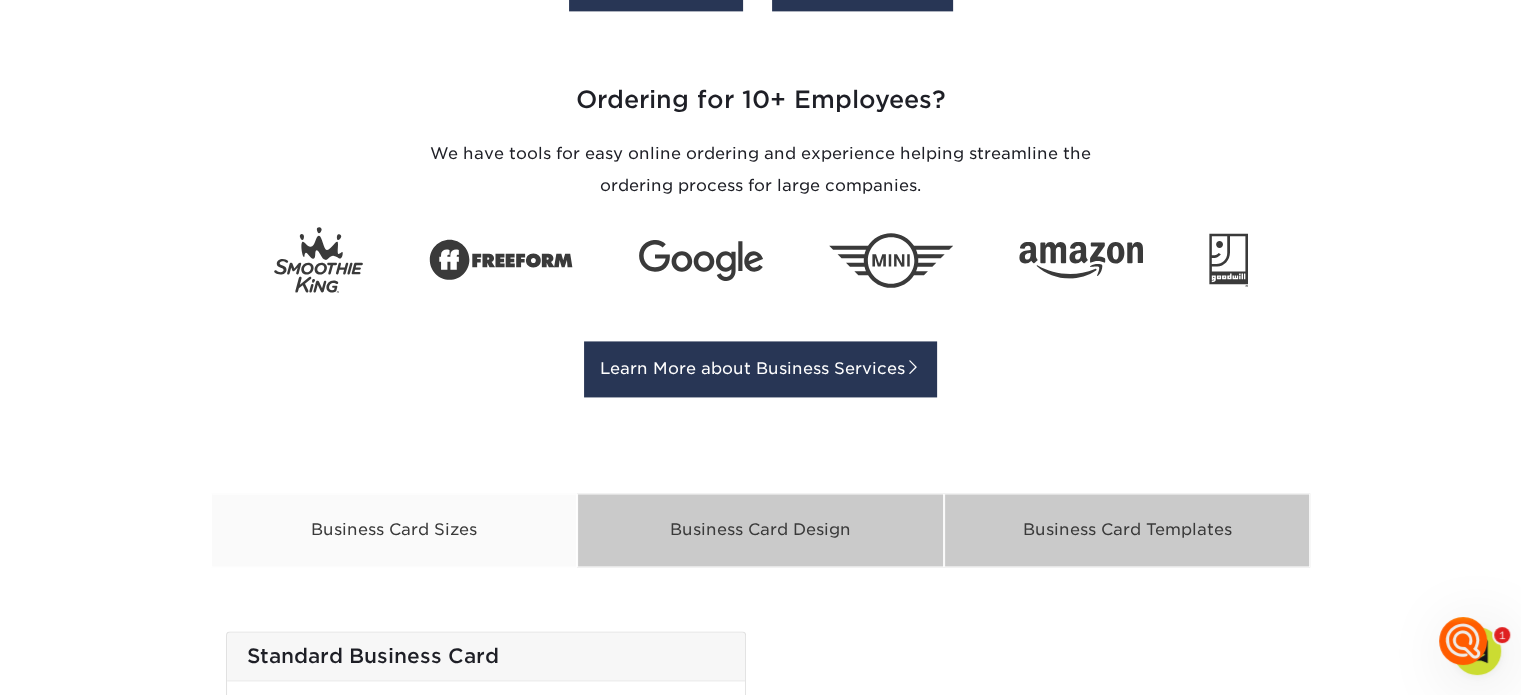 scroll, scrollTop: 3000, scrollLeft: 0, axis: vertical 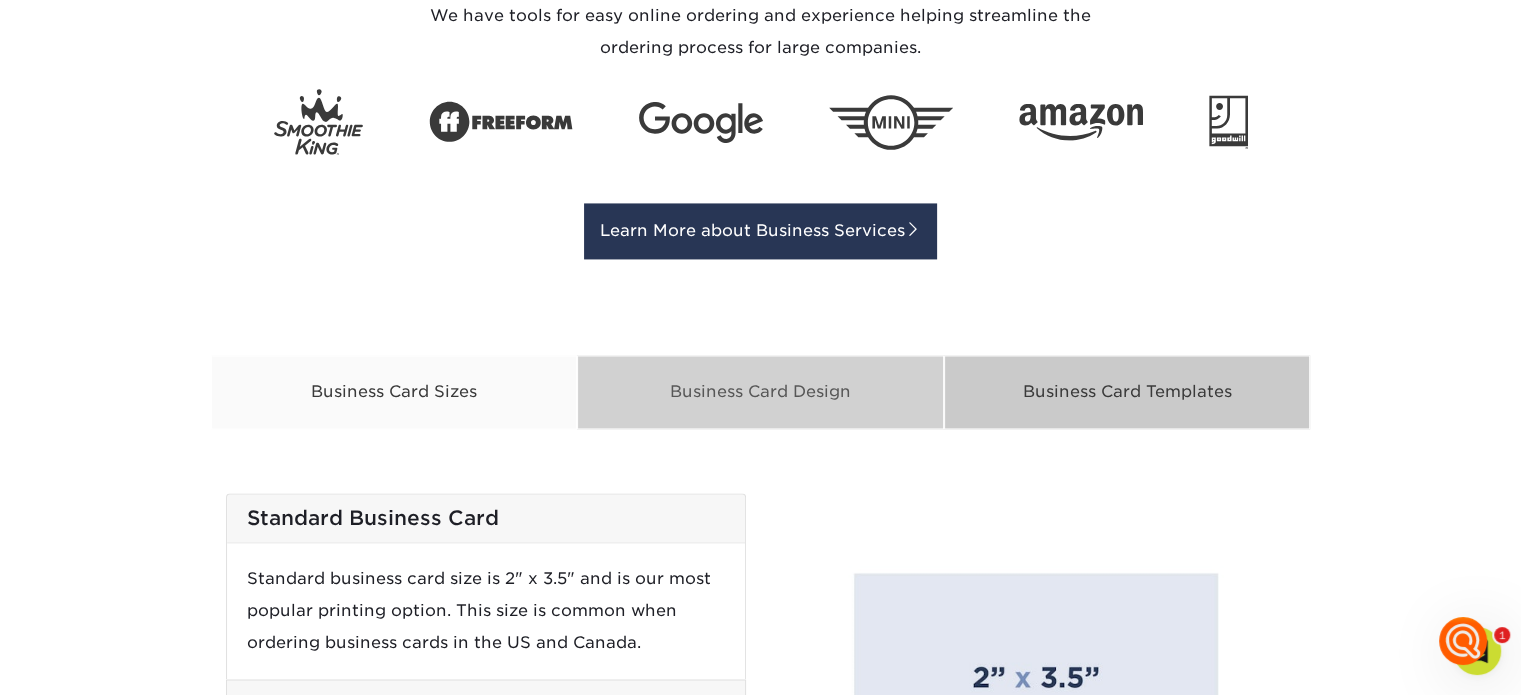 click on "Business Card Design" at bounding box center [760, 392] 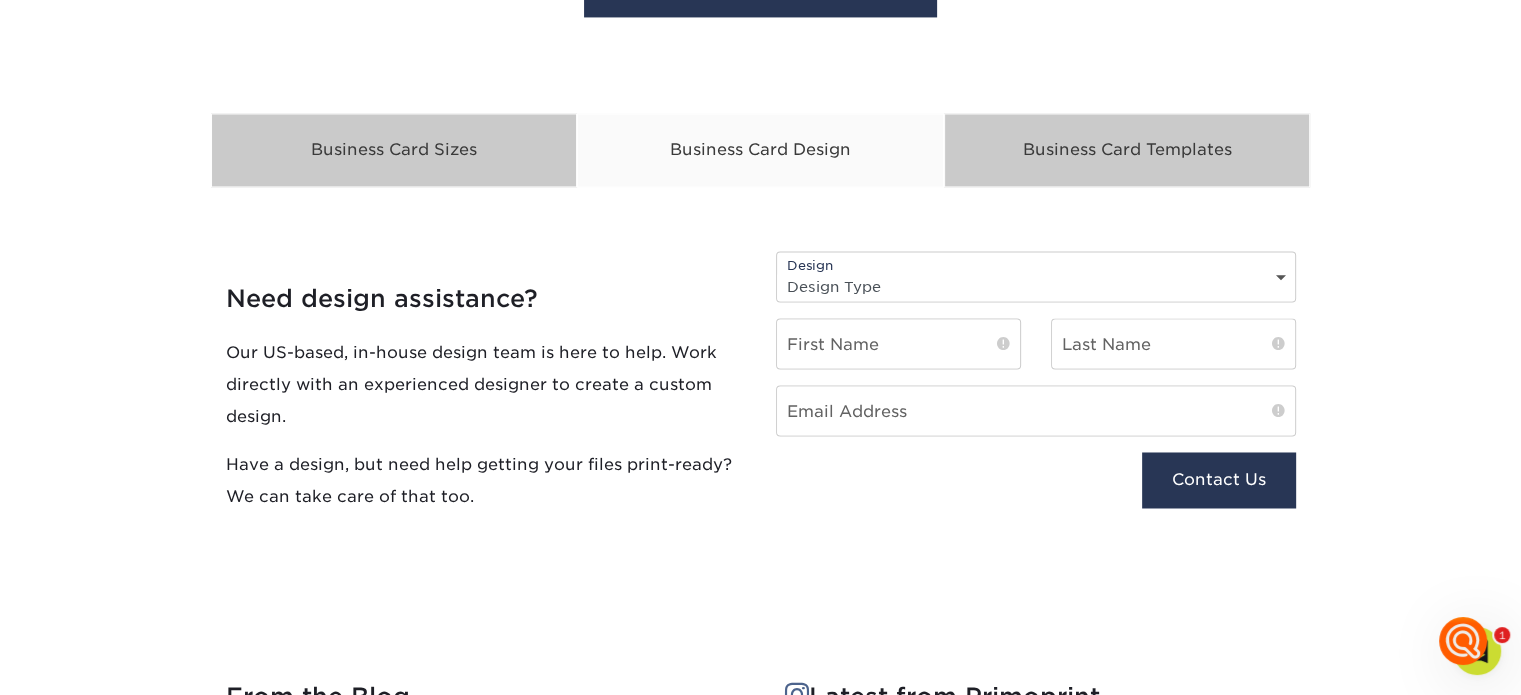scroll, scrollTop: 3300, scrollLeft: 0, axis: vertical 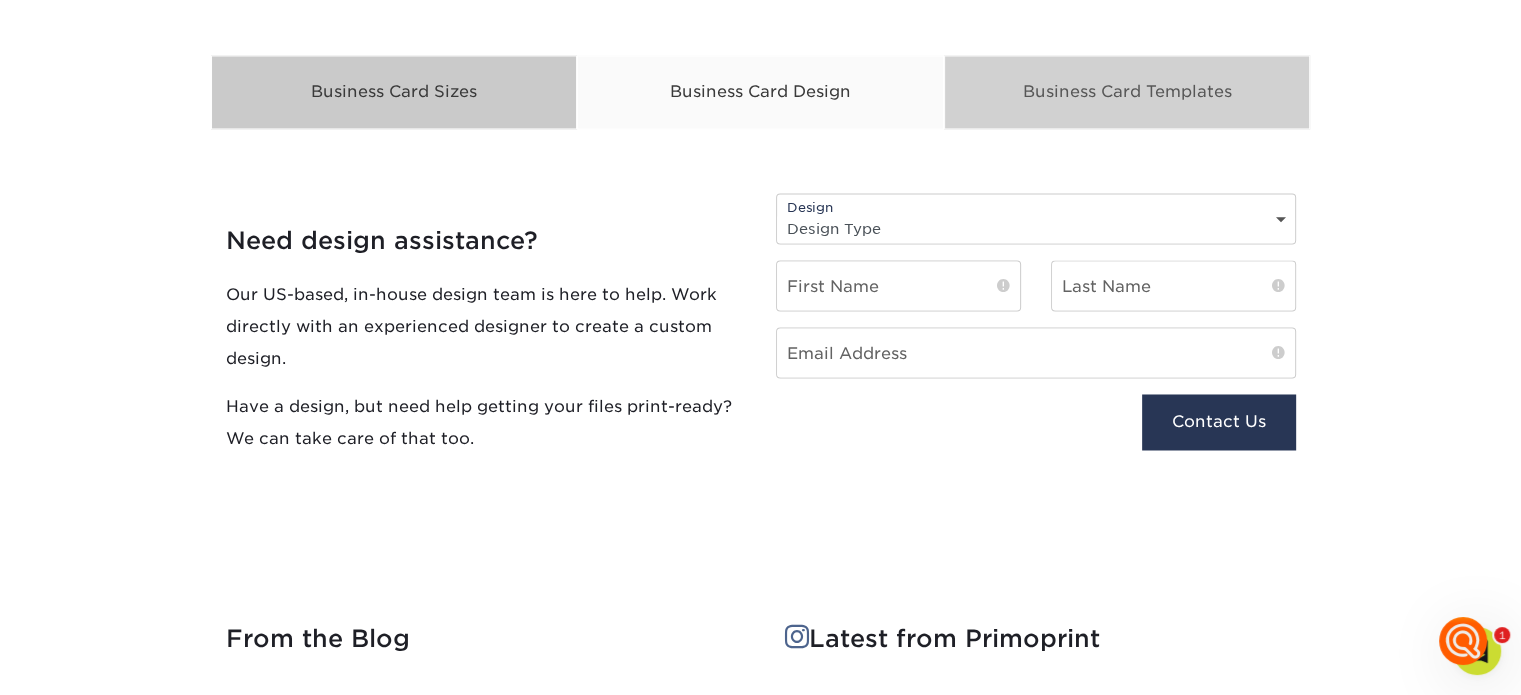 click on "Business Card Templates" at bounding box center (1127, 92) 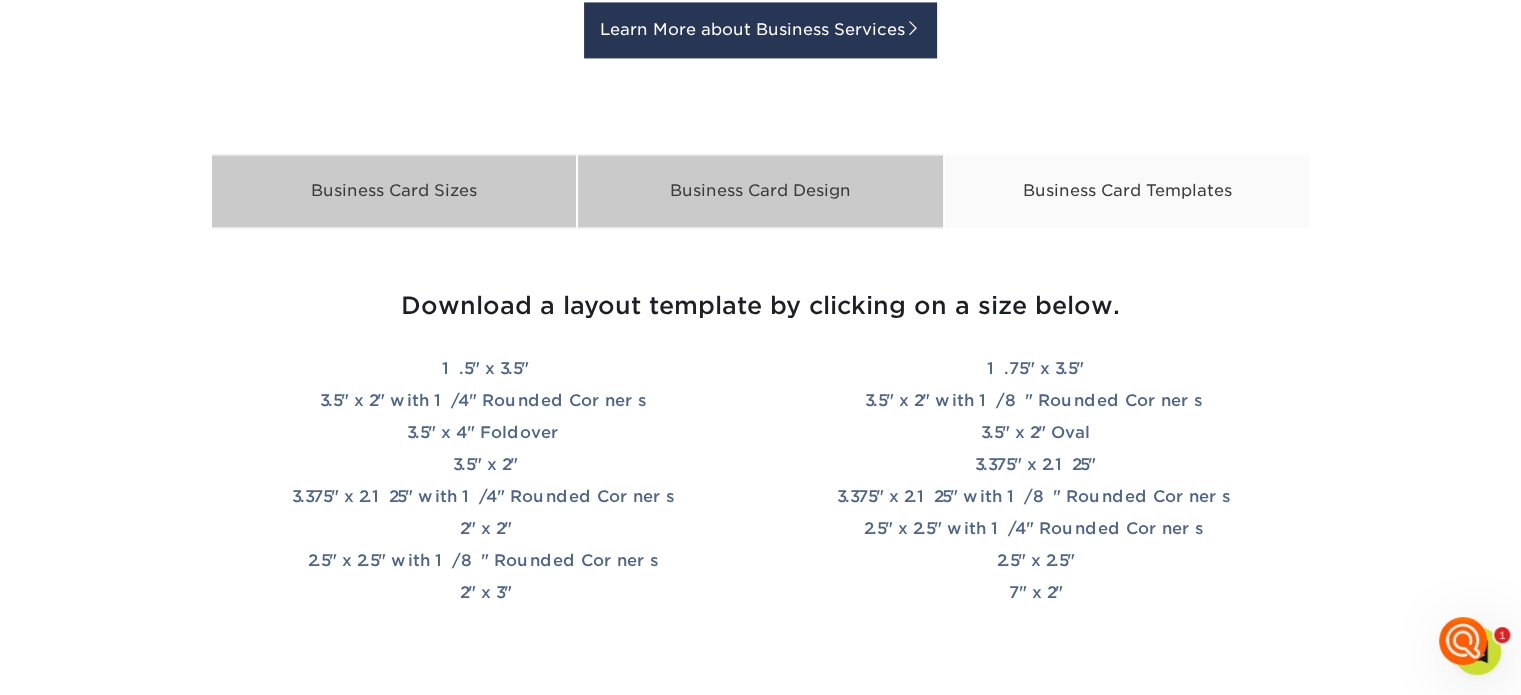 scroll, scrollTop: 3200, scrollLeft: 0, axis: vertical 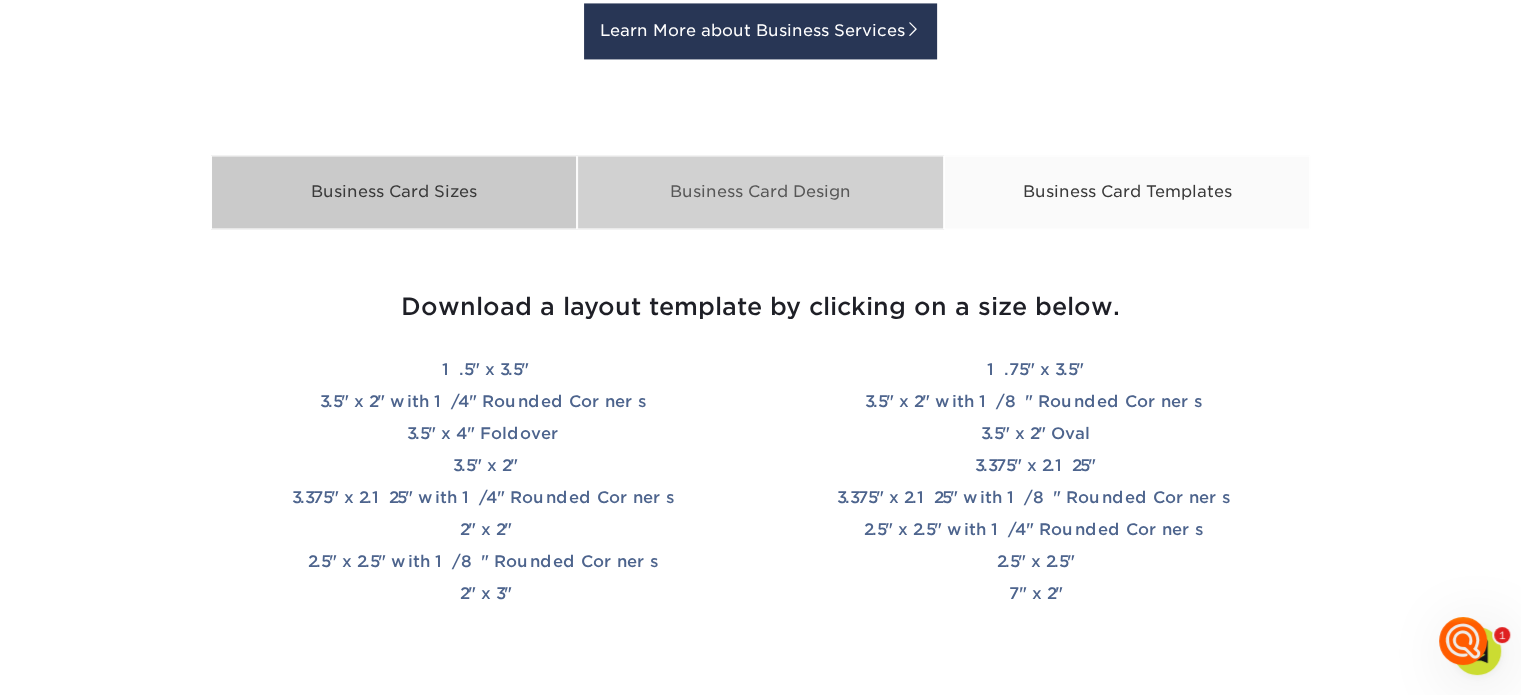 click on "Business Card Design" at bounding box center [760, 192] 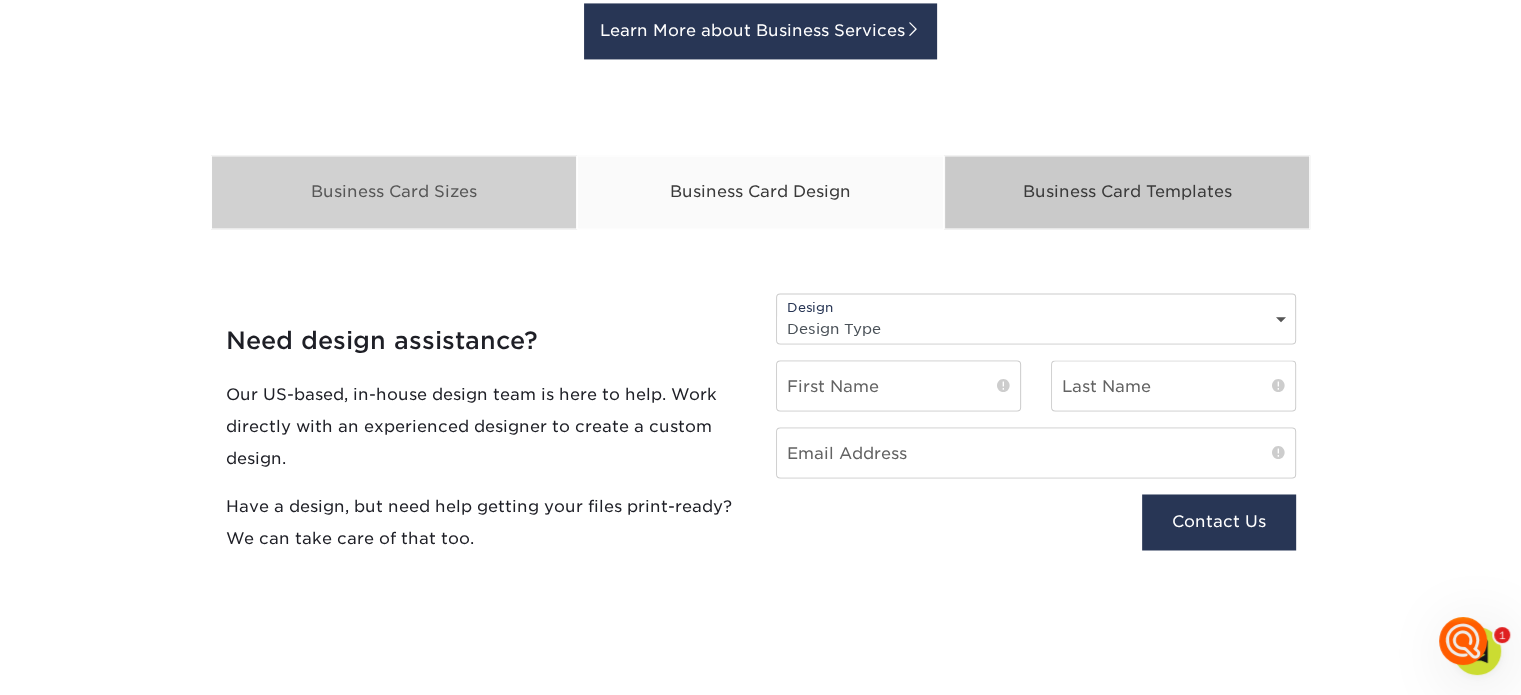 click on "Business Card Sizes" at bounding box center (394, 192) 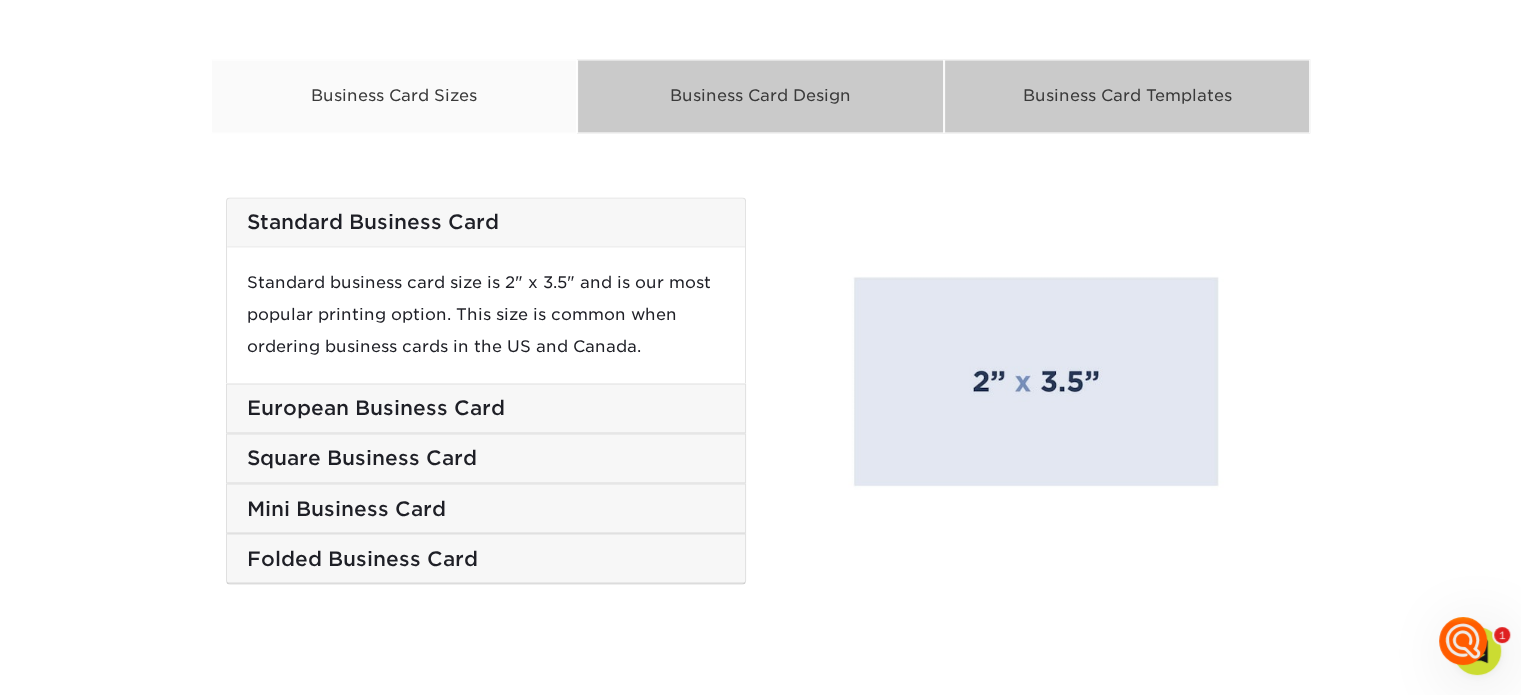 scroll, scrollTop: 3400, scrollLeft: 0, axis: vertical 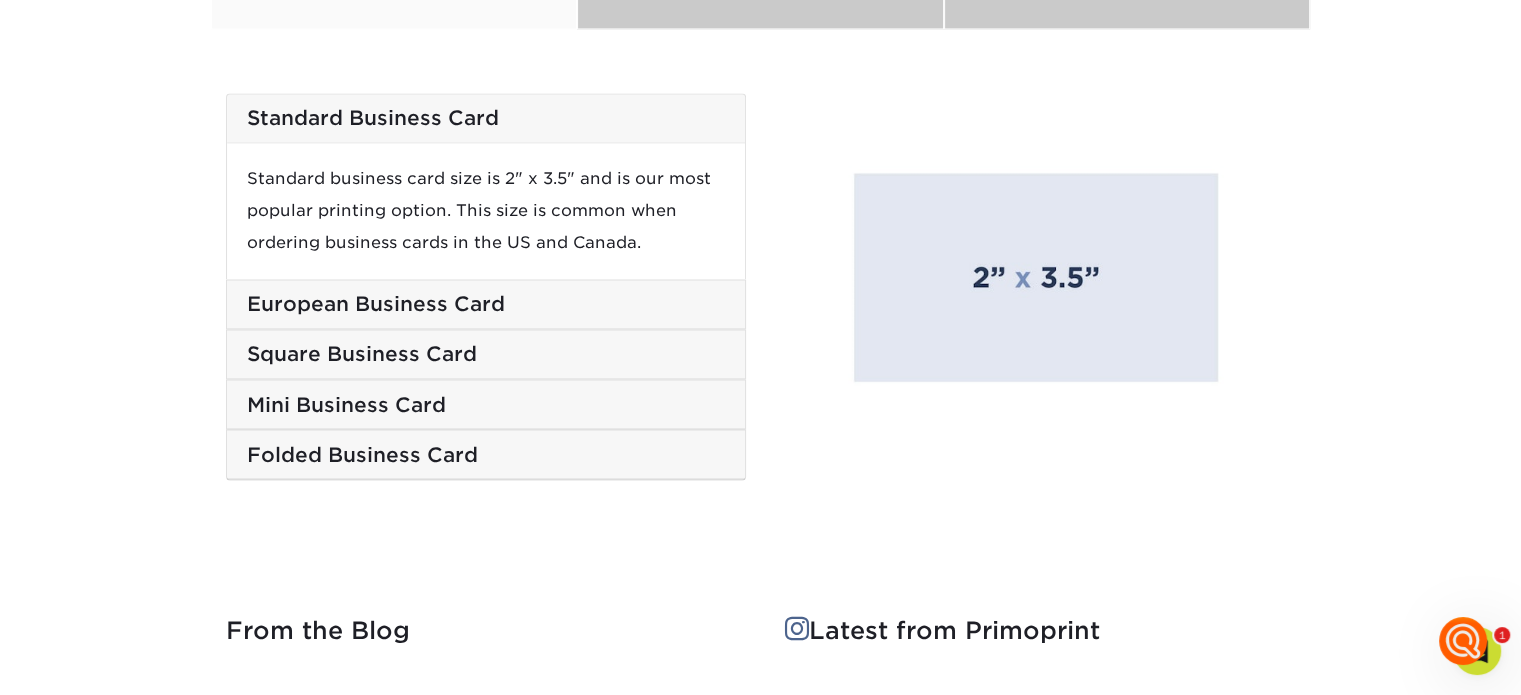 click at bounding box center [1036, 272] 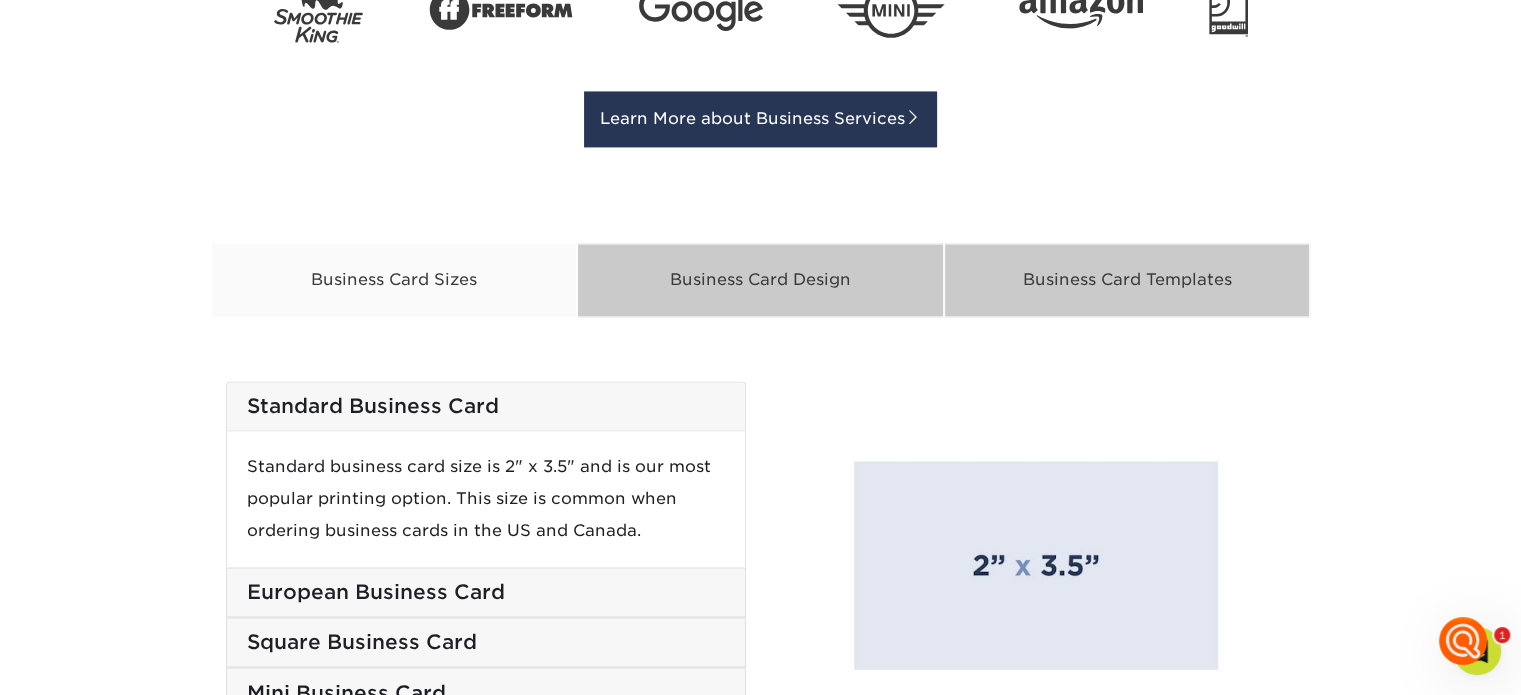 scroll, scrollTop: 3108, scrollLeft: 0, axis: vertical 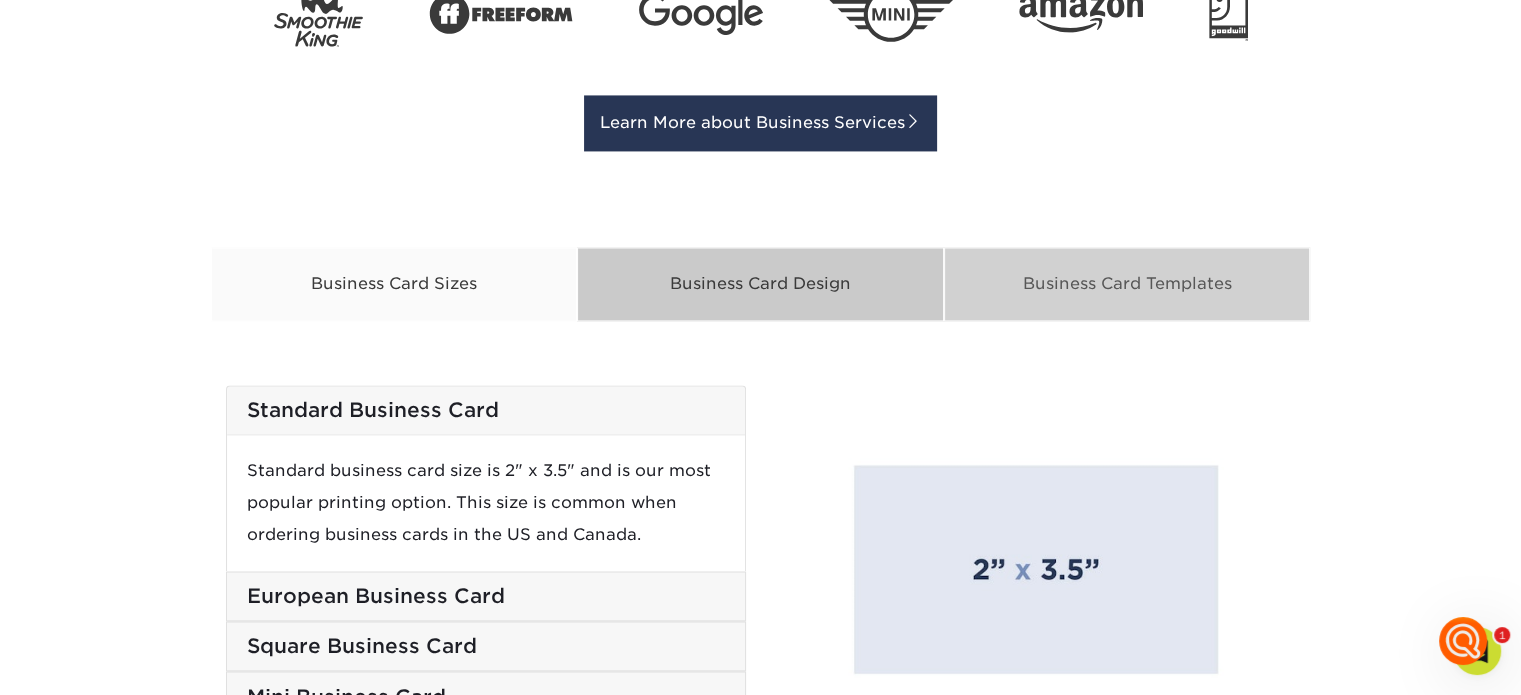 click on "Business Card Templates" at bounding box center (1127, 284) 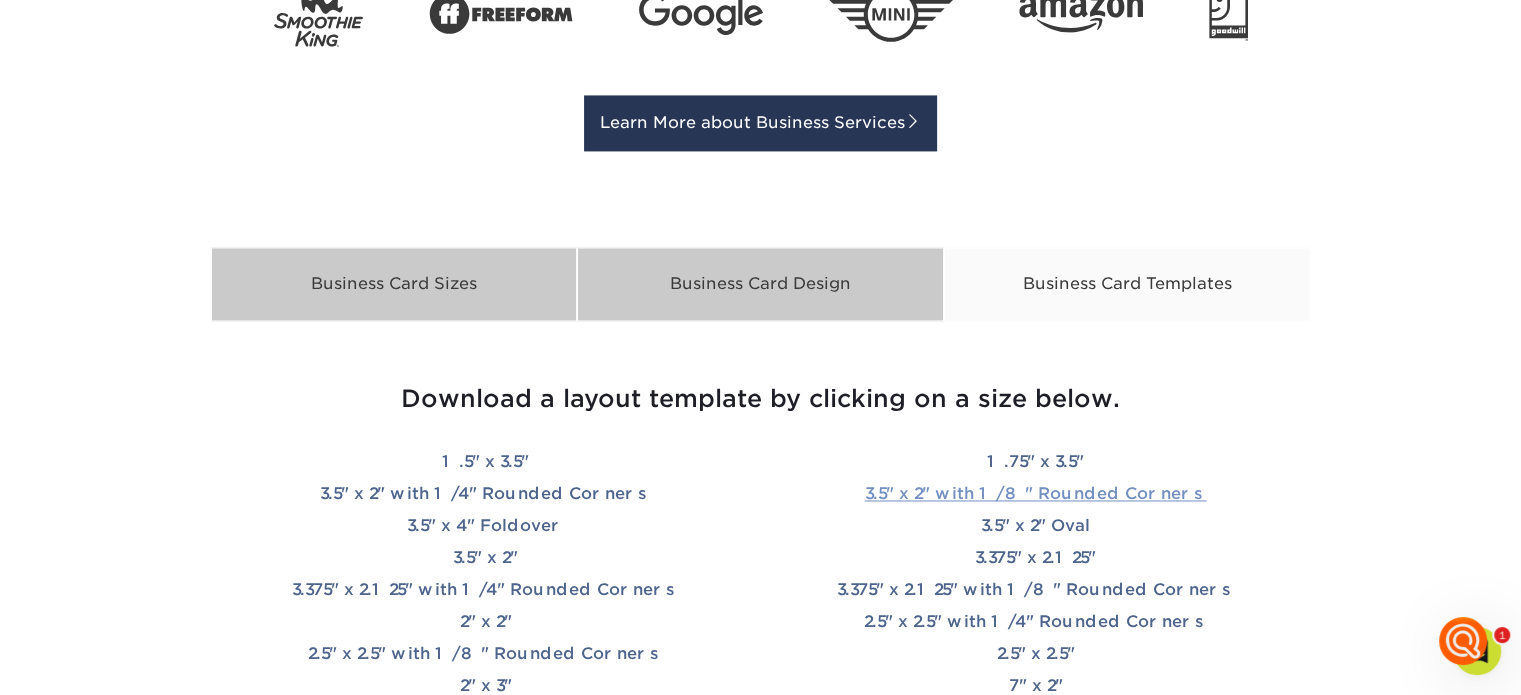 click on "3.5" x 2" with 1/8" Rounded Corners" at bounding box center (1036, 493) 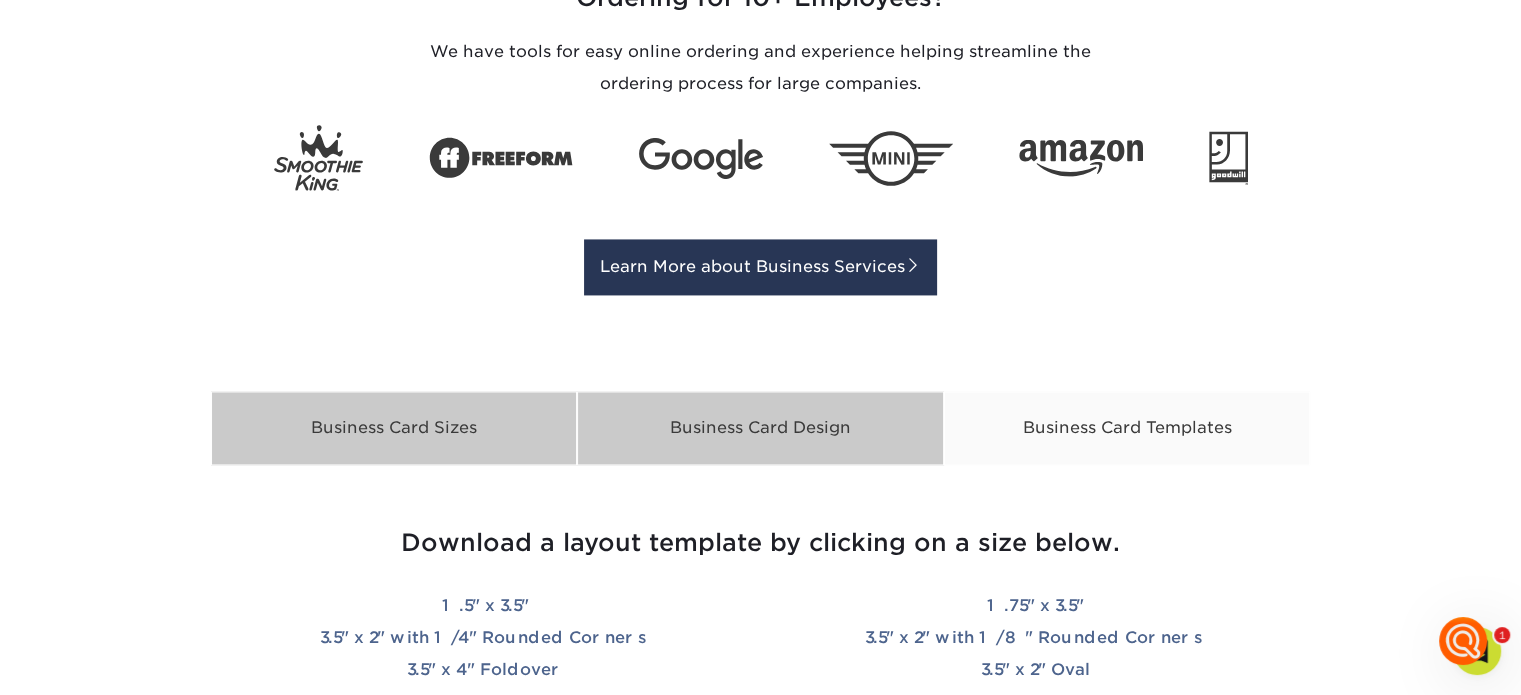 scroll, scrollTop: 3216, scrollLeft: 0, axis: vertical 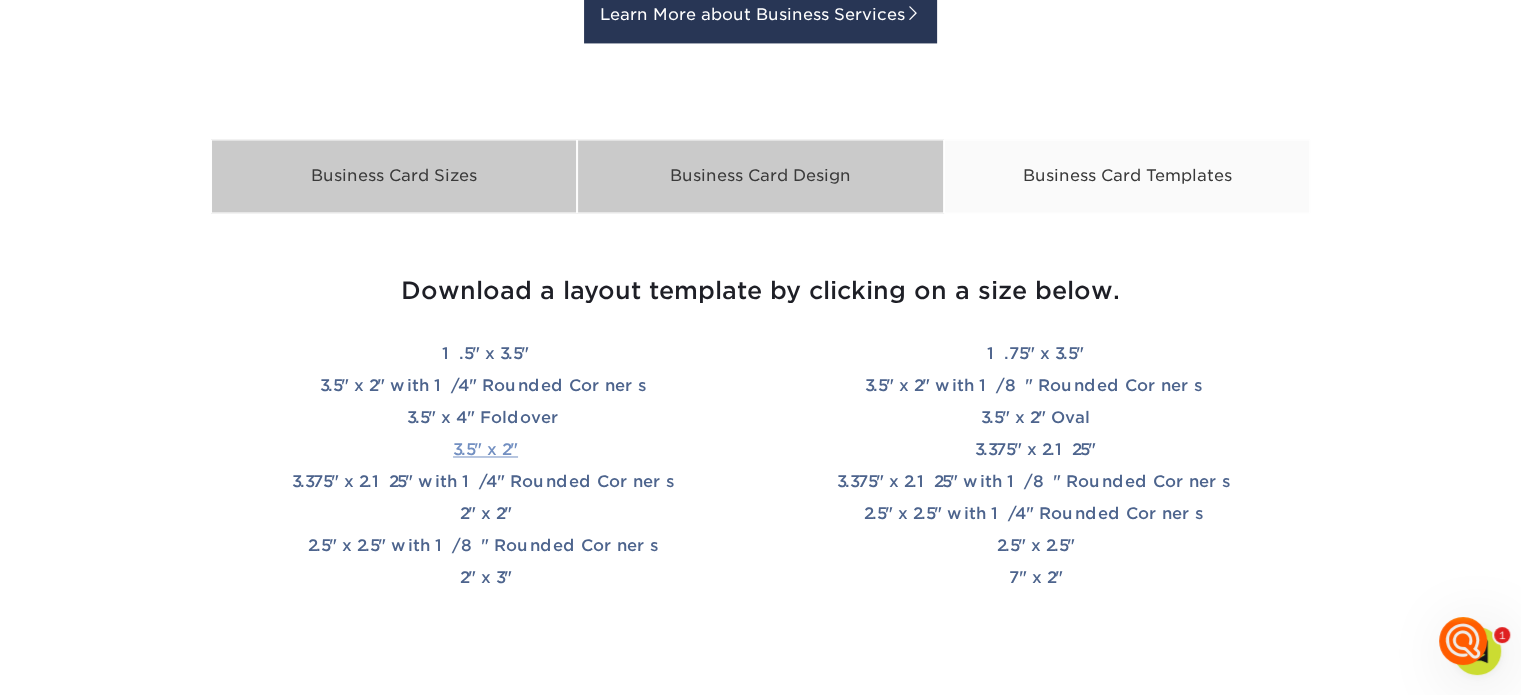 click on "3.5" x 2"" at bounding box center (485, 449) 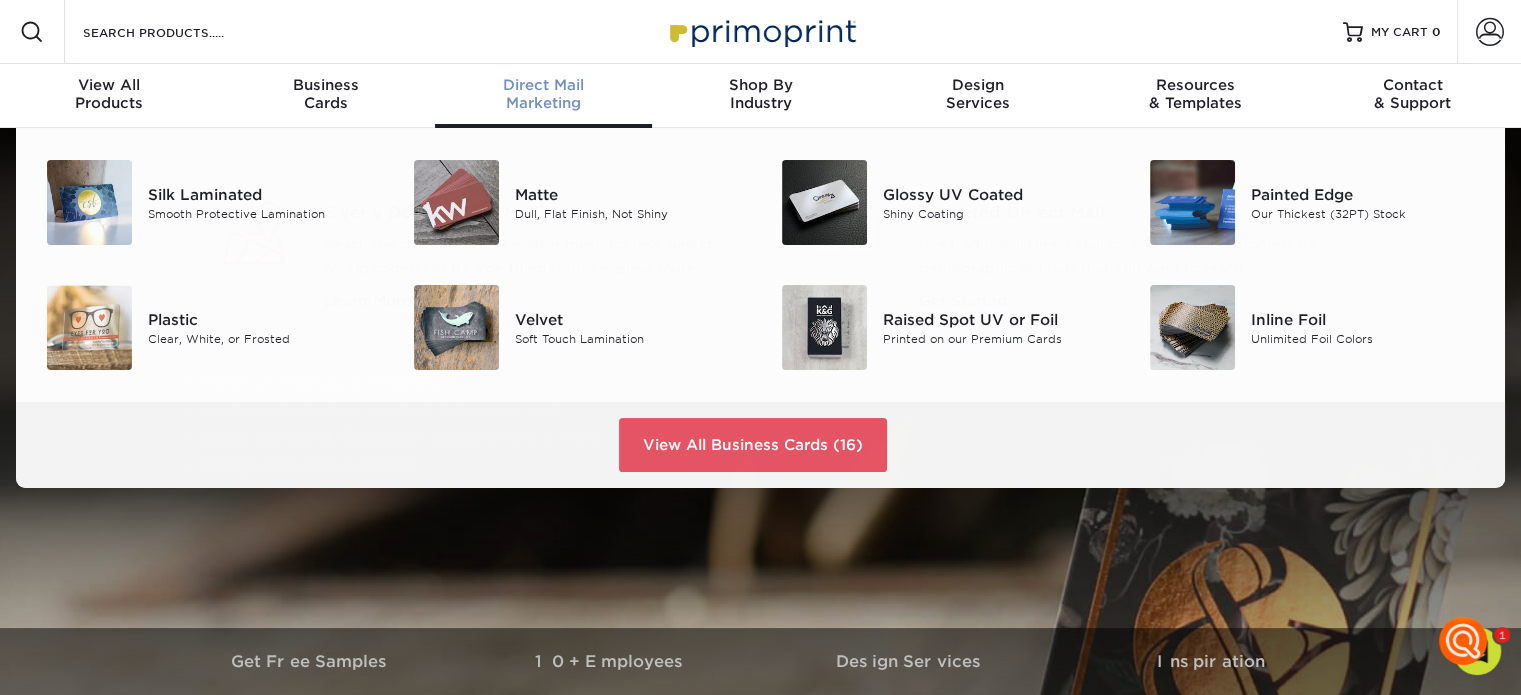 scroll, scrollTop: 0, scrollLeft: 0, axis: both 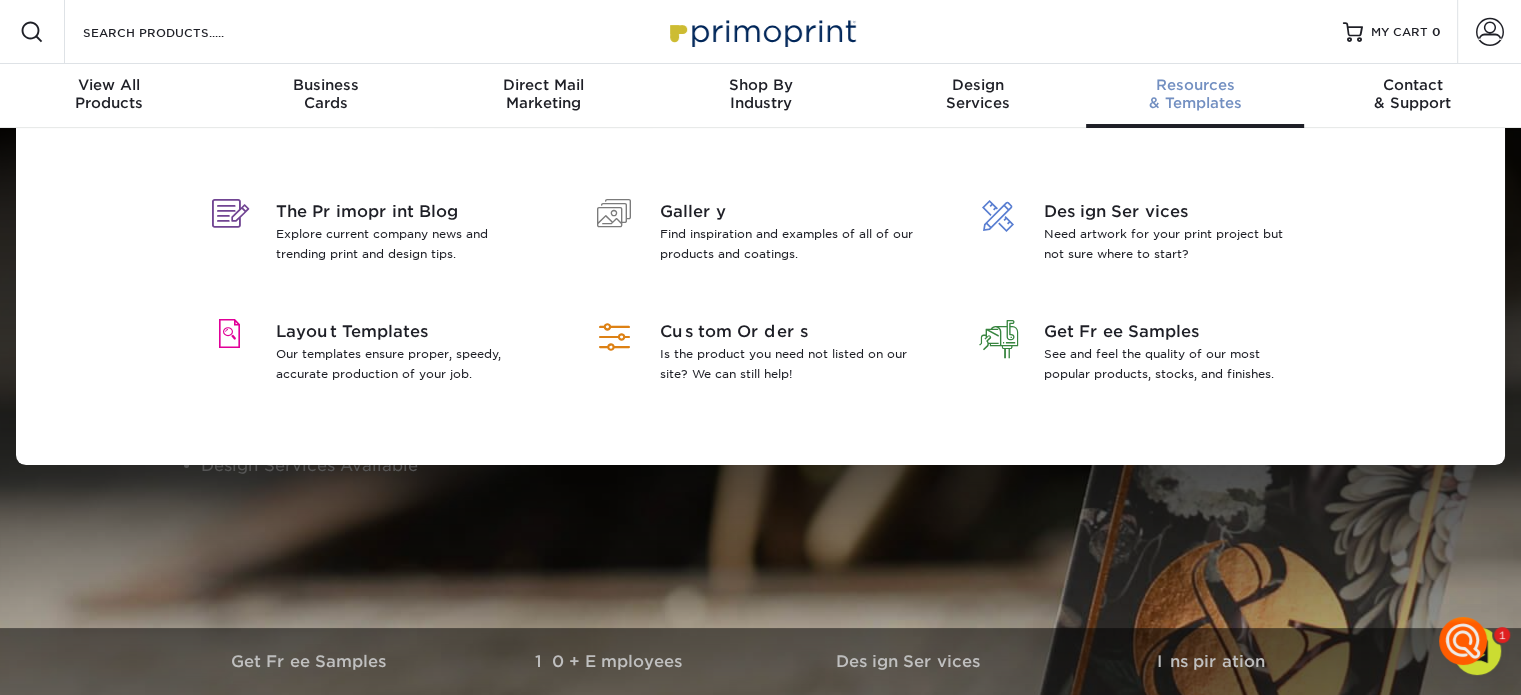 click on "Resources" at bounding box center [1194, 85] 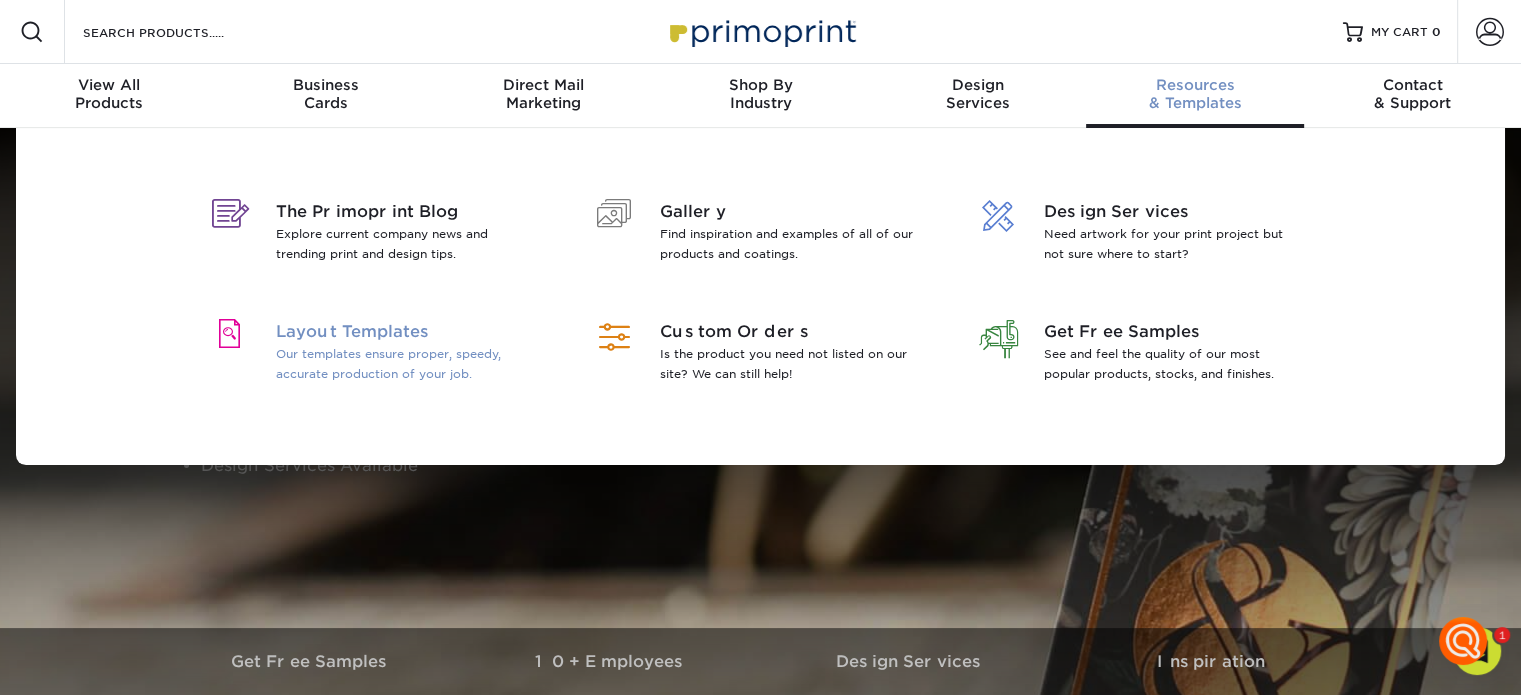 click on "Layout Templates" at bounding box center [405, 332] 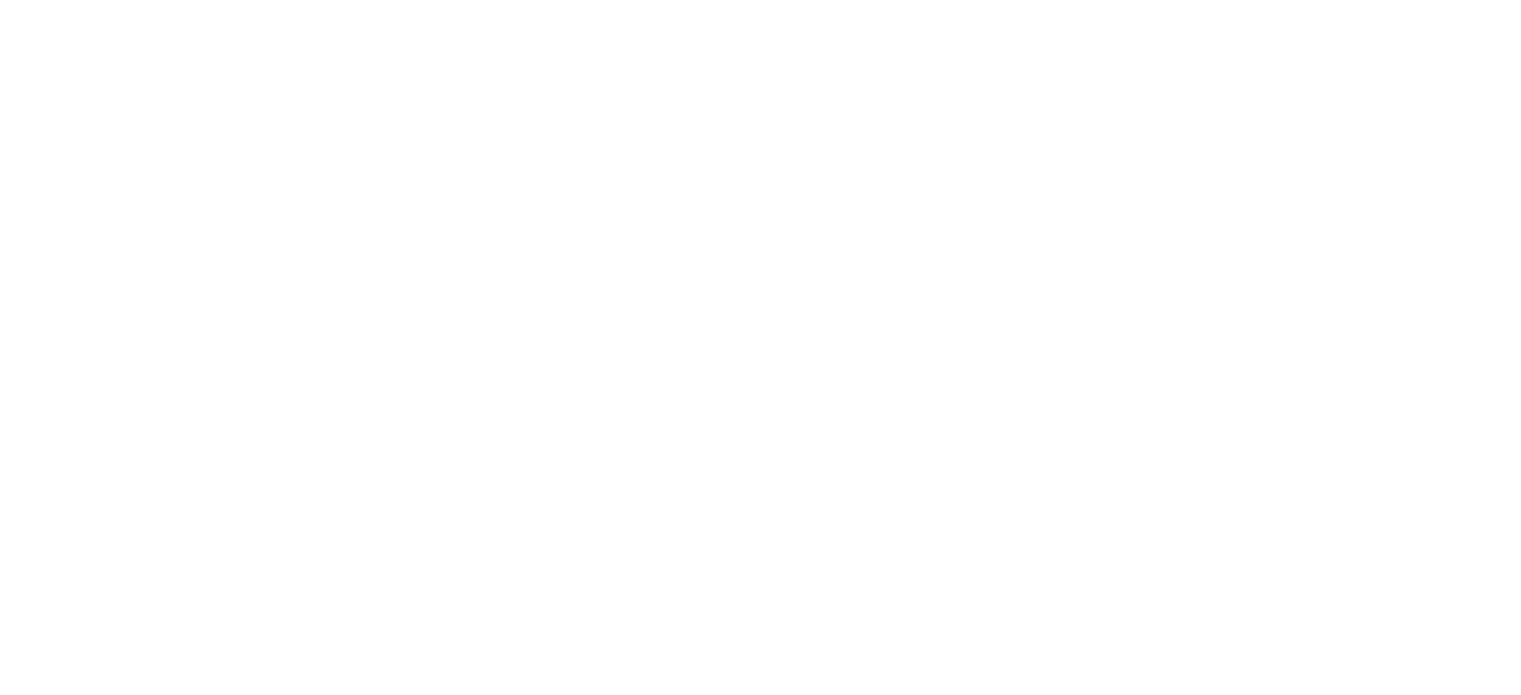 scroll, scrollTop: 0, scrollLeft: 0, axis: both 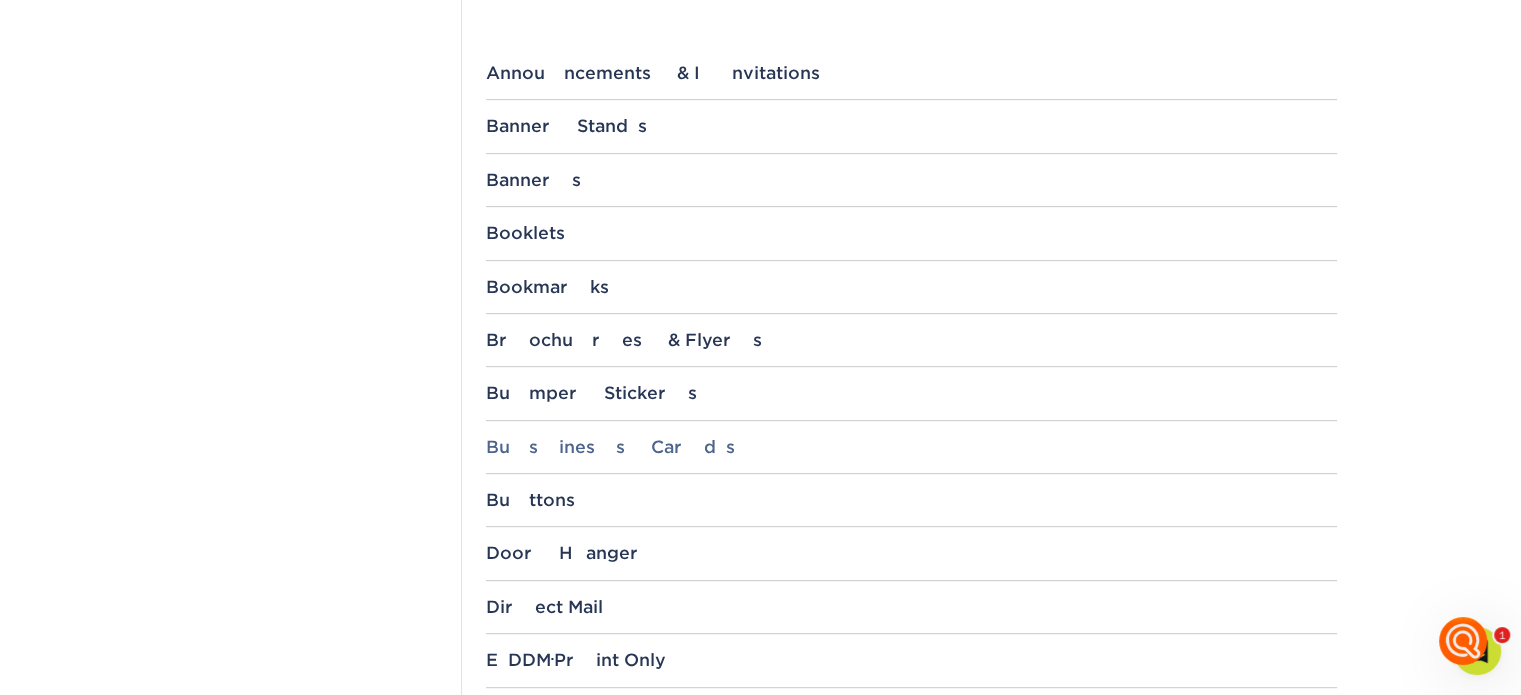 click on "Business Cards" at bounding box center [911, 447] 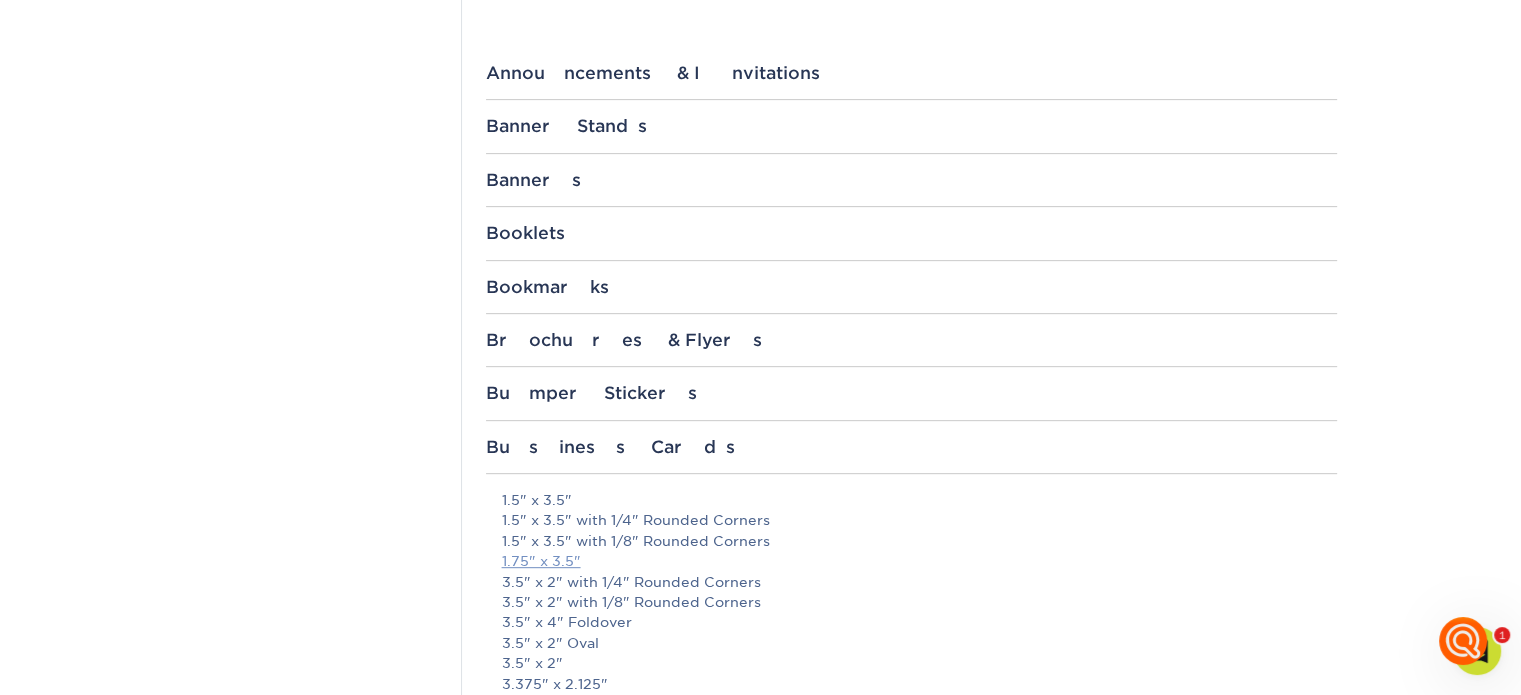 click on "1.75" x 3.5"" at bounding box center (541, 561) 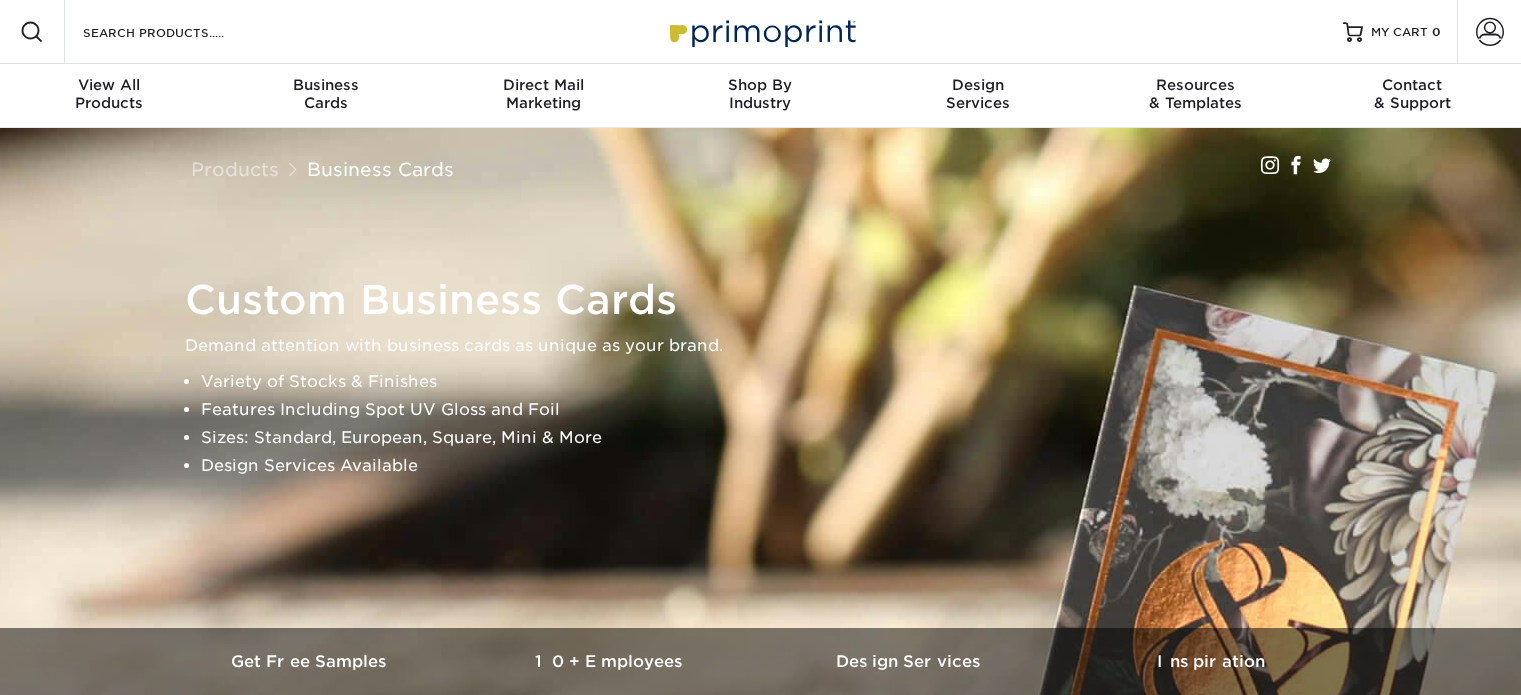 scroll, scrollTop: 0, scrollLeft: 0, axis: both 